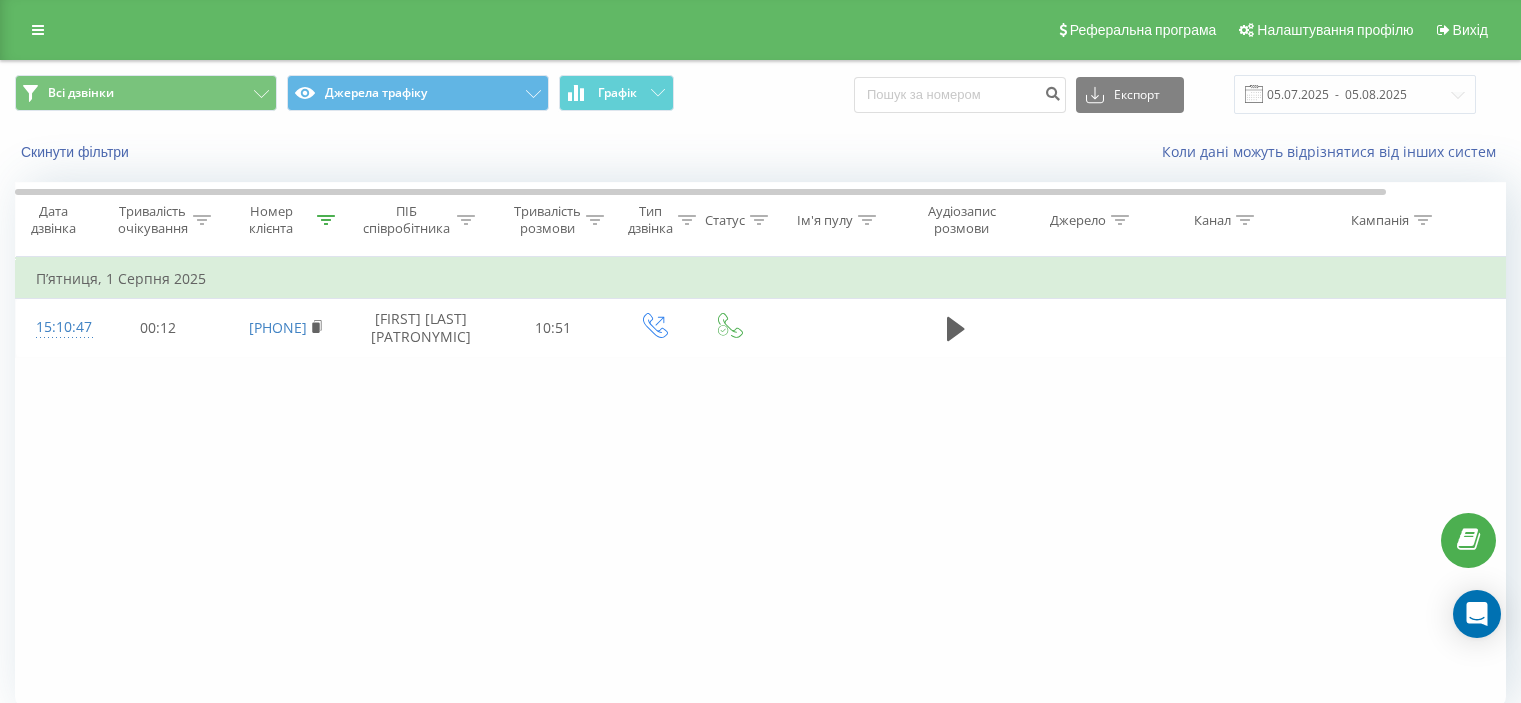 scroll, scrollTop: 155, scrollLeft: 0, axis: vertical 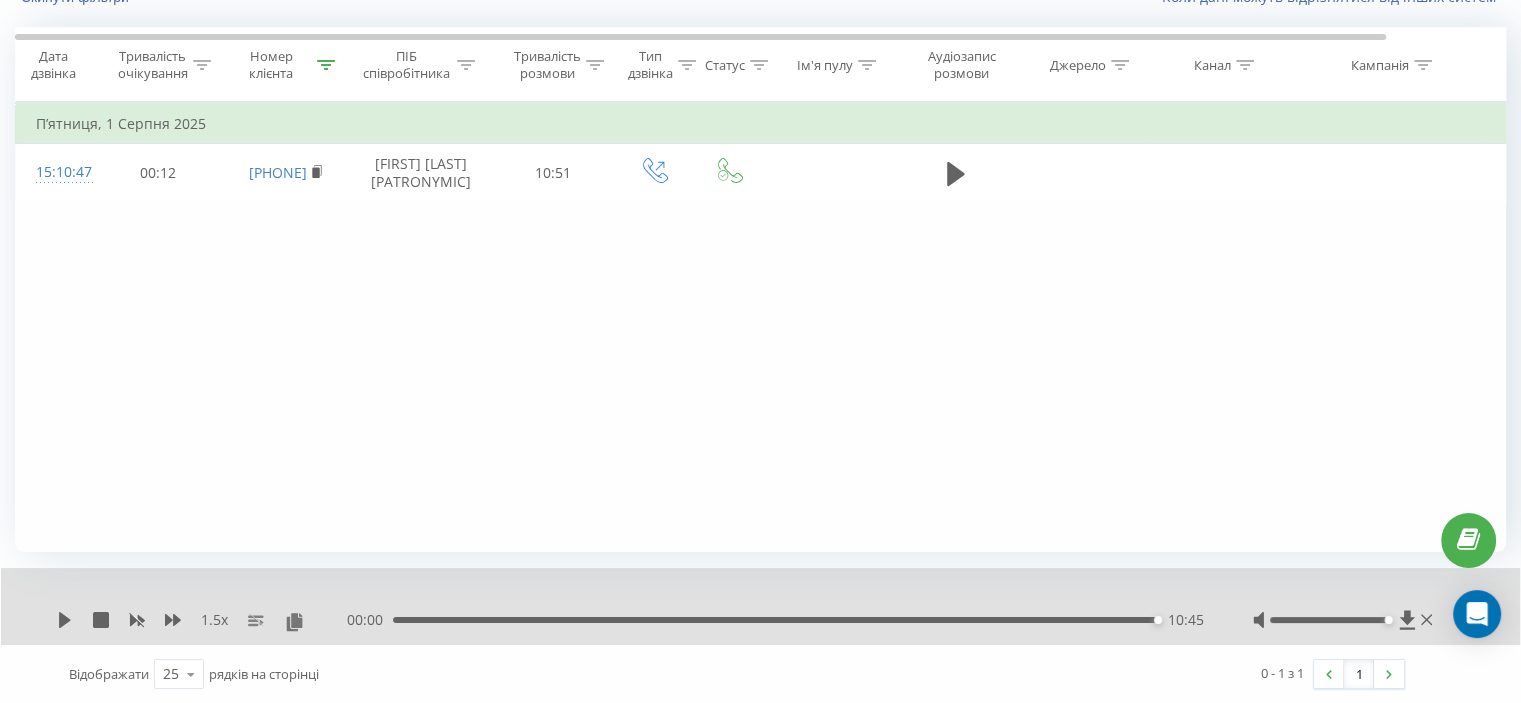 click on "Номер клієнта" at bounding box center [286, 65] 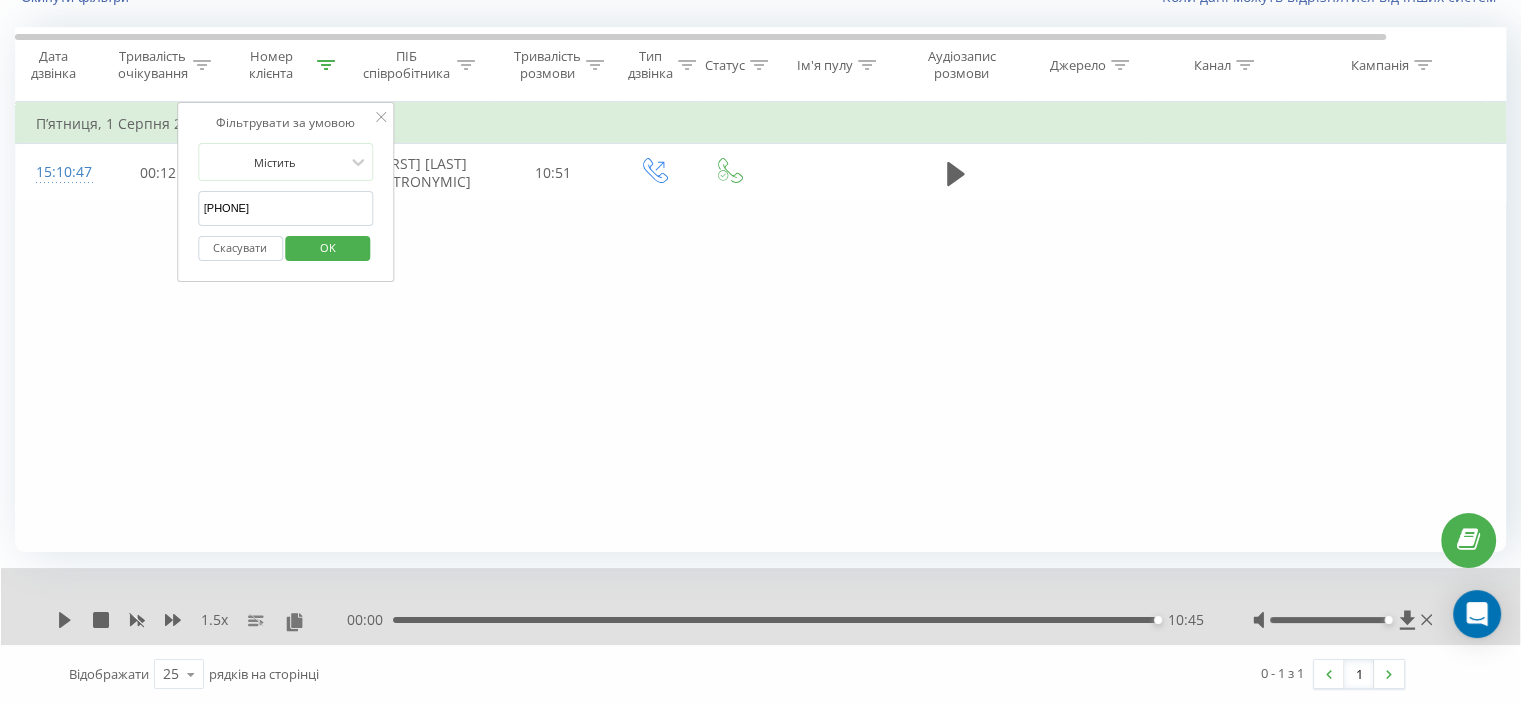 drag, startPoint x: 300, startPoint y: 214, endPoint x: 168, endPoint y: 218, distance: 132.0606 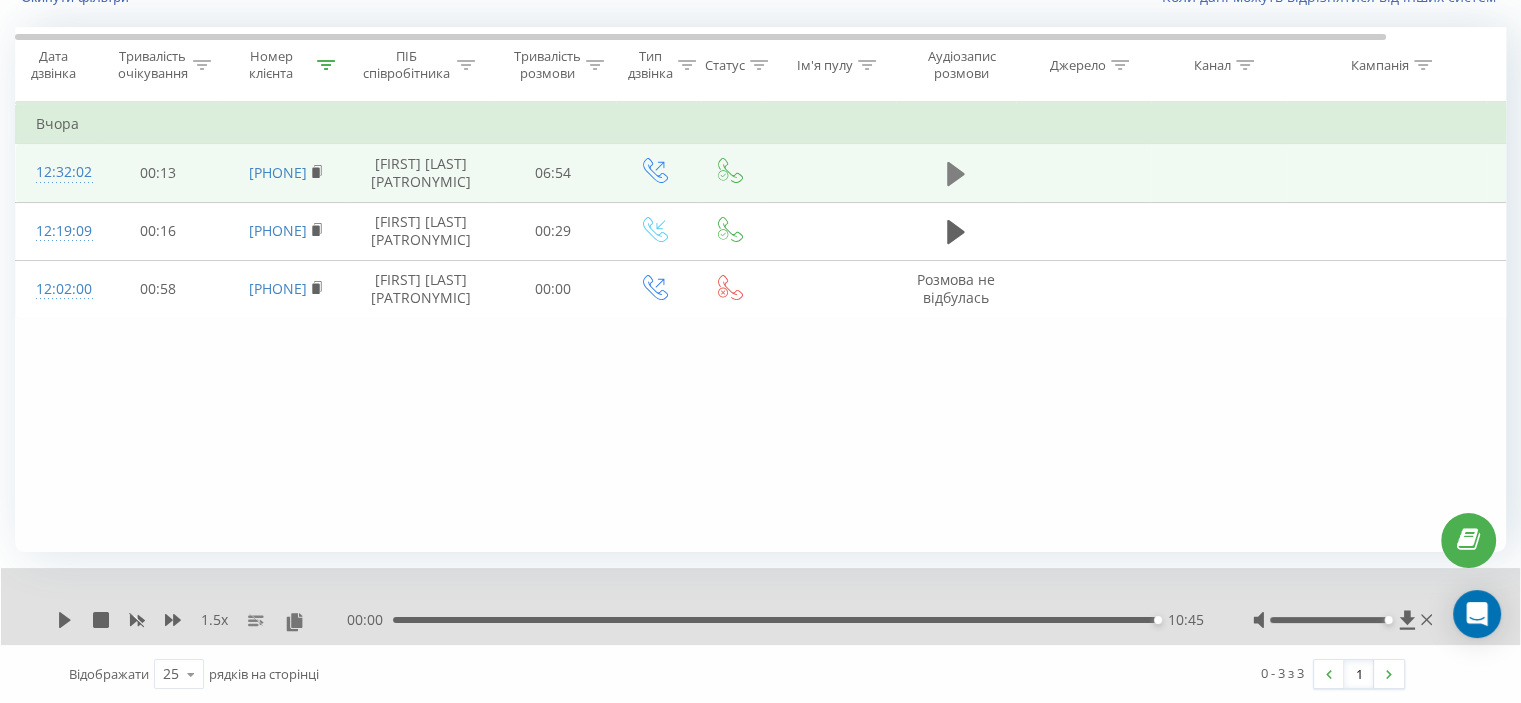 click 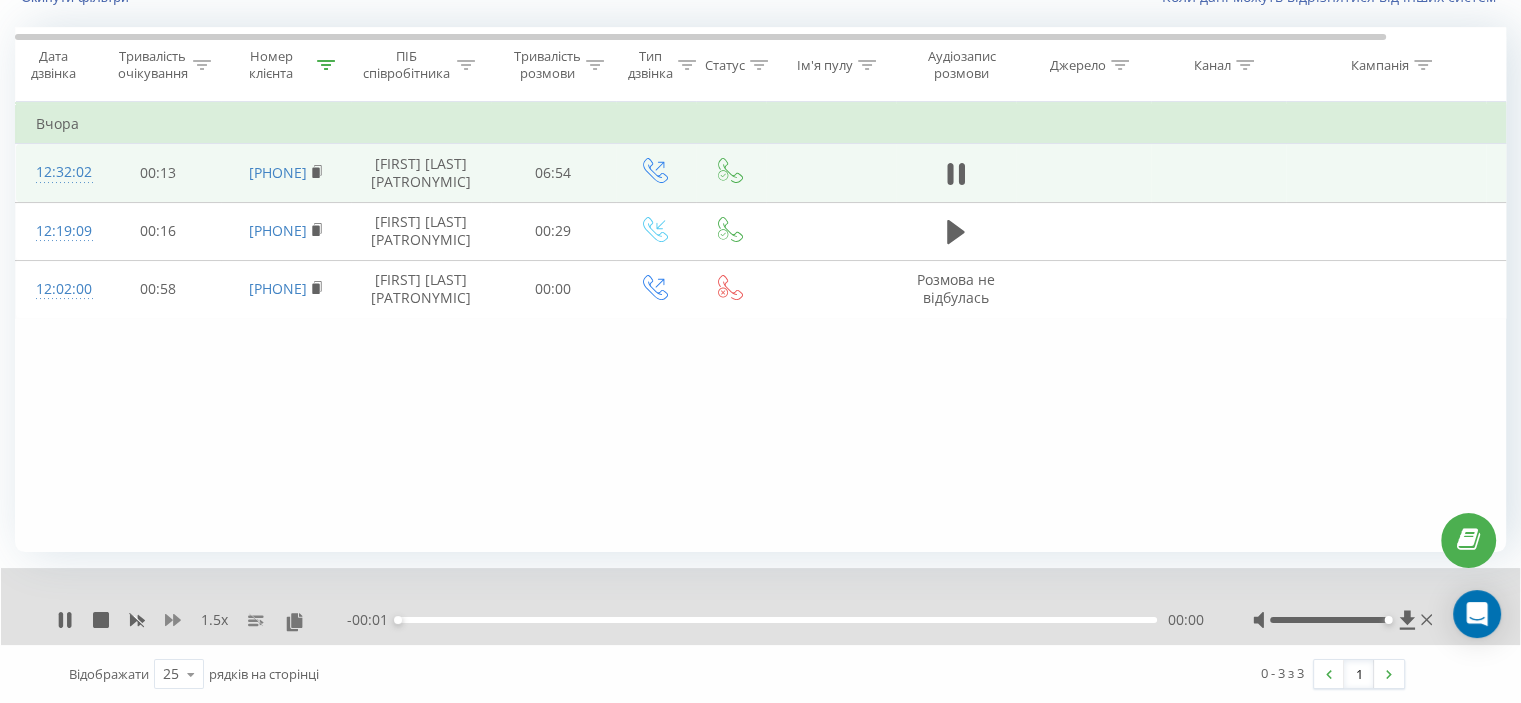 click 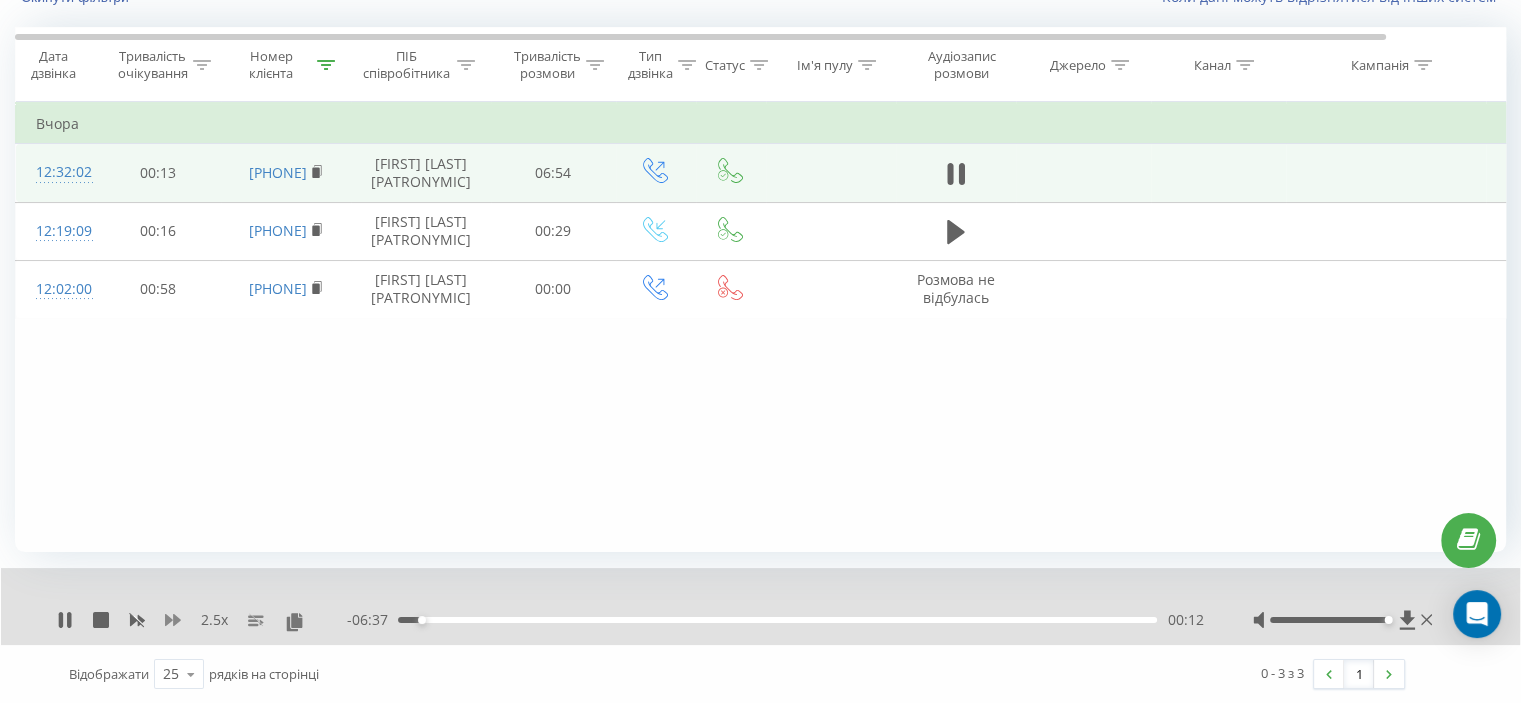 click on "2.5 x" at bounding box center (202, 620) 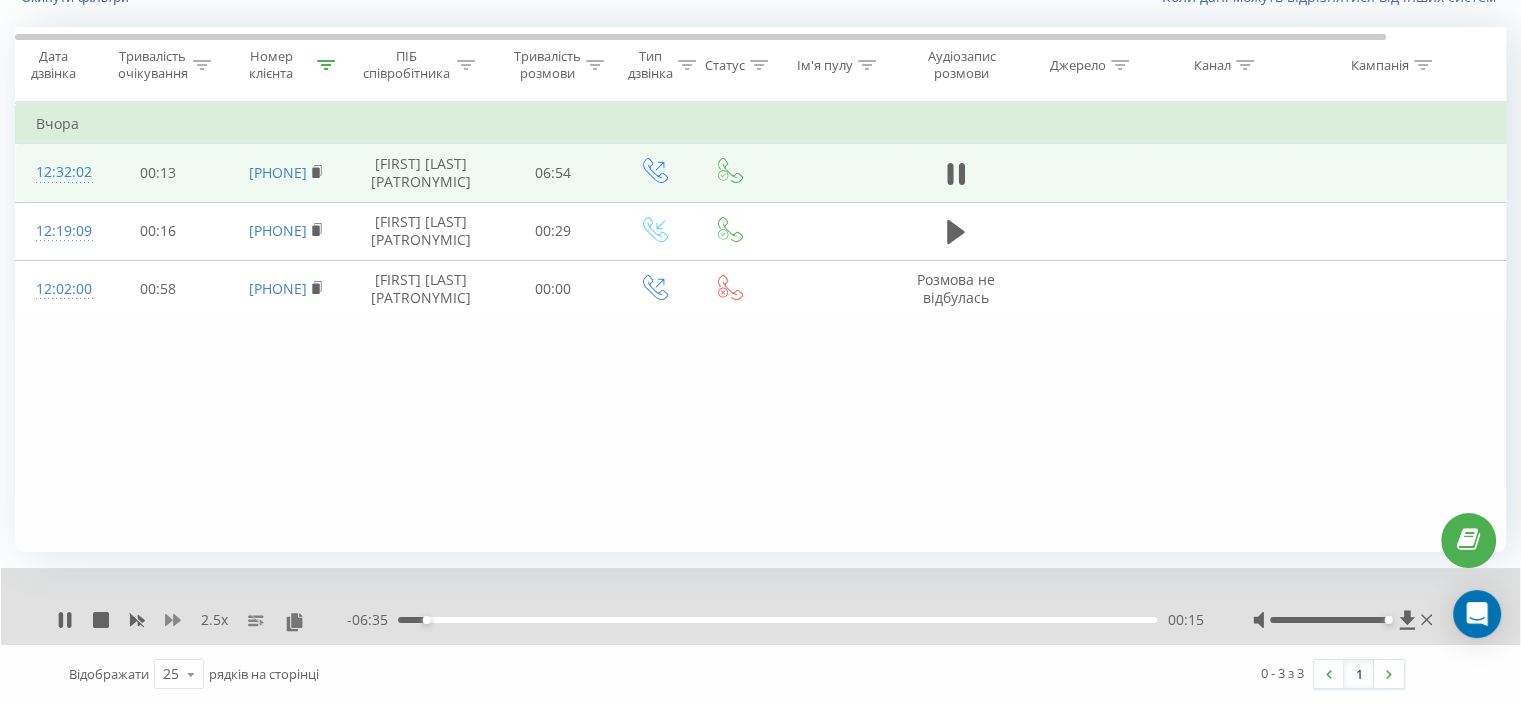 click 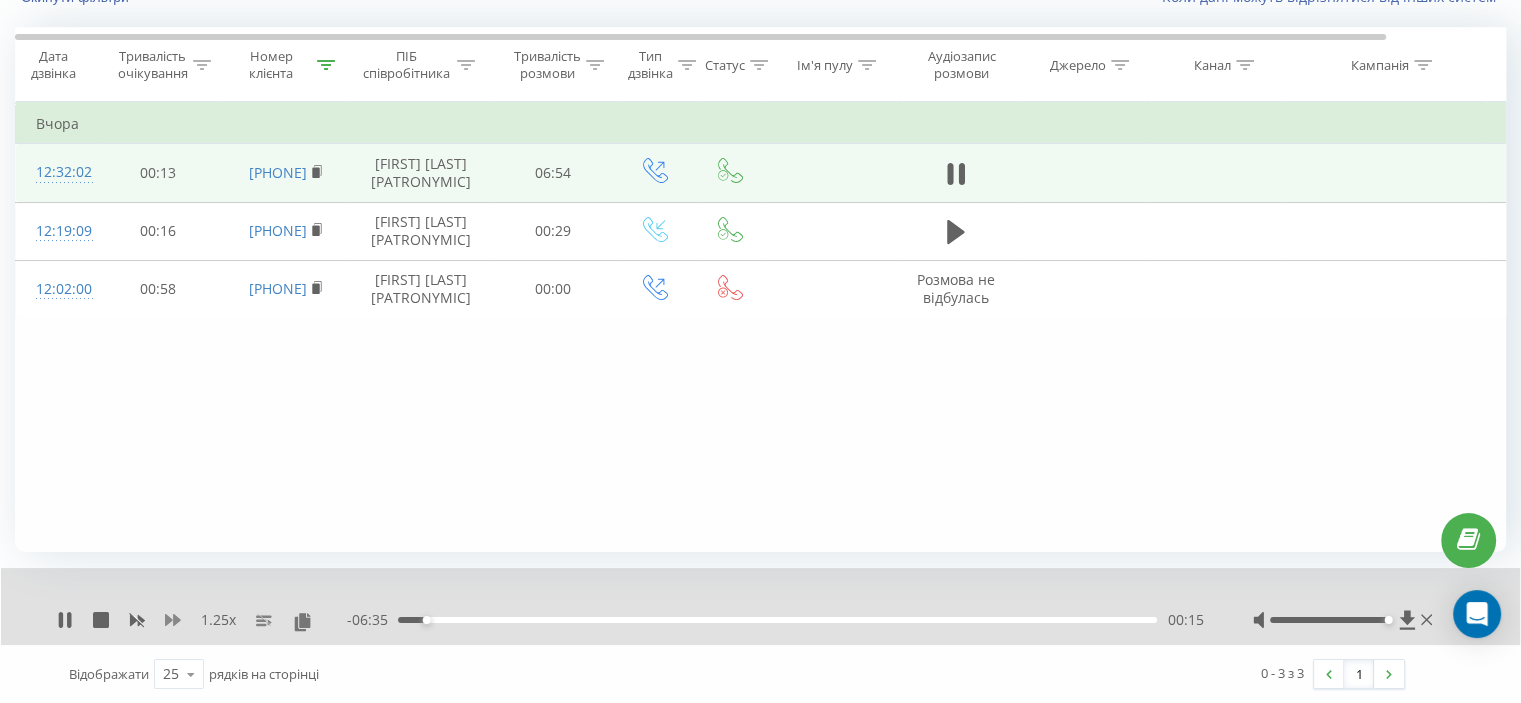 click 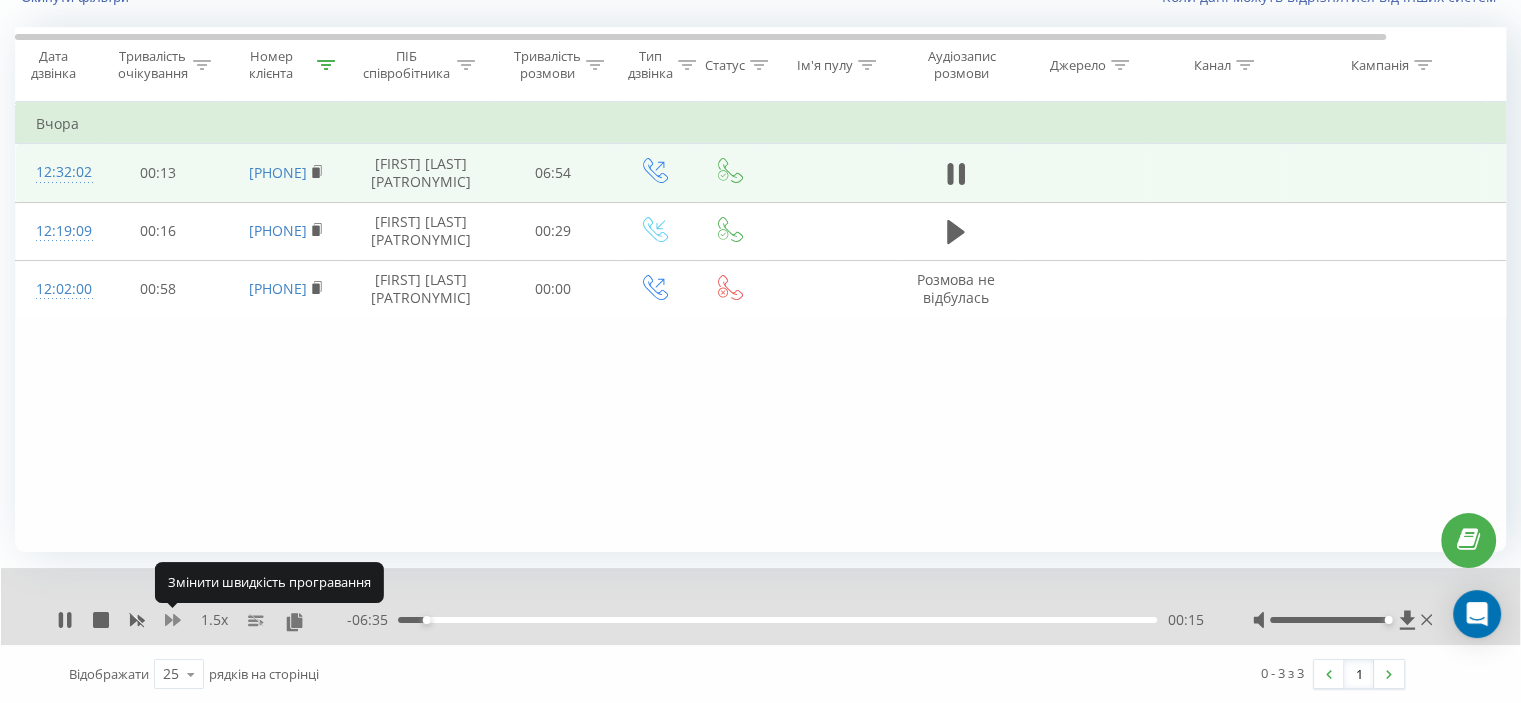 click 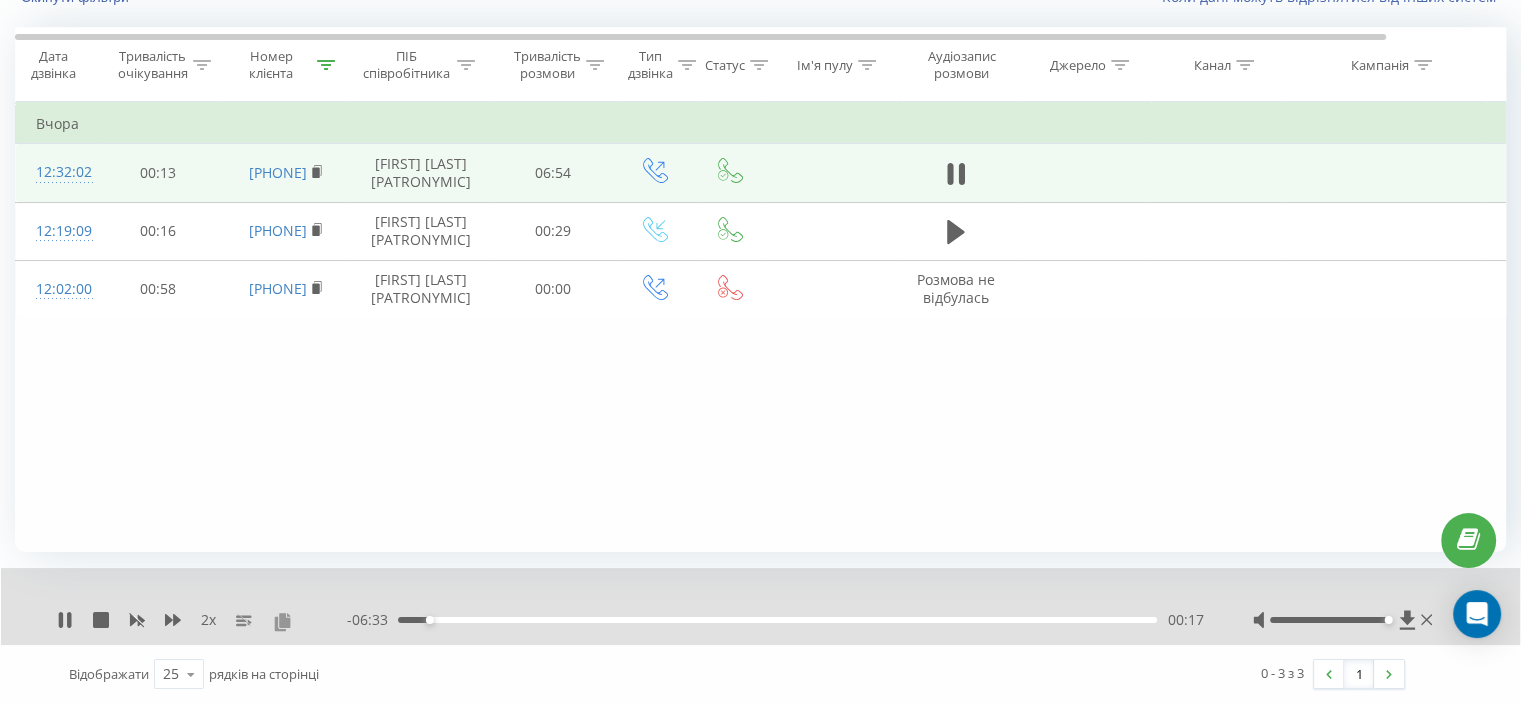 click at bounding box center (282, 621) 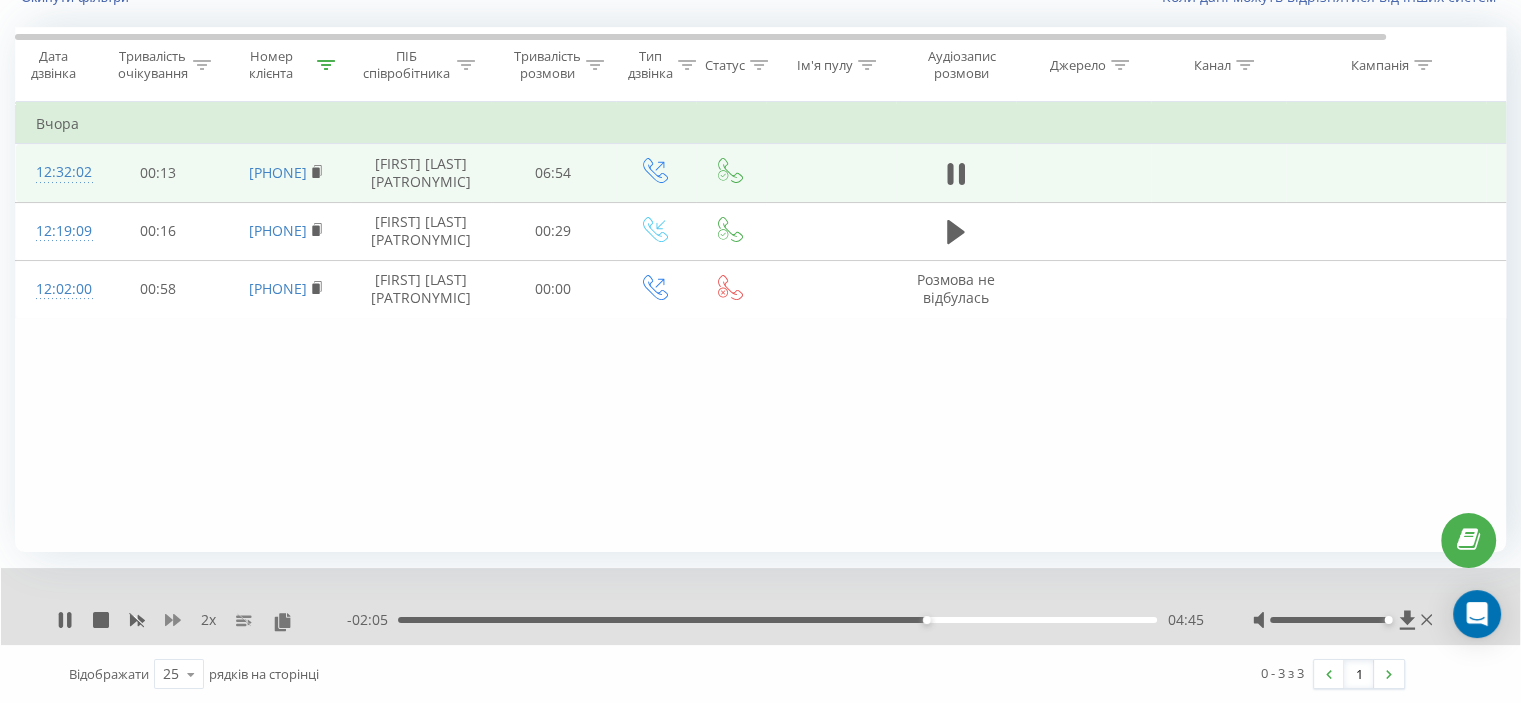 click 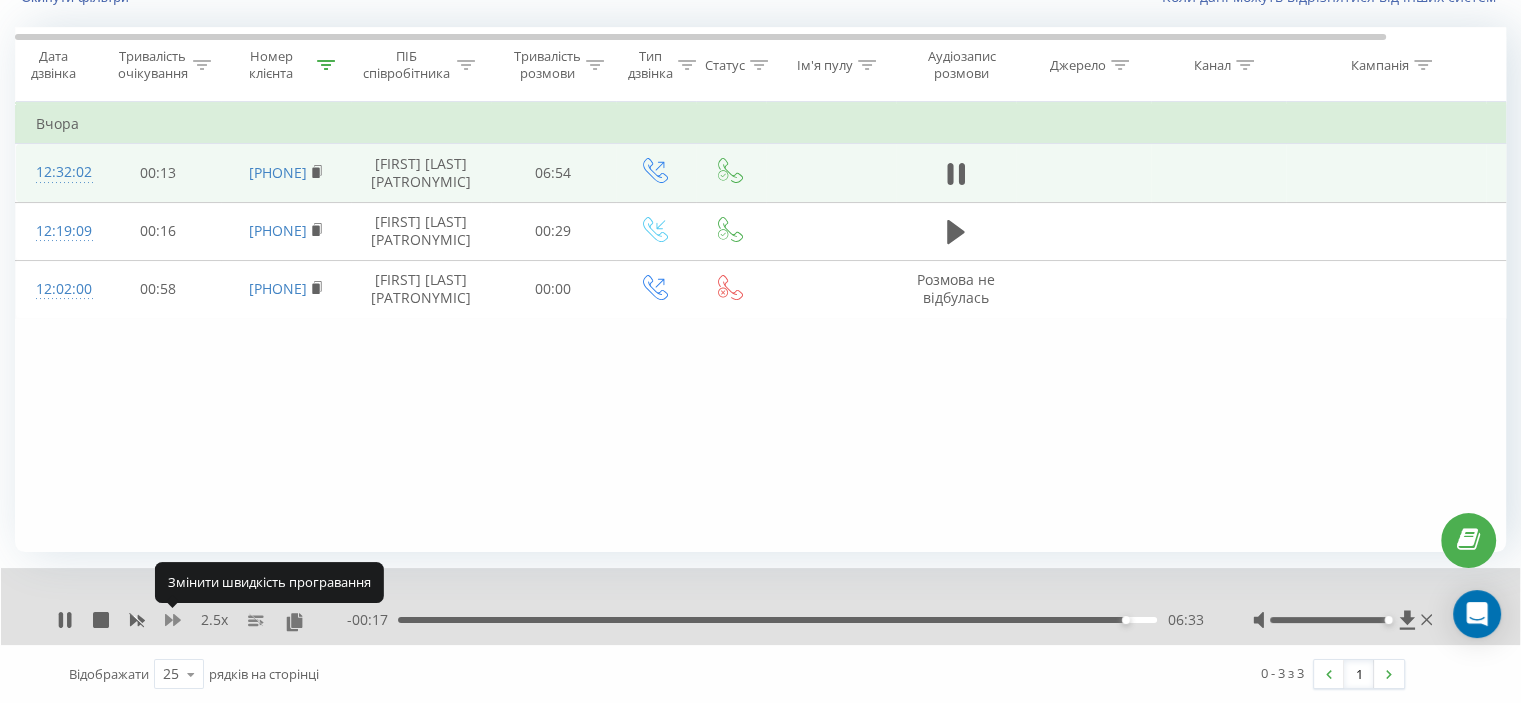 click 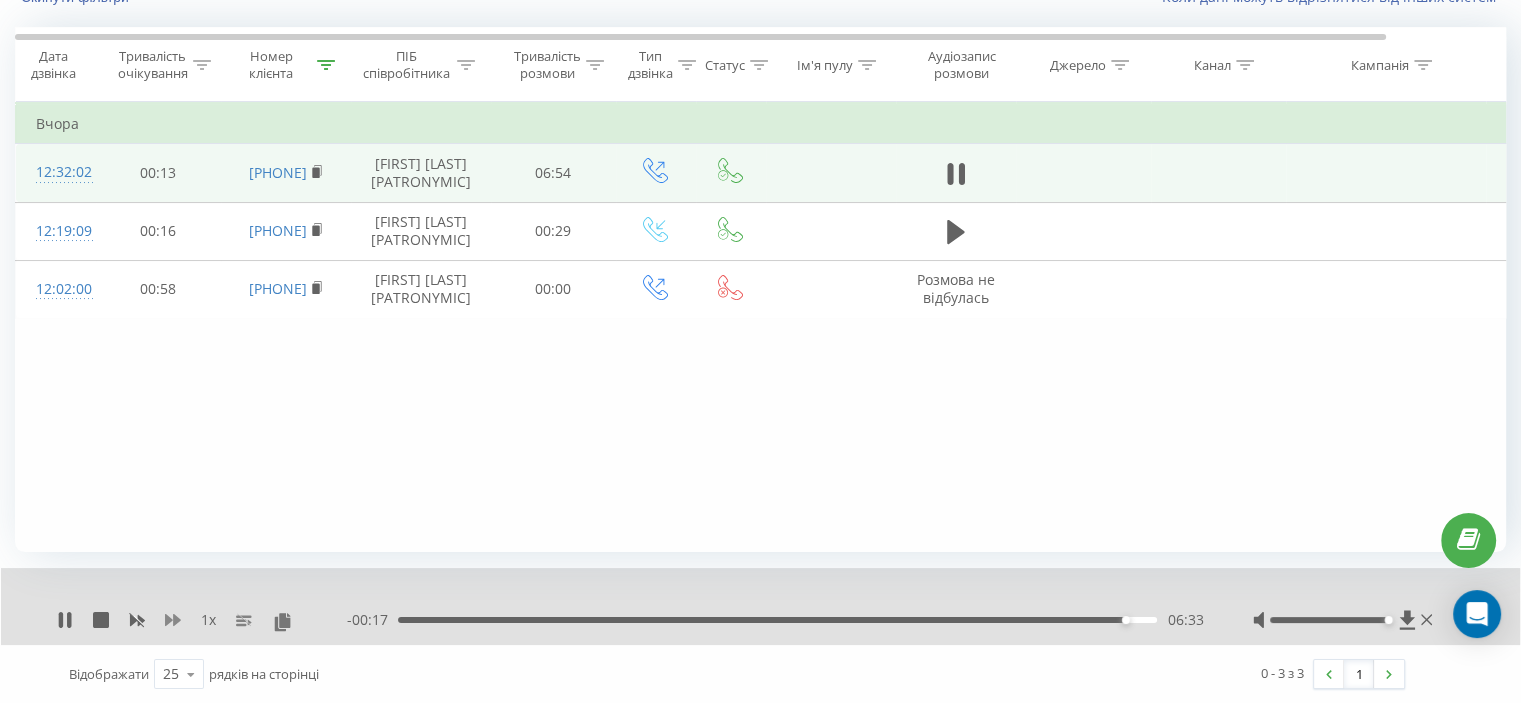 click 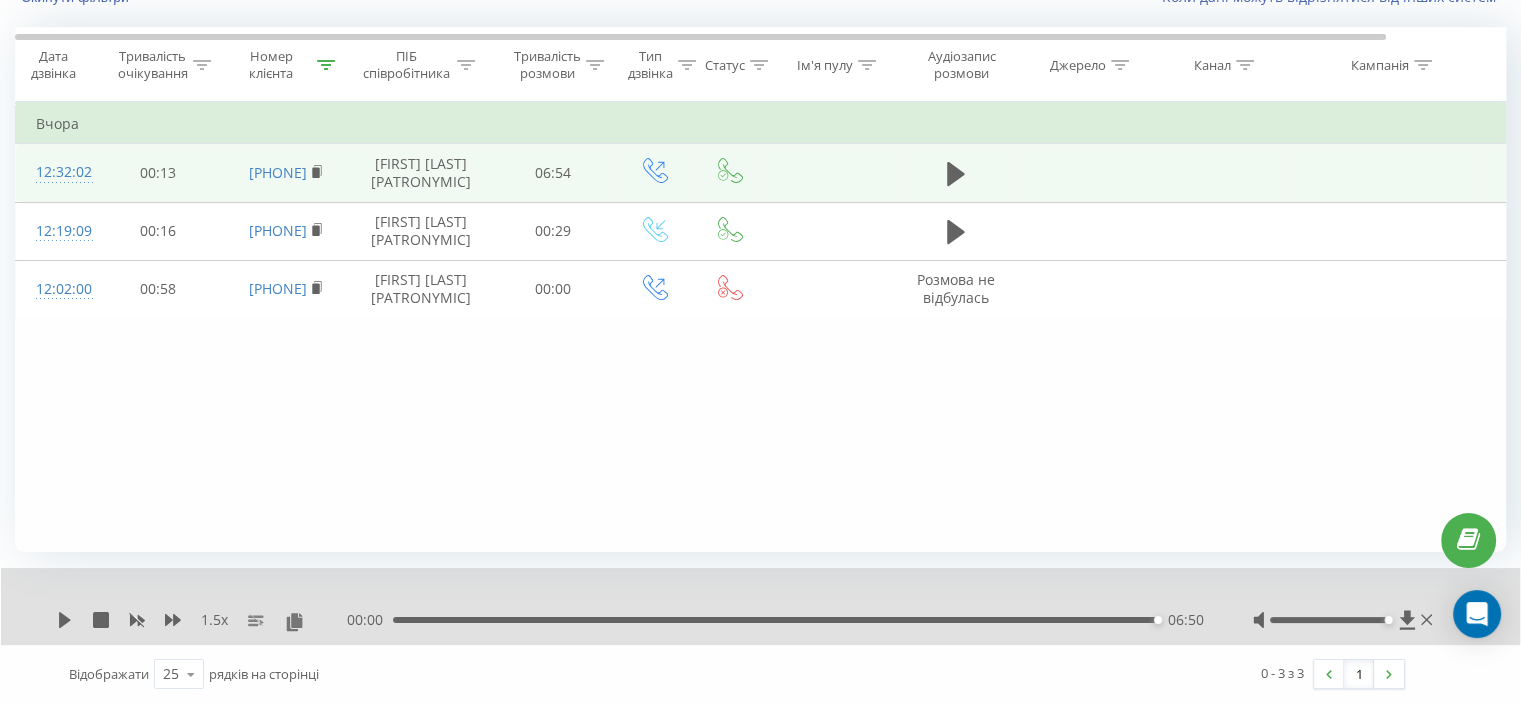 click on "Фільтрувати за умовою Дорівнює Скасувати OK Фільтрувати за умовою Містить [PHONE] Скасувати OK Фільтрувати за умовою Містить Скасувати OK Фільтрувати за умовою Дорівнює Скасувати OK Фільтрувати за умовою Дорівнює Введіть значення Скасувати OK Фільтрувати за умовою Дорівнює Введіть значення Скасувати OK Фільтрувати за умовою Містить Скасувати OK Фільтрувати за умовою Містить Скасувати OK Фільтрувати за умовою Містить Скасувати OK Фільтрувати за умовою Містить Скасувати OK Фільтрувати за умовою Містить Скасувати OK Вчора  12:32:02 00:13 [PHONE] 06:54          12:19:09 00:16 00:29" at bounding box center (760, 327) 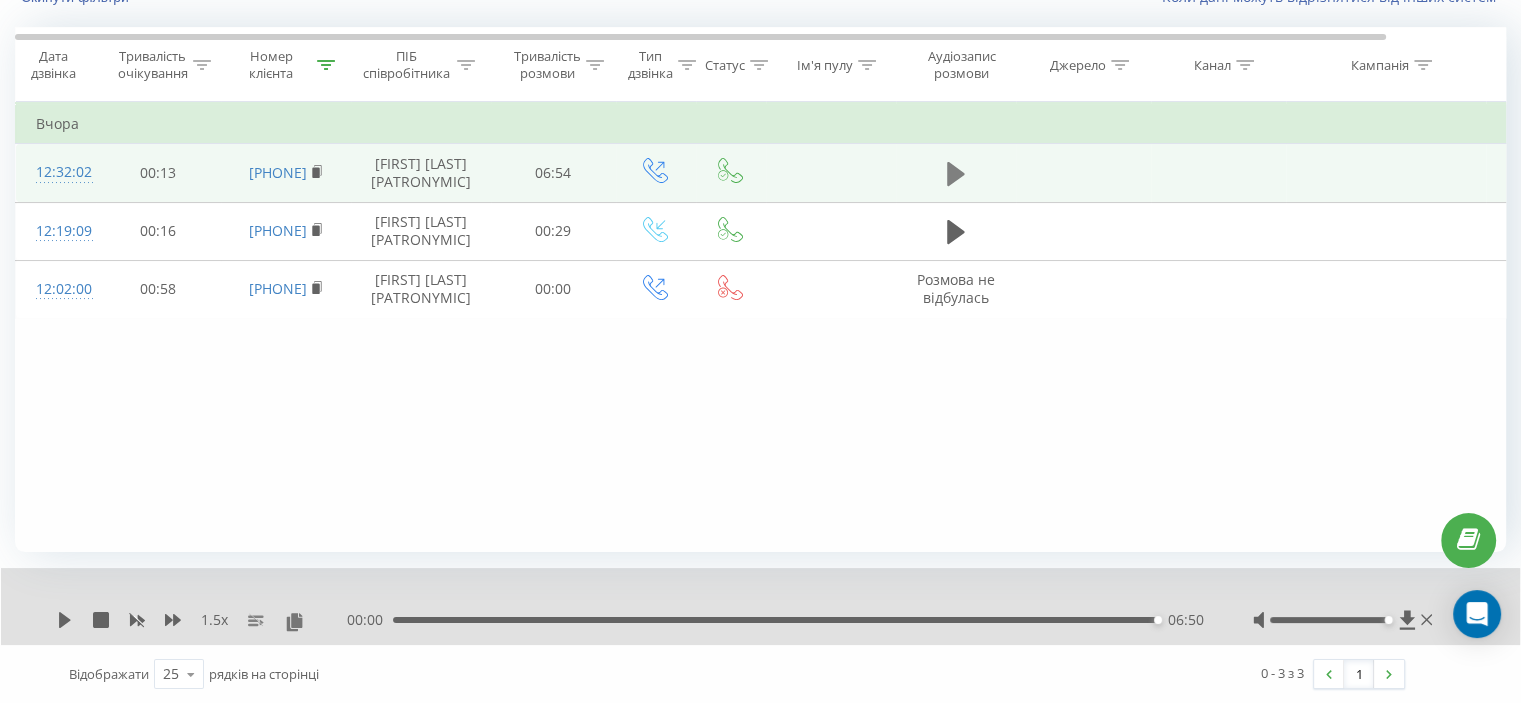 click 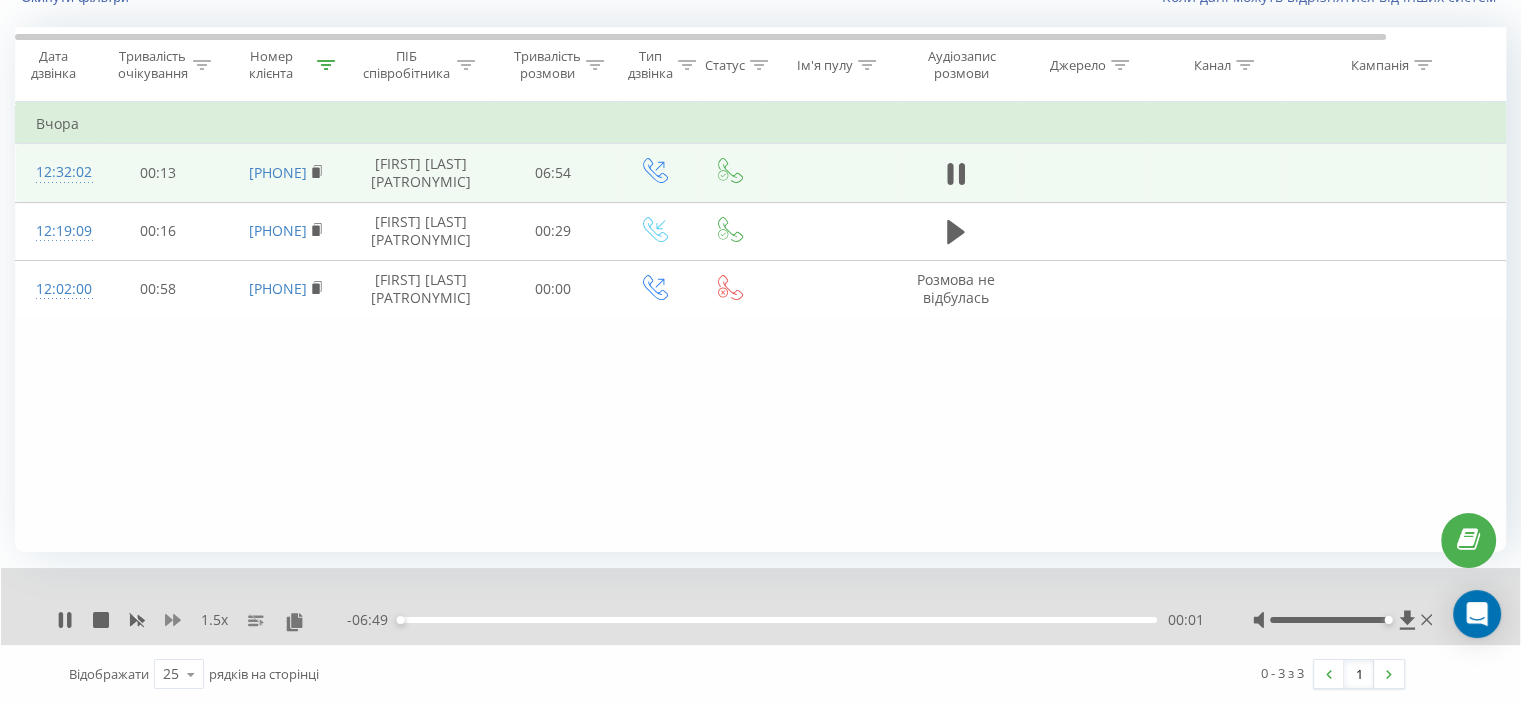 click 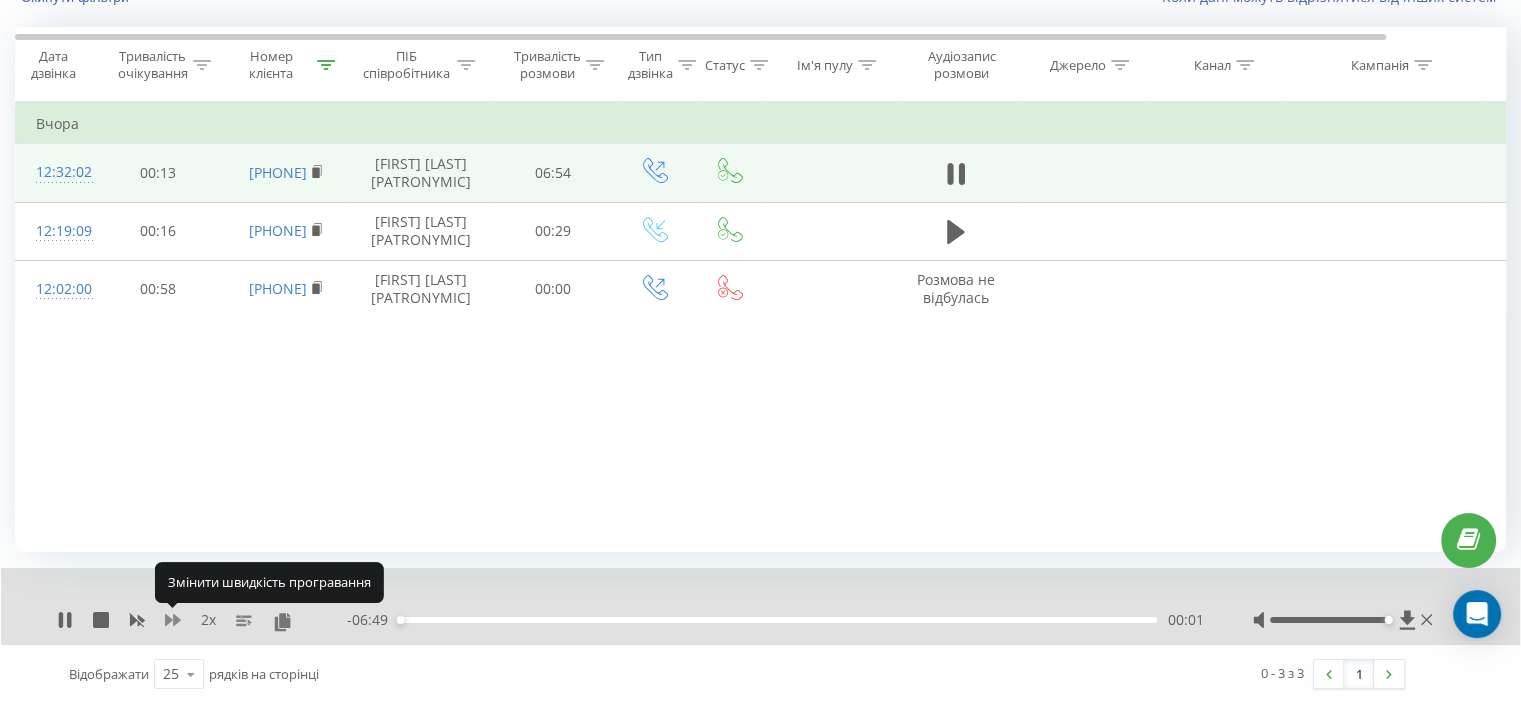 click 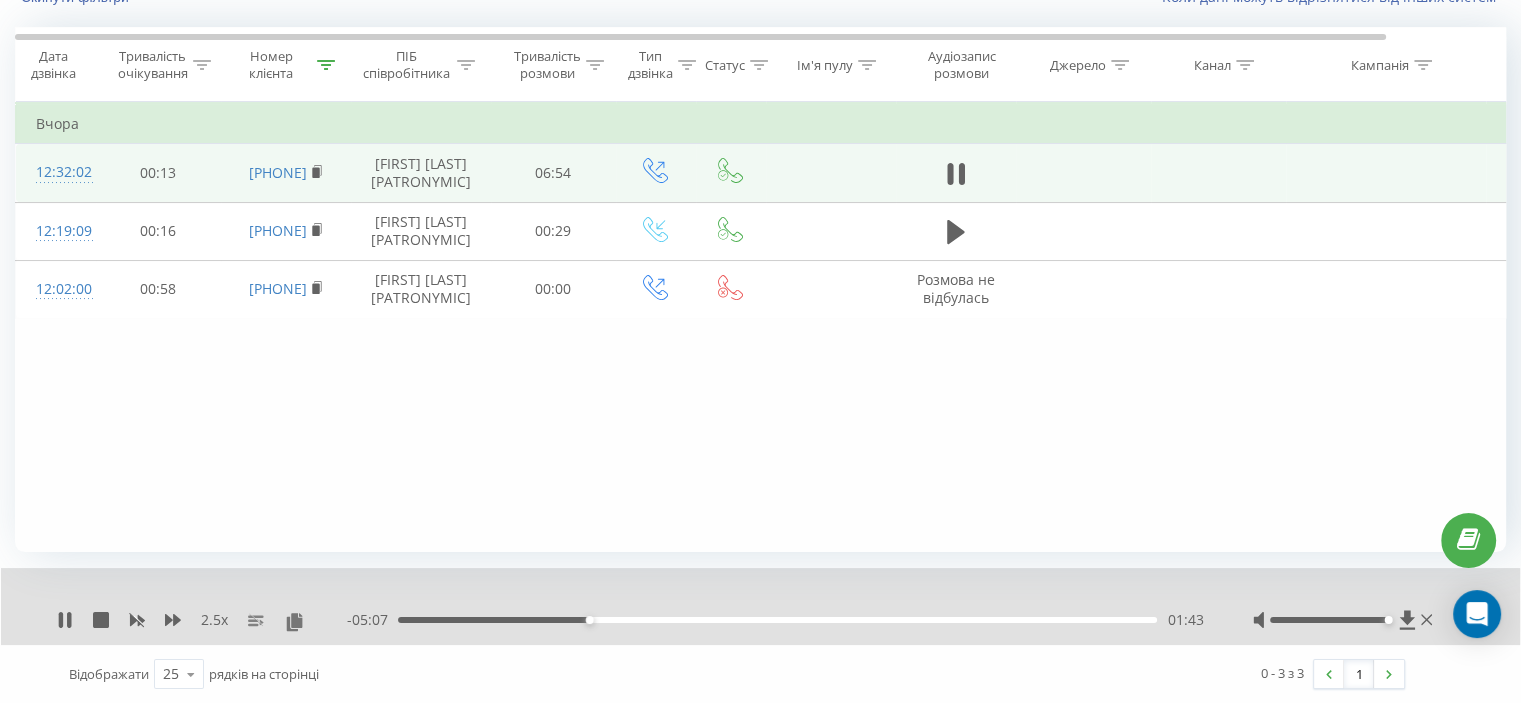 click on "01:43" at bounding box center [777, 620] 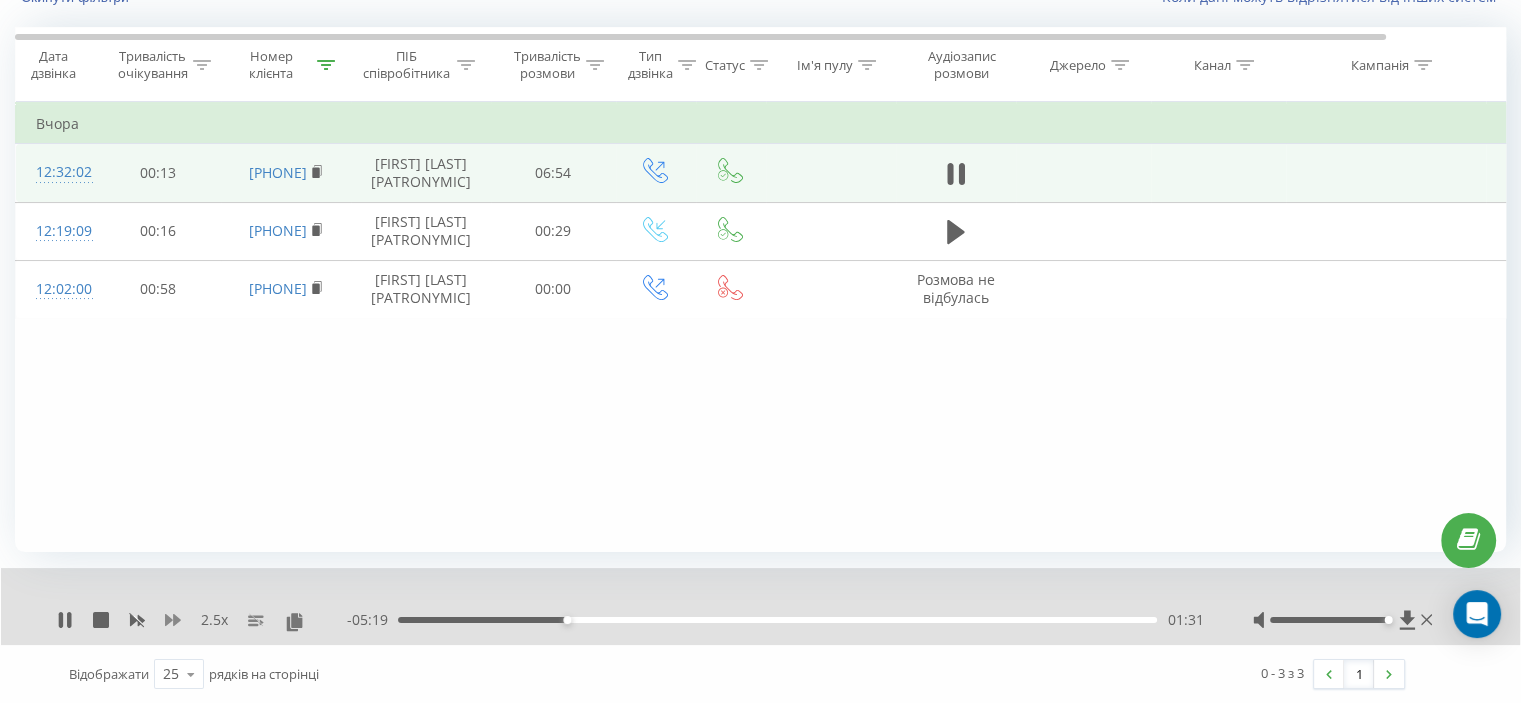 click 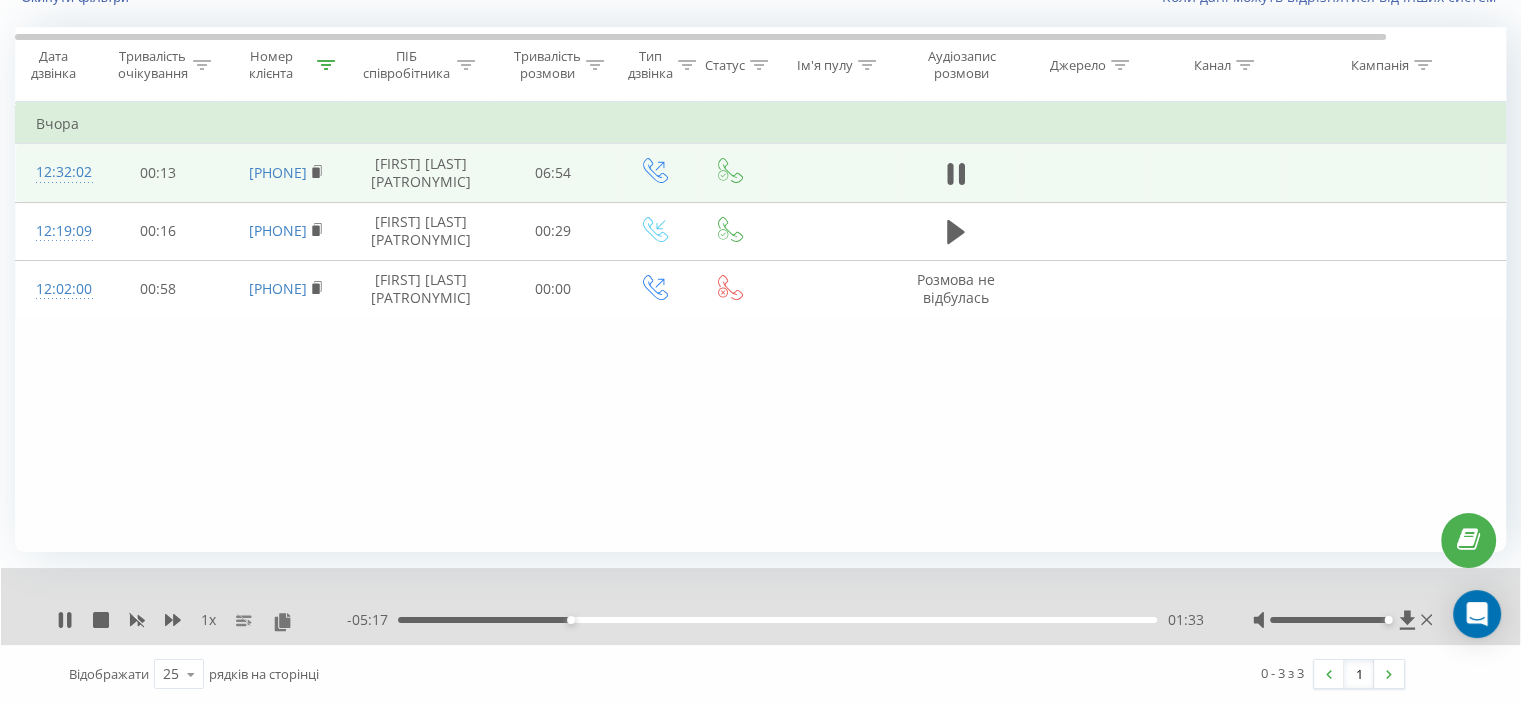 click on "- 05:17 01:33   01:33" at bounding box center (775, 620) 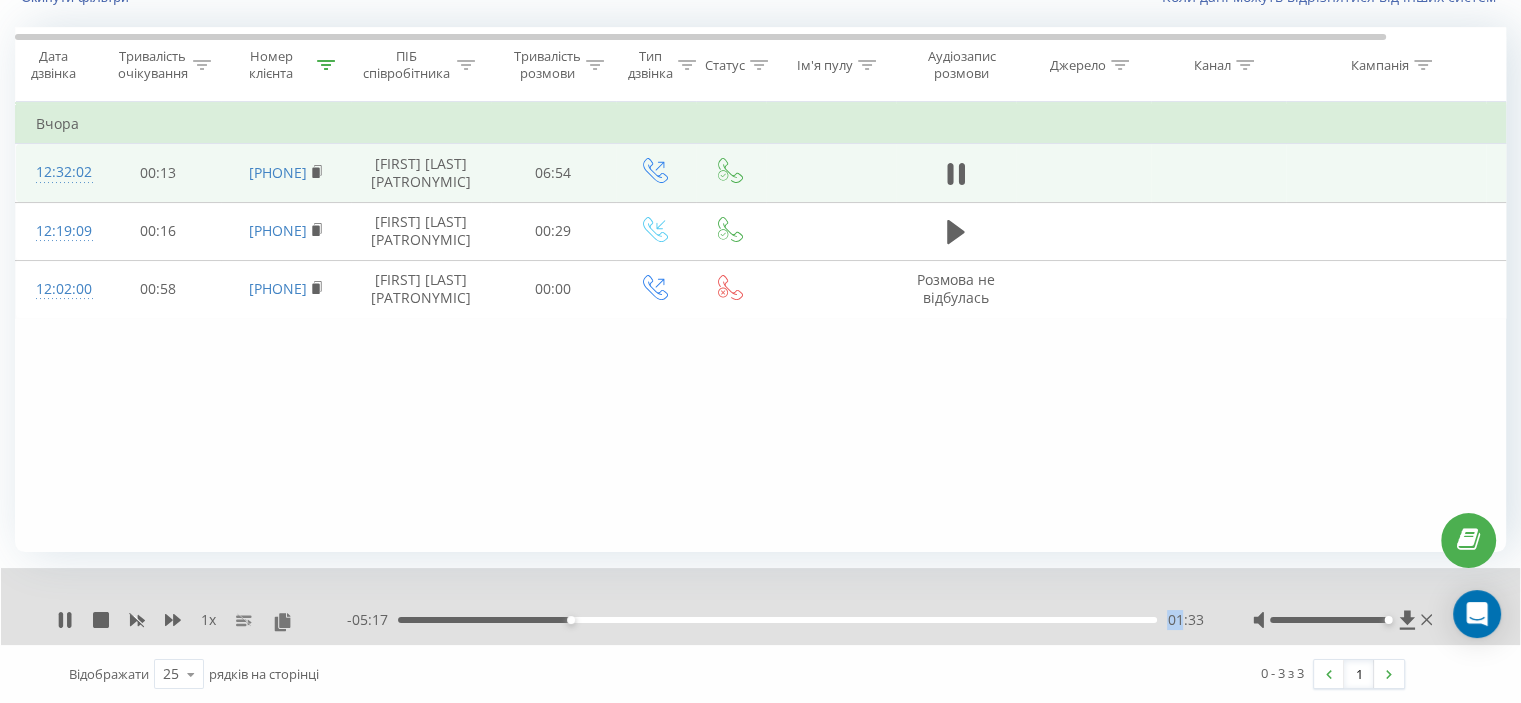 click on "- 05:17 01:33   01:33" at bounding box center (775, 620) 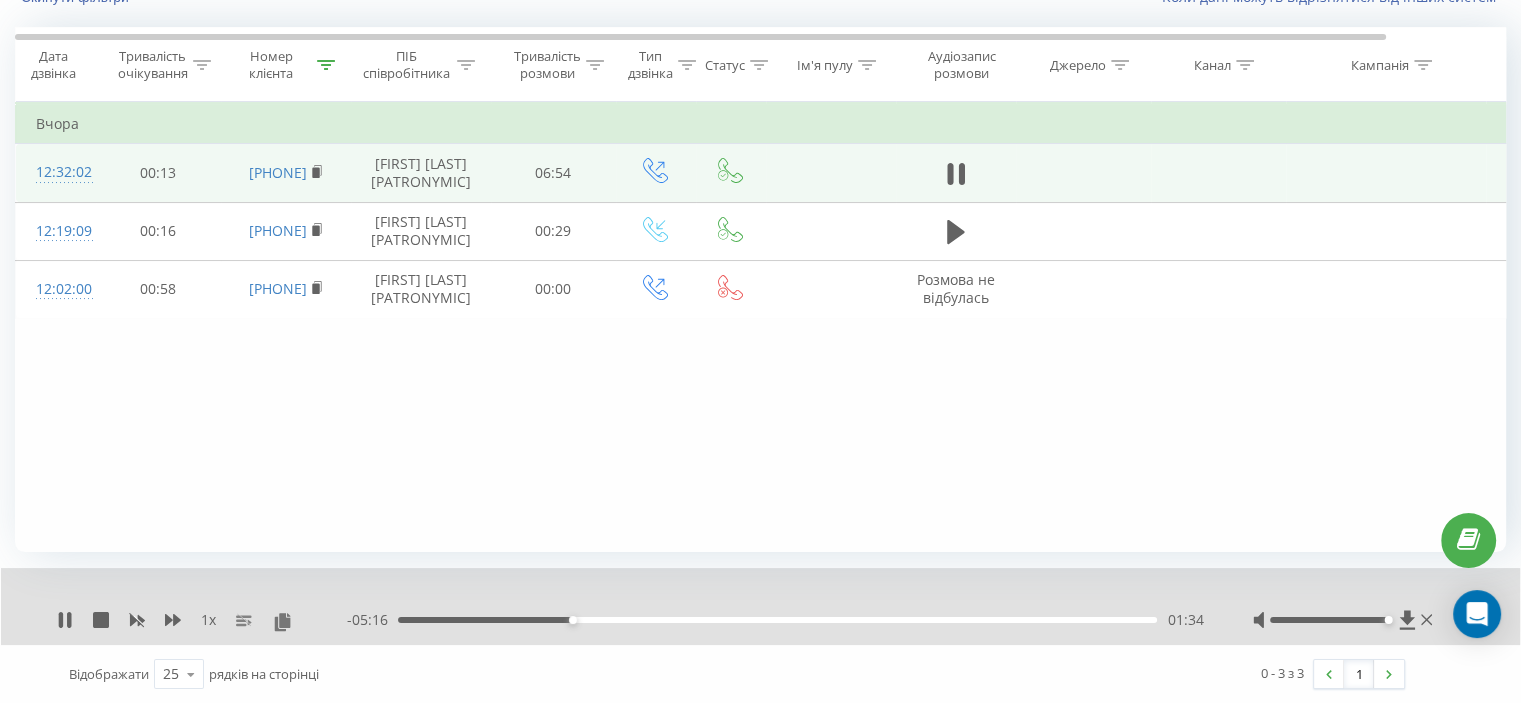 click on "01:34" at bounding box center (777, 620) 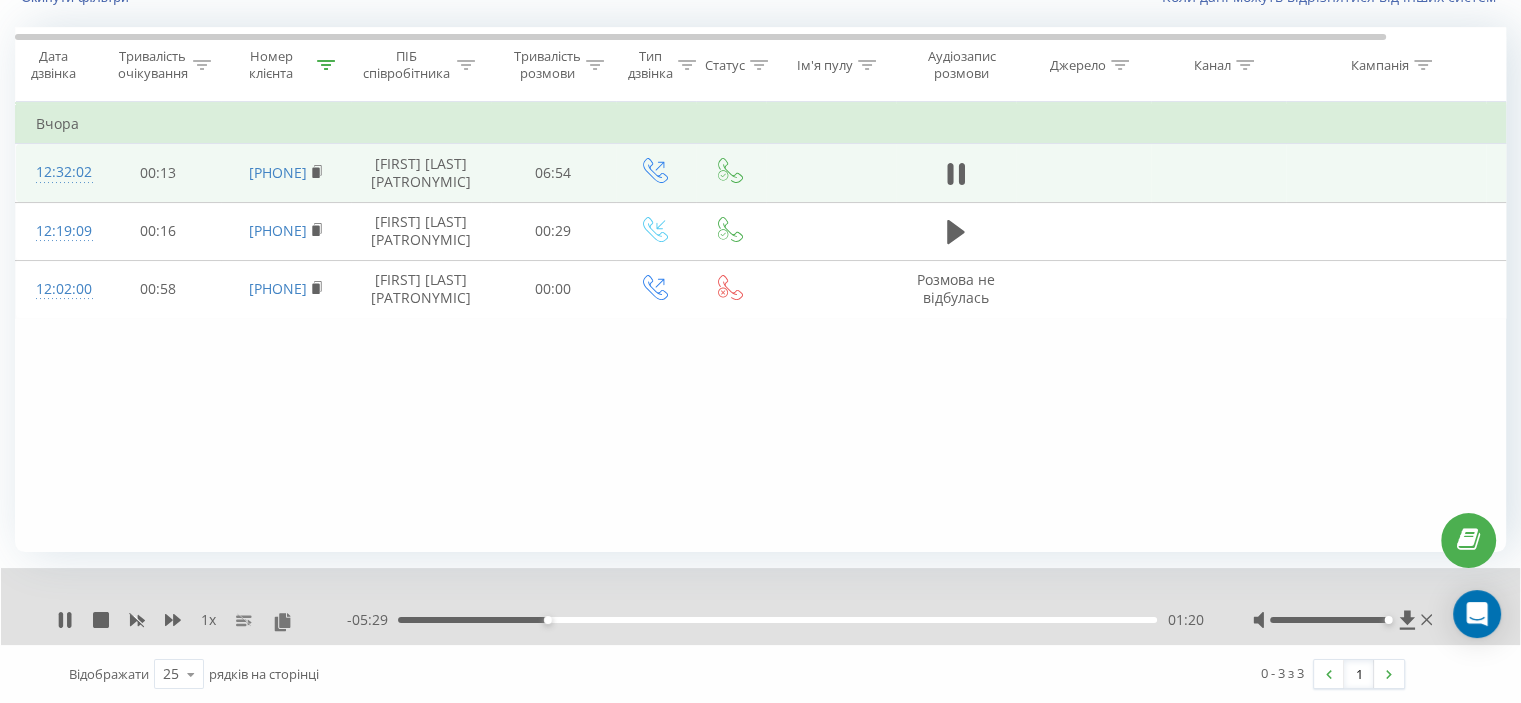 click on "1 x" at bounding box center (202, 620) 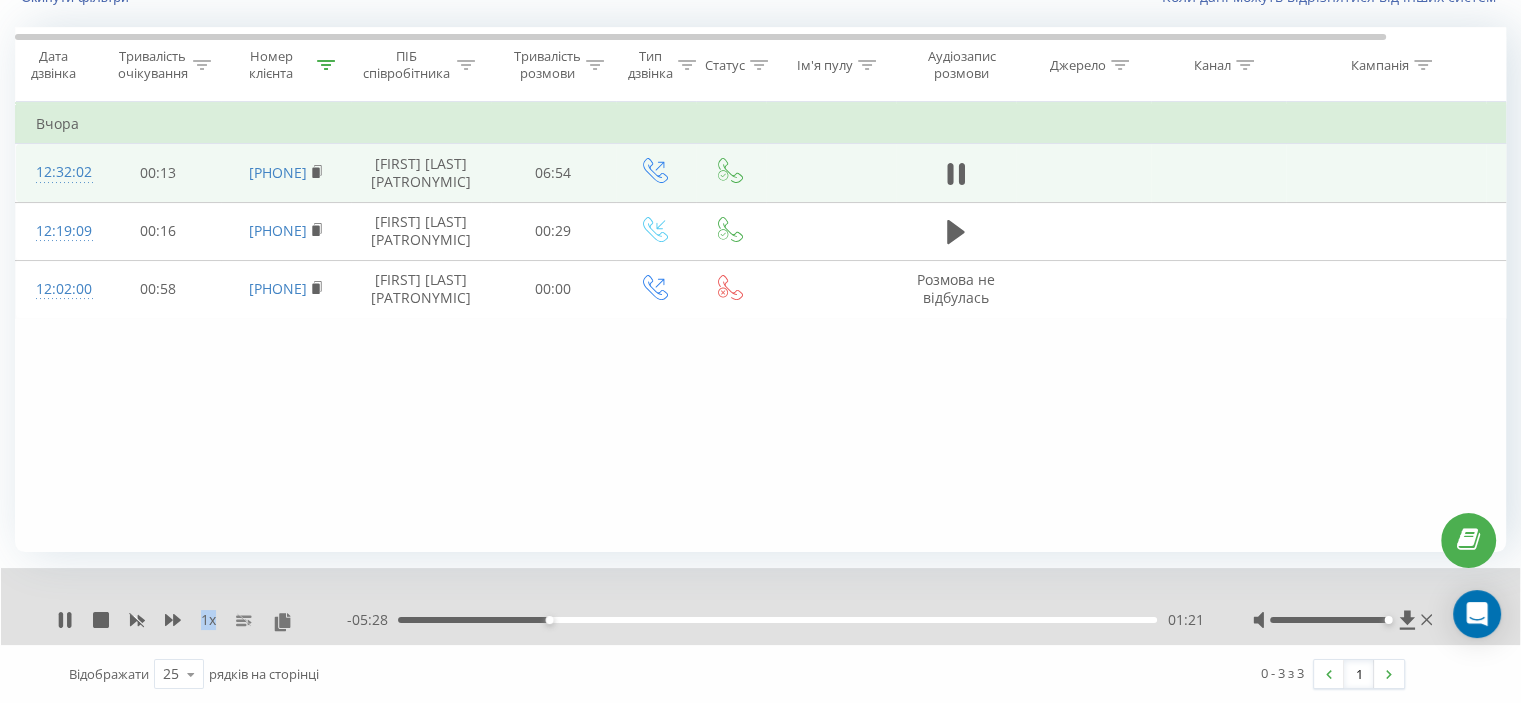 click on "1 x" at bounding box center (202, 620) 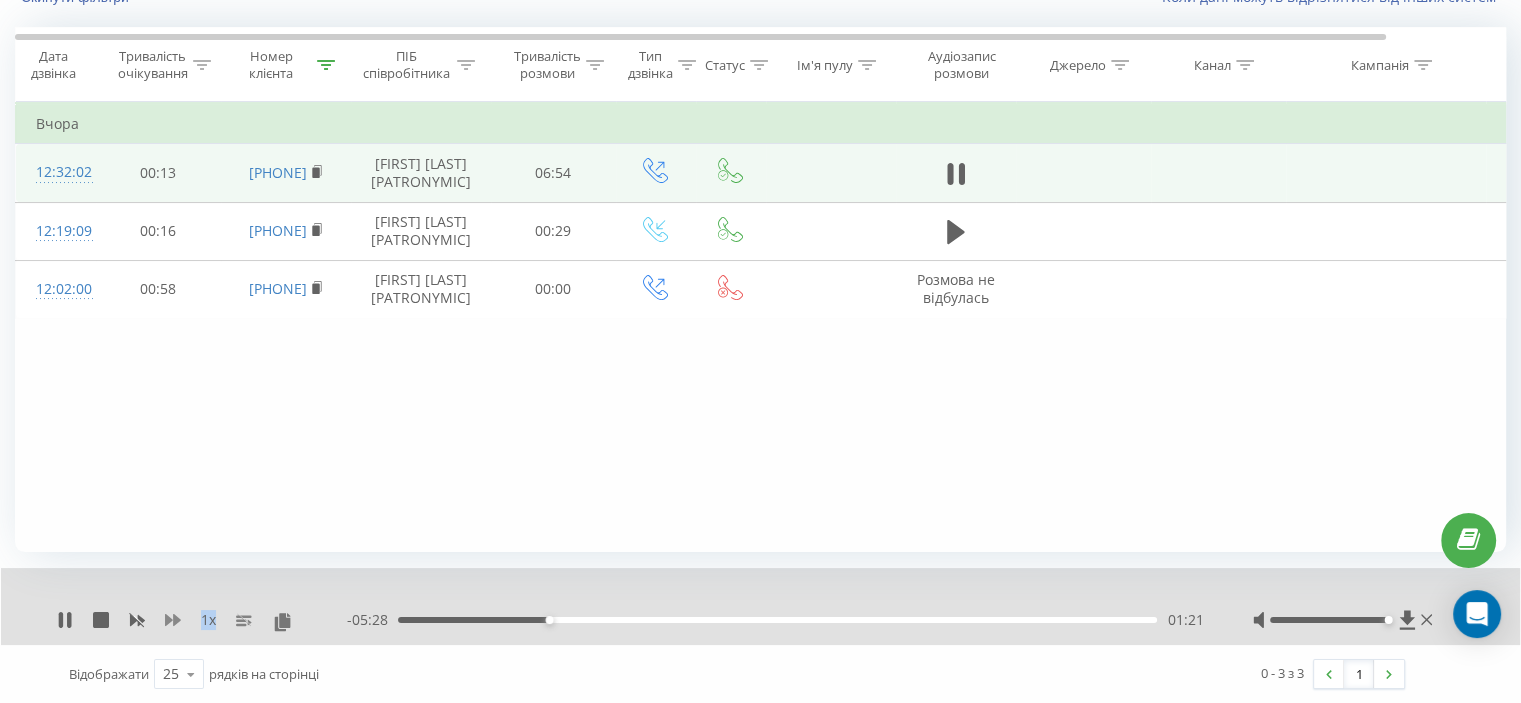 click 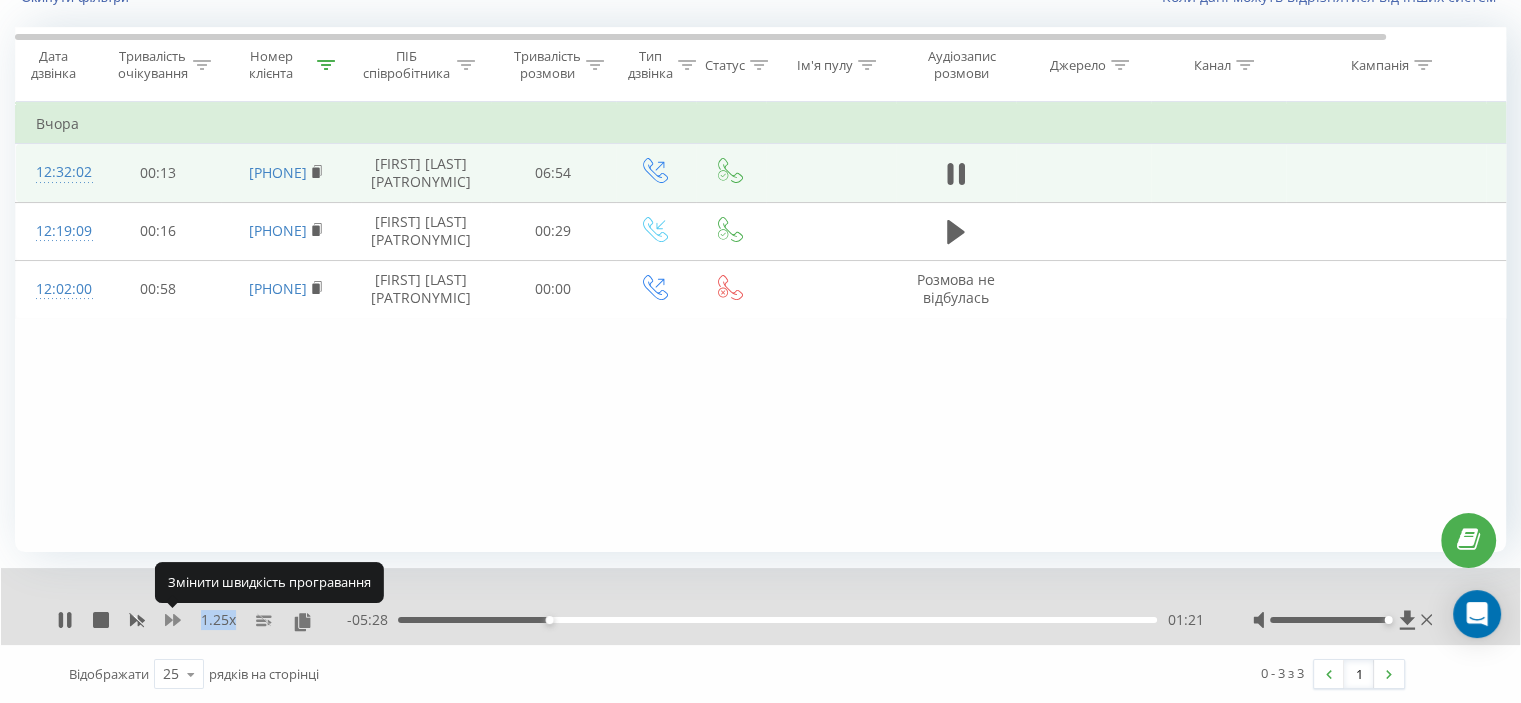 click 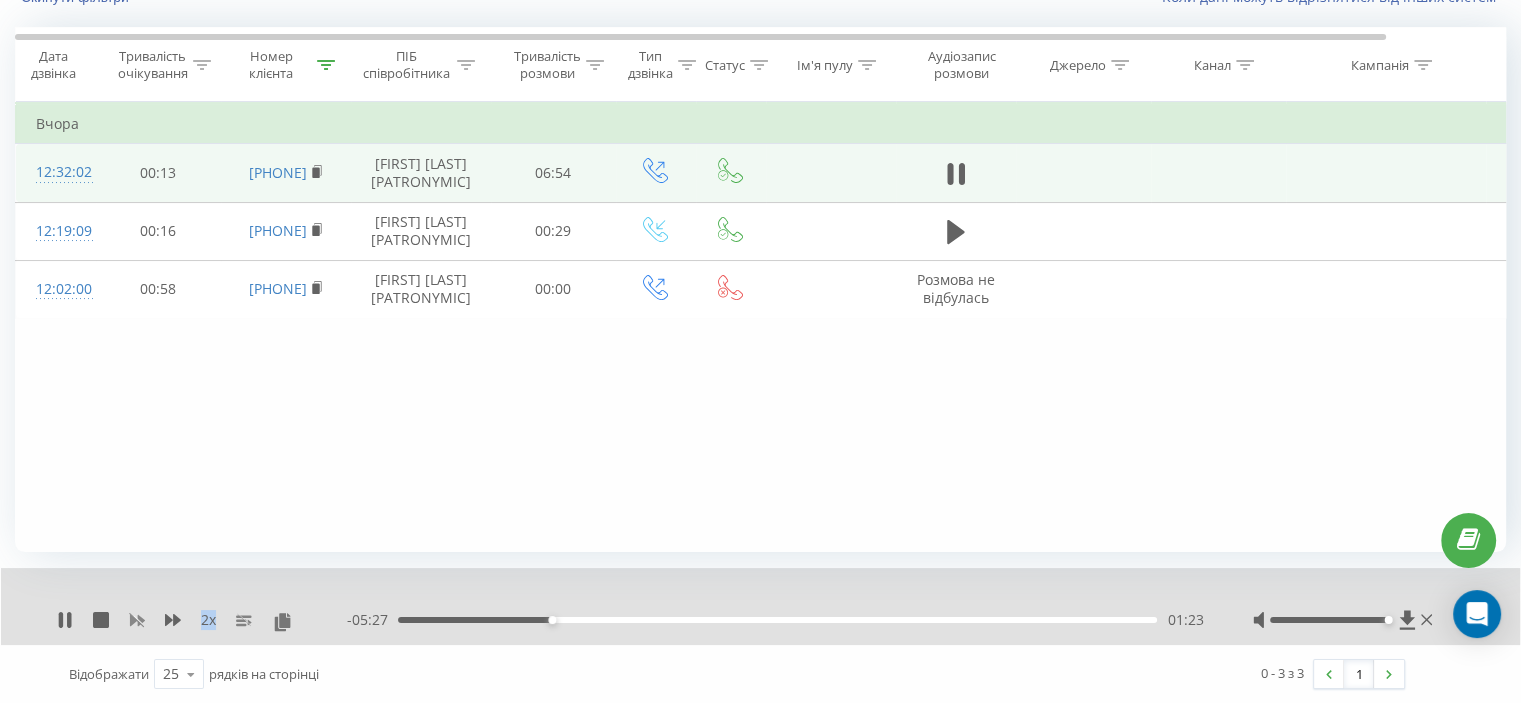 click 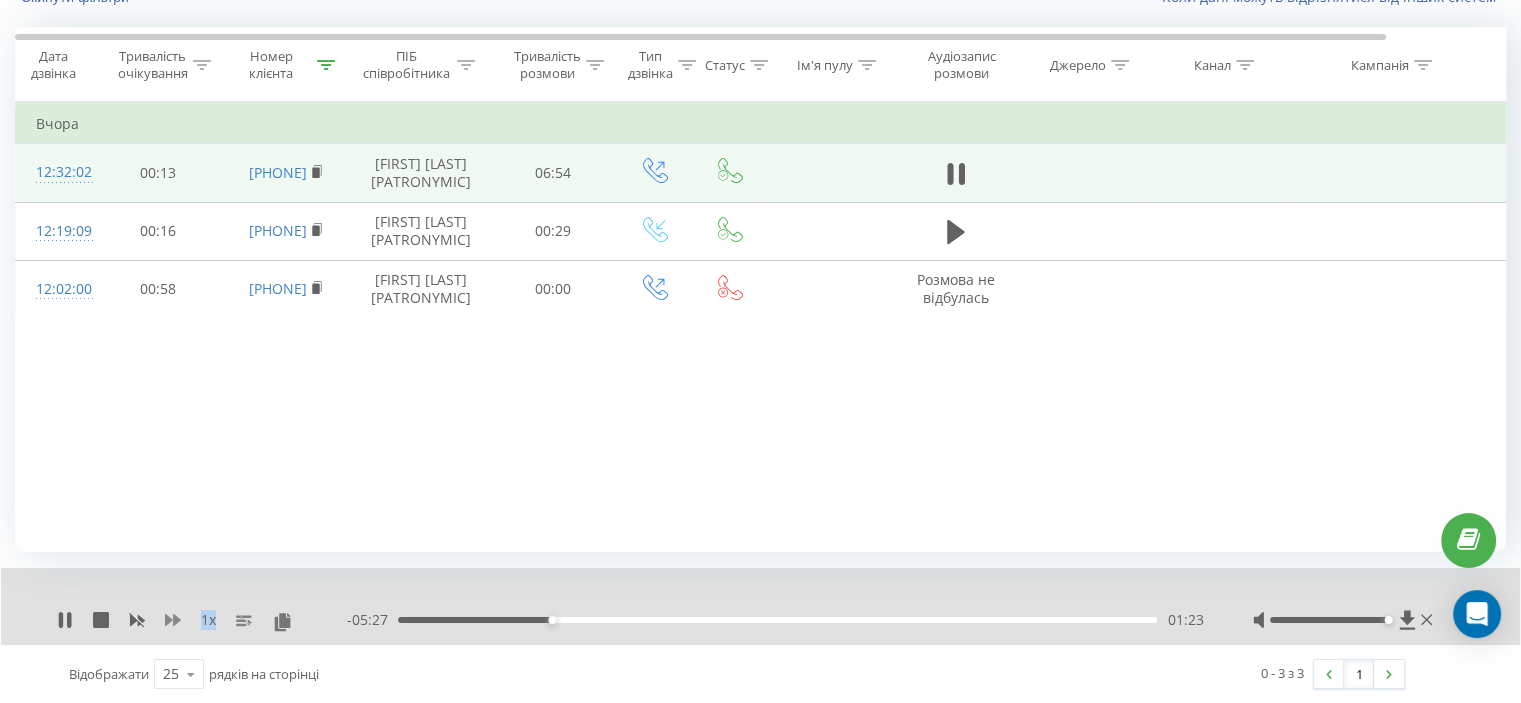 click 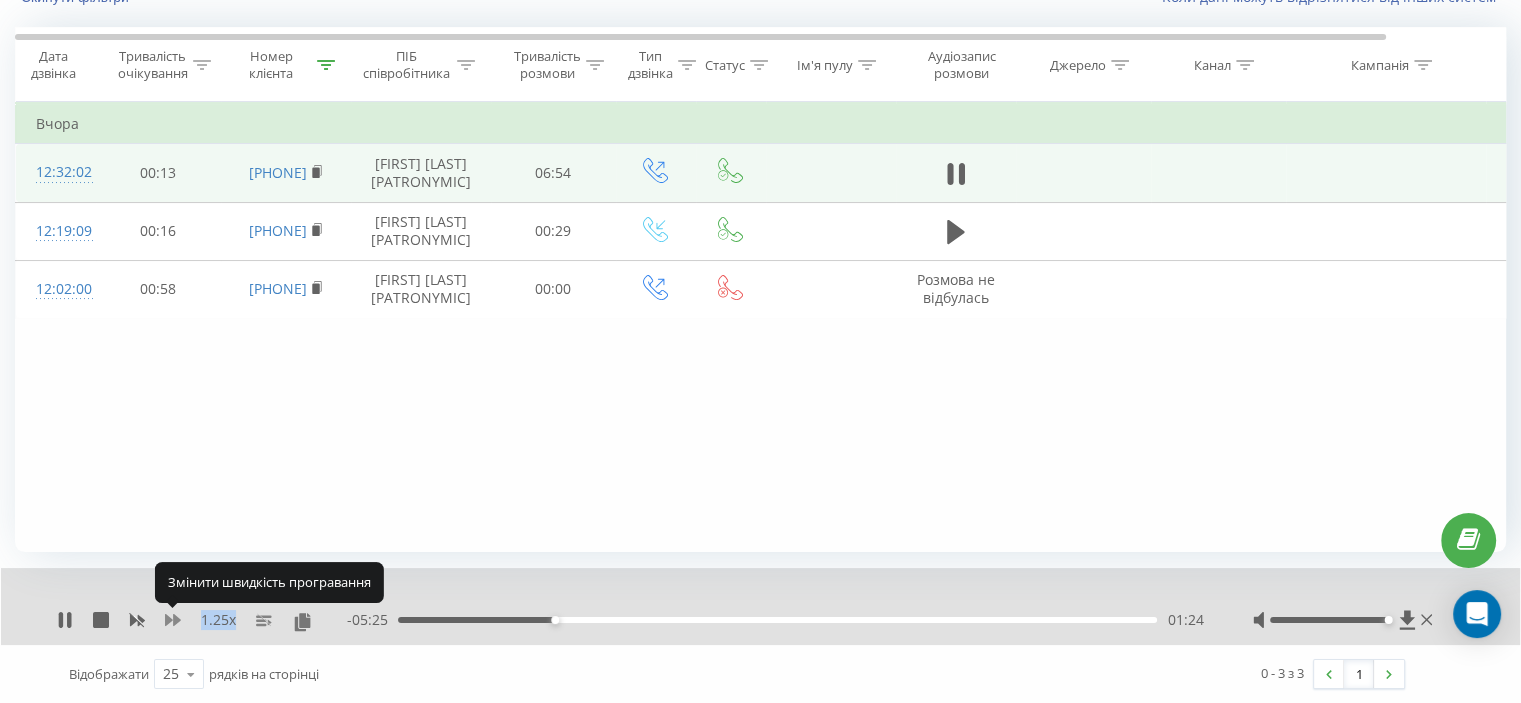 click 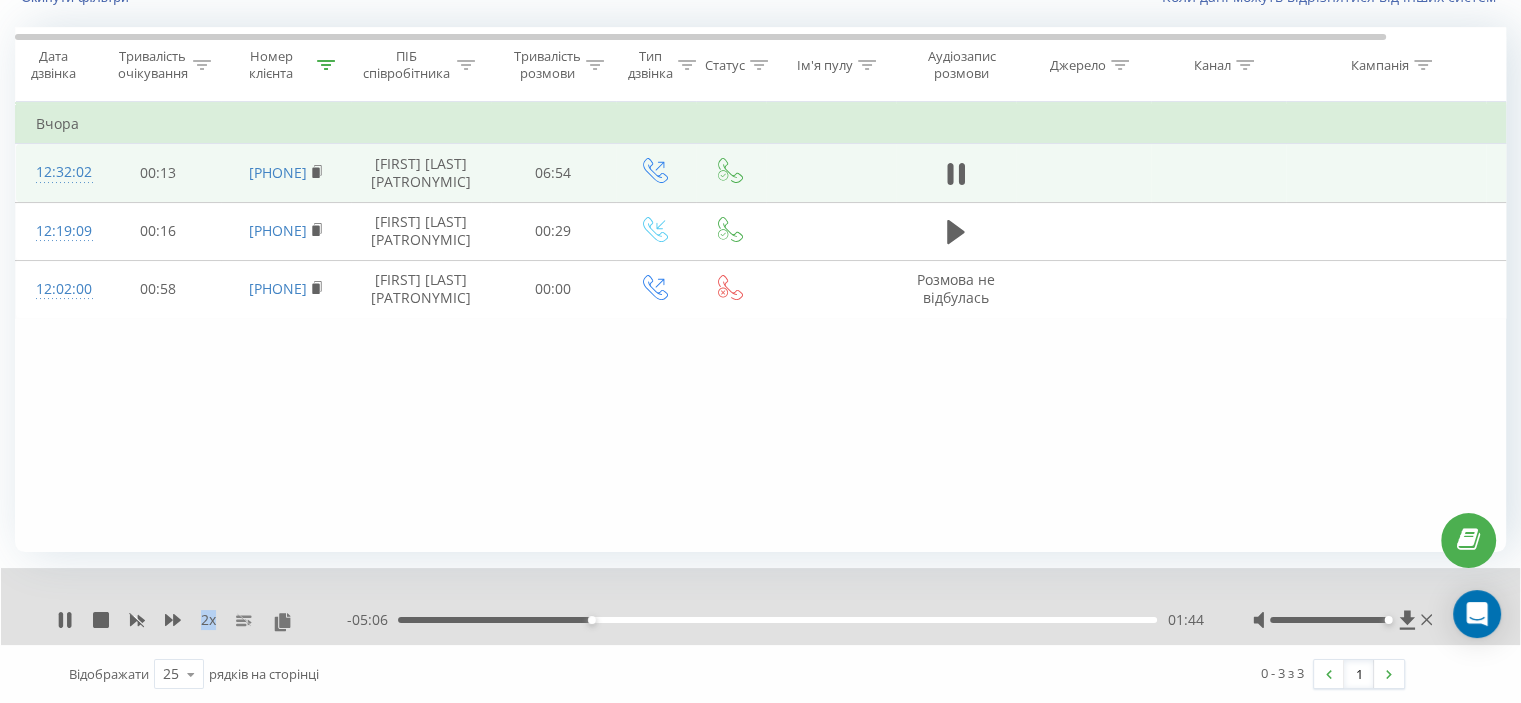 drag, startPoint x: 953, startPoint y: 183, endPoint x: 929, endPoint y: 171, distance: 26.832815 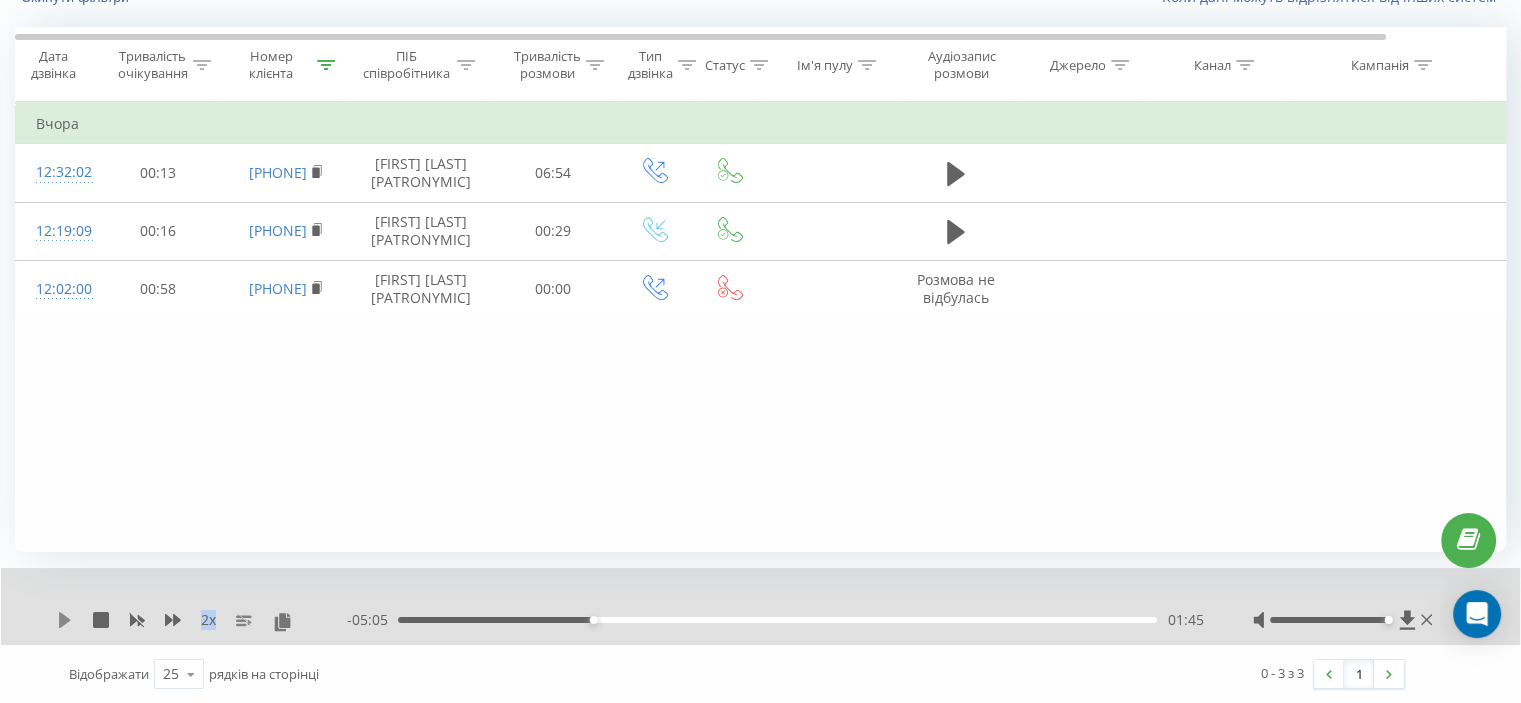 click 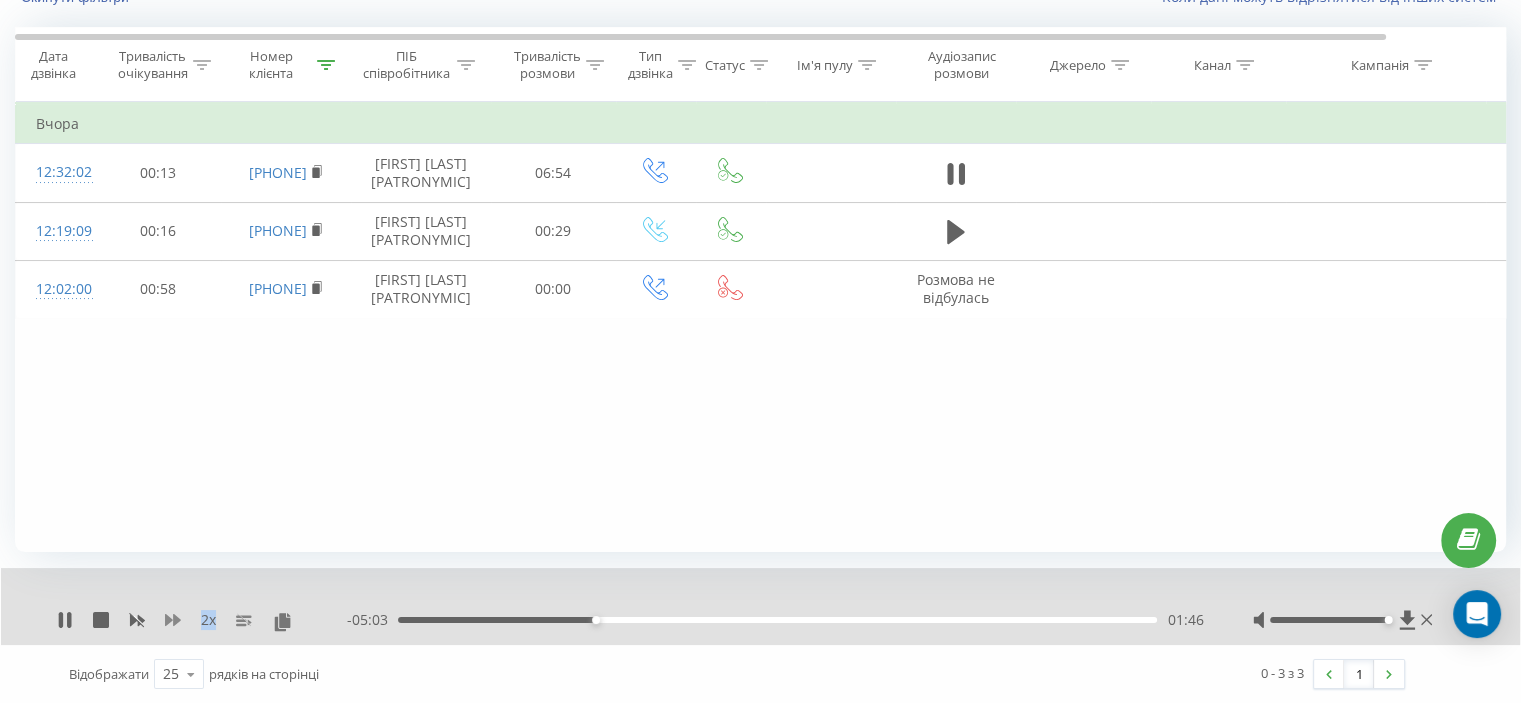 click 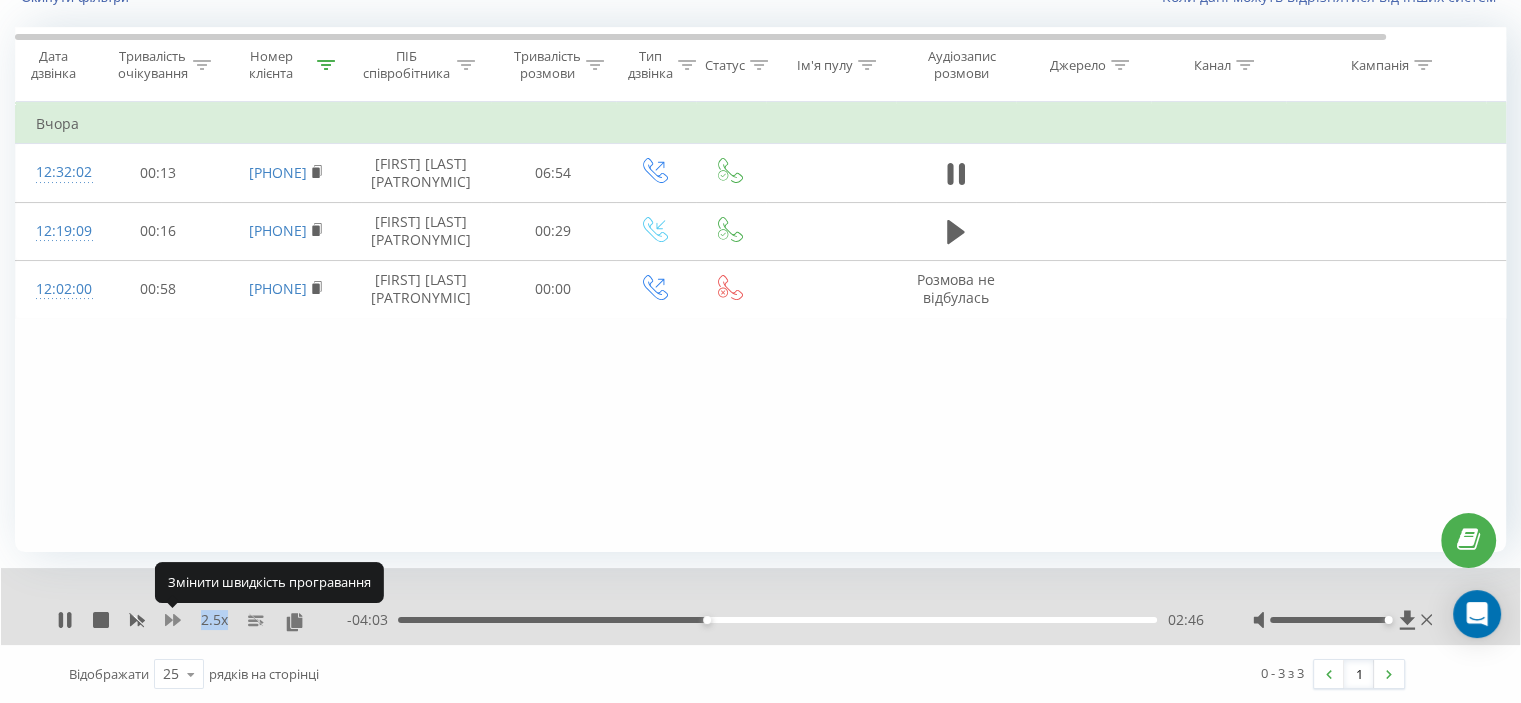 click 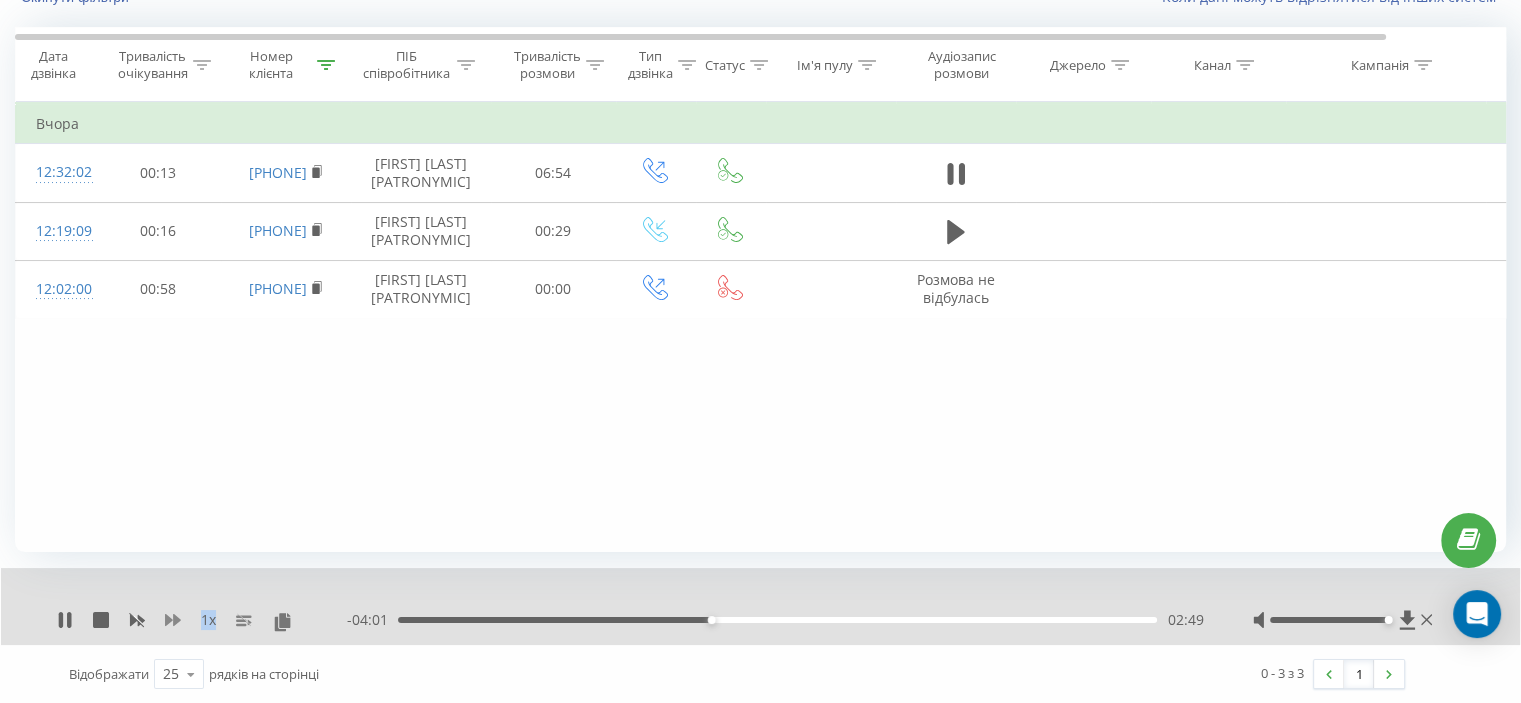 click 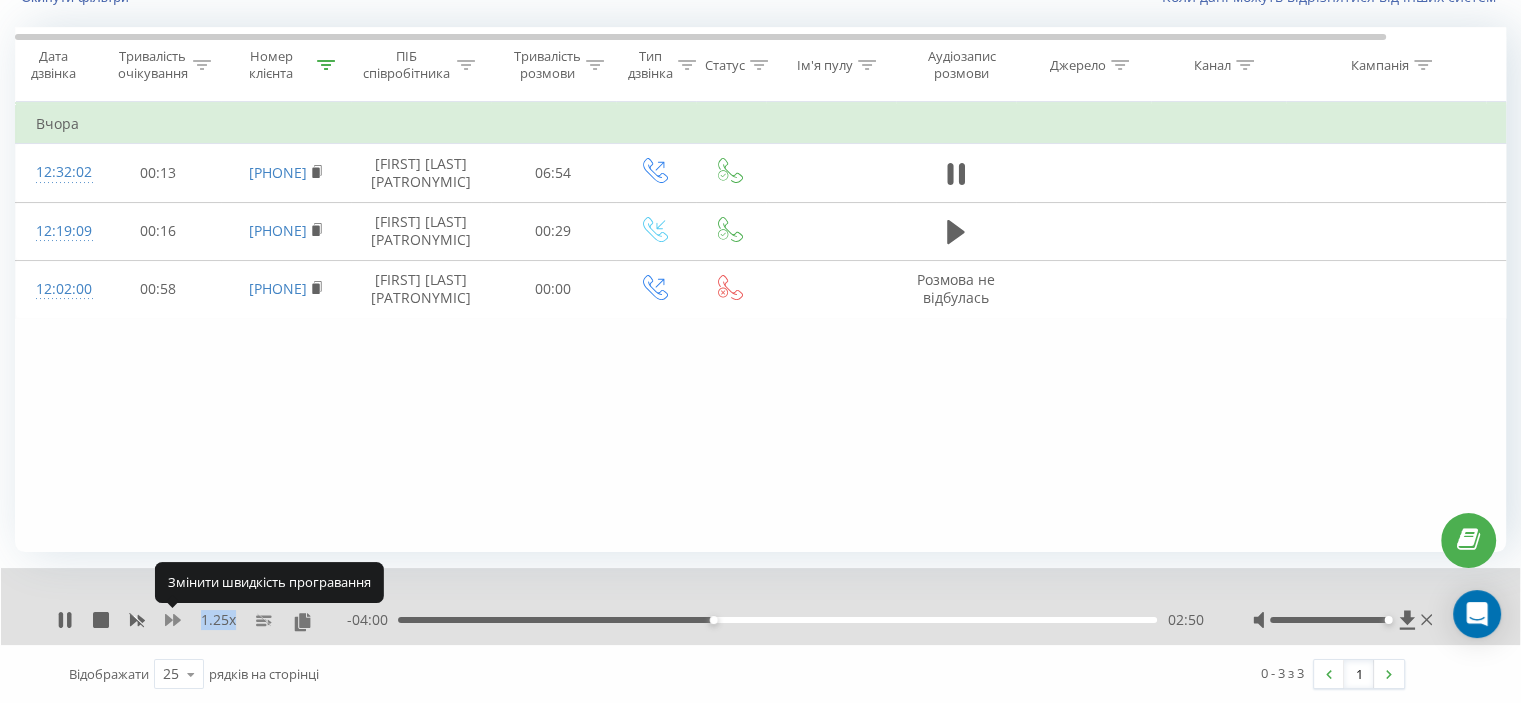 click 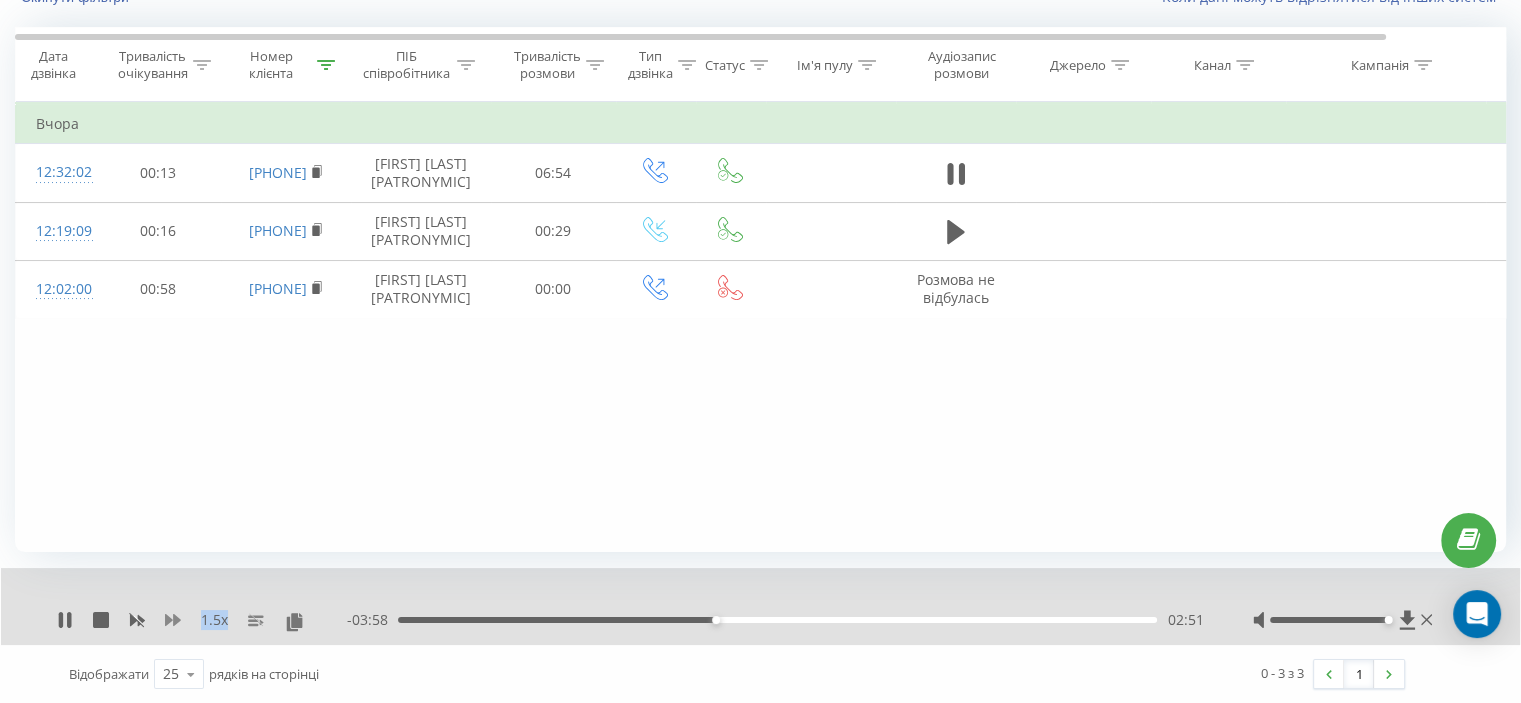 click 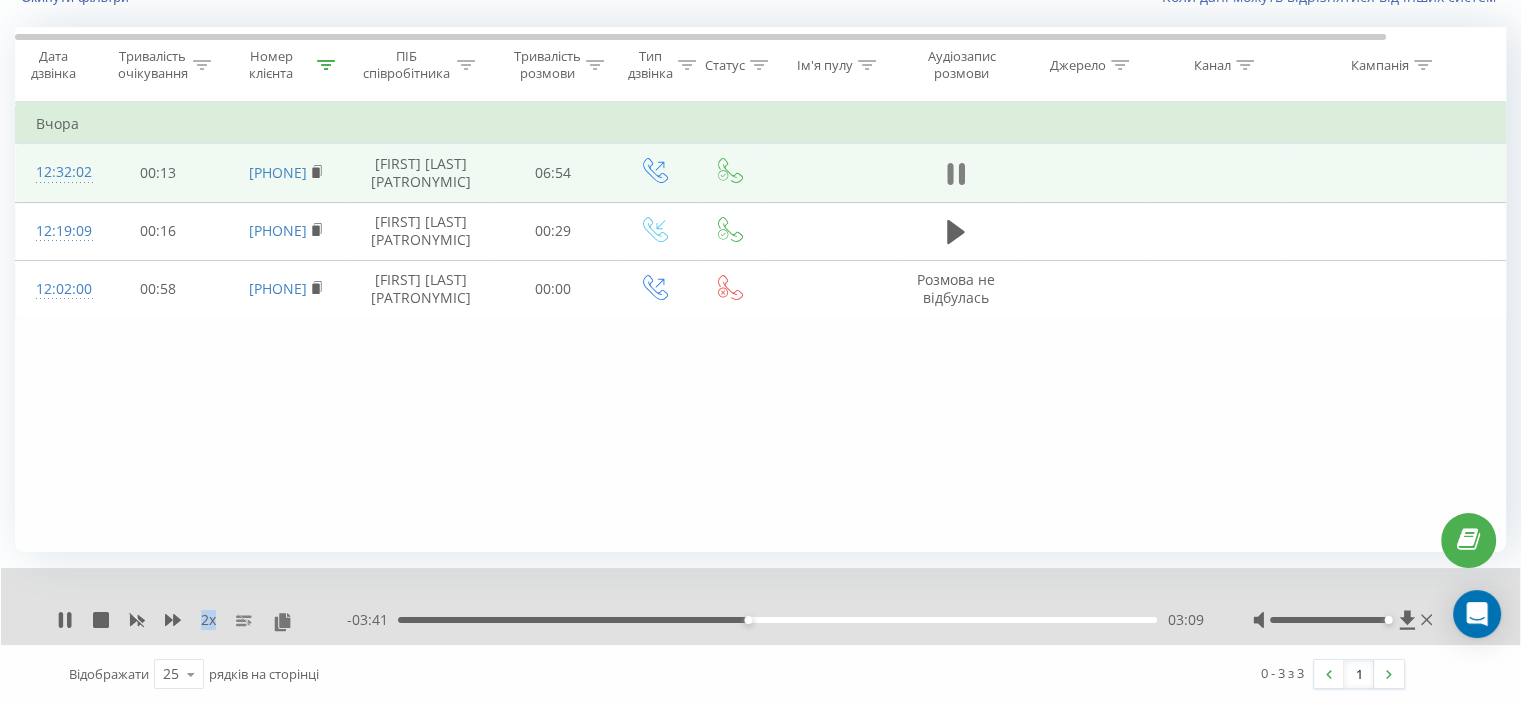 click at bounding box center [956, 174] 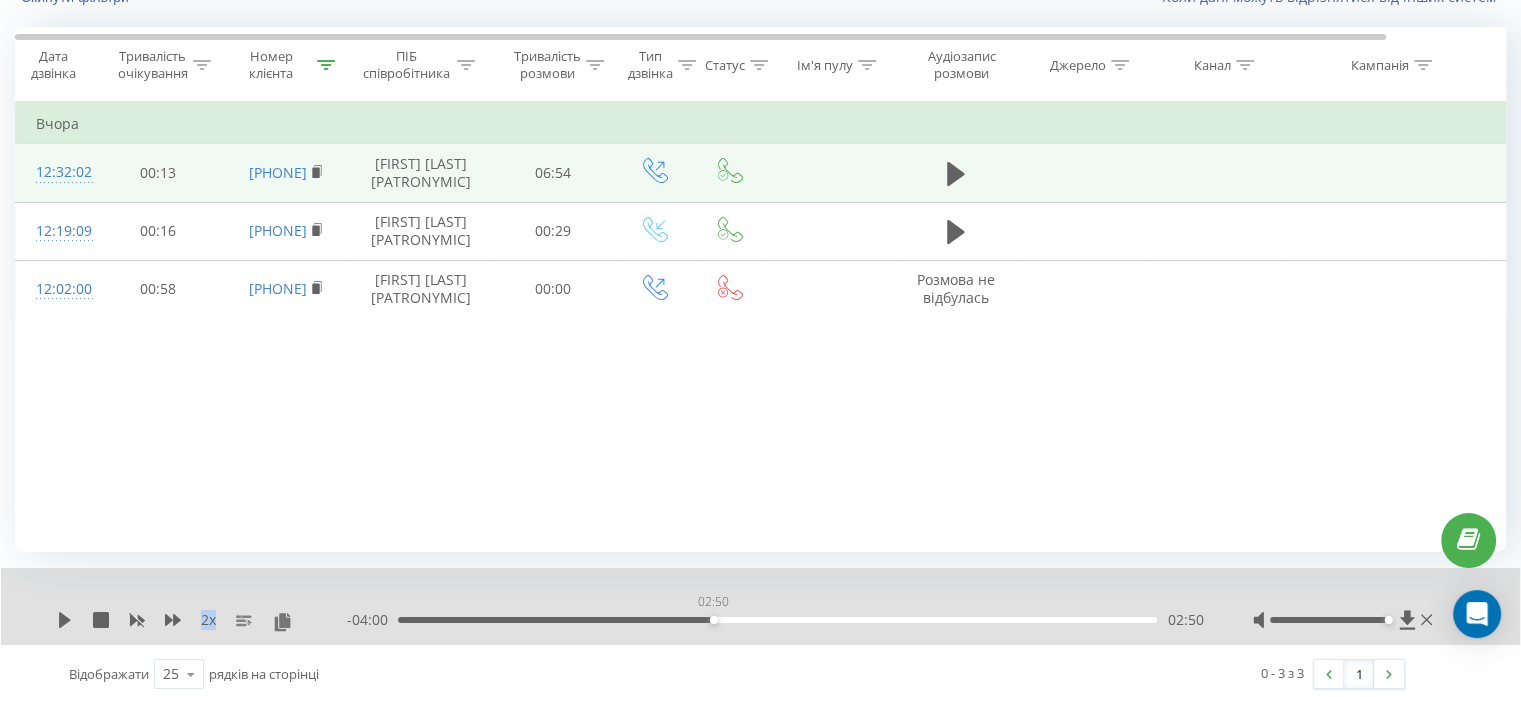 click on "02:50" at bounding box center [777, 620] 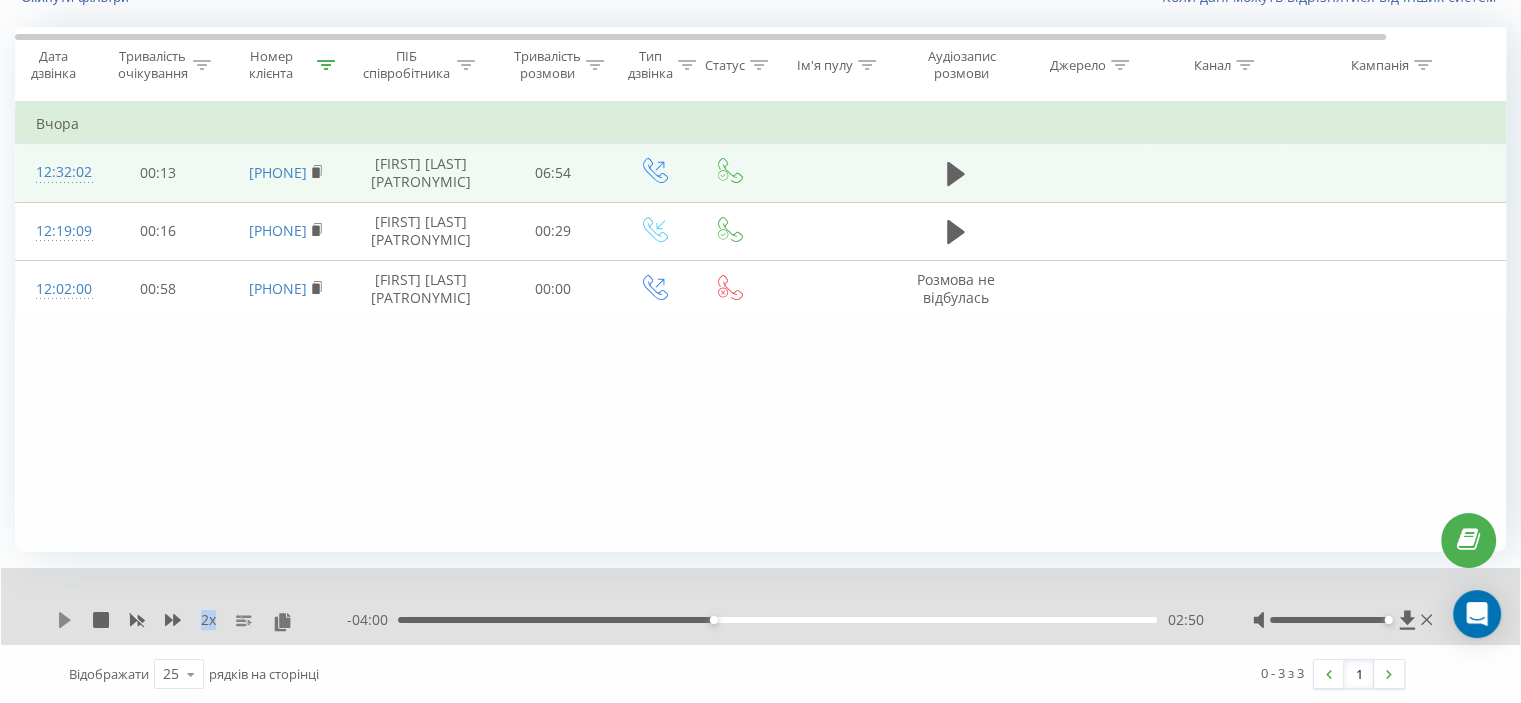 click 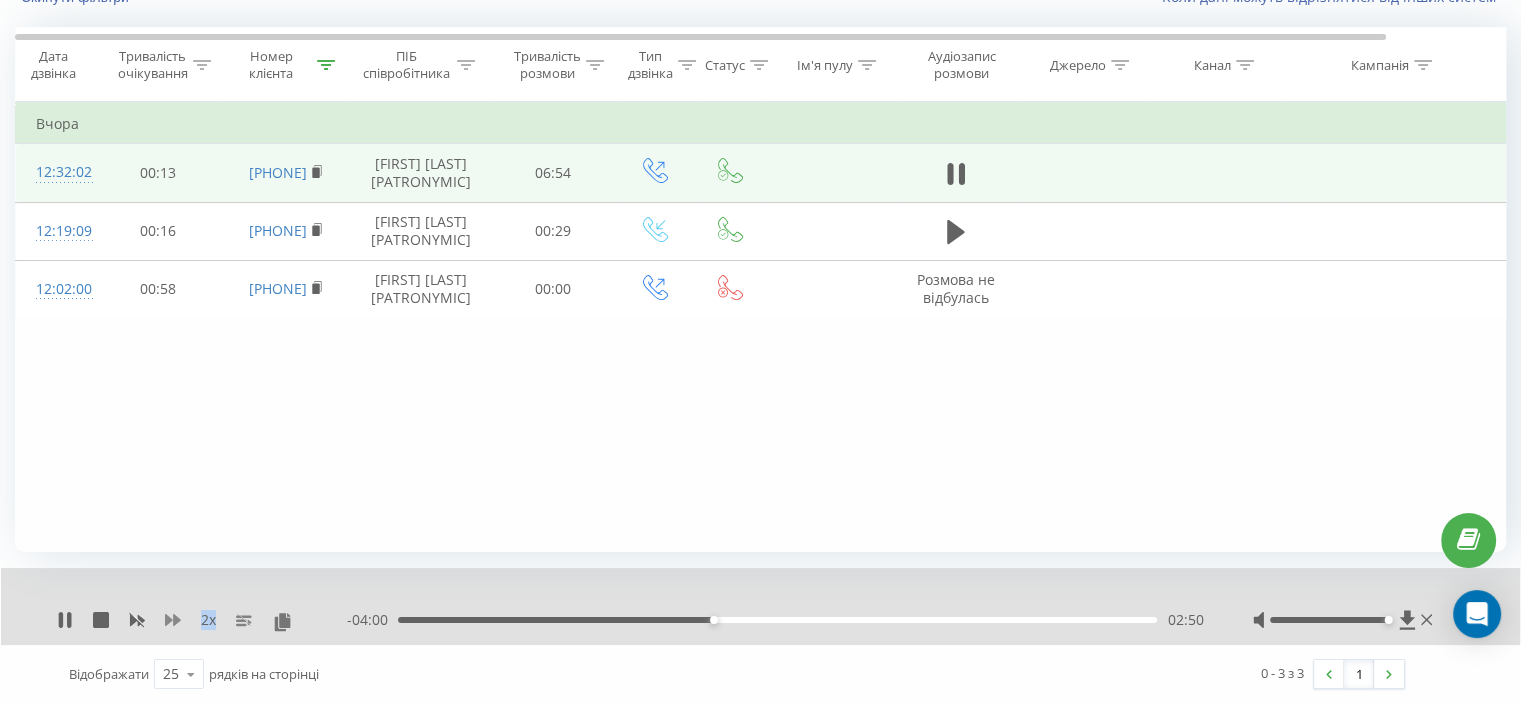 click 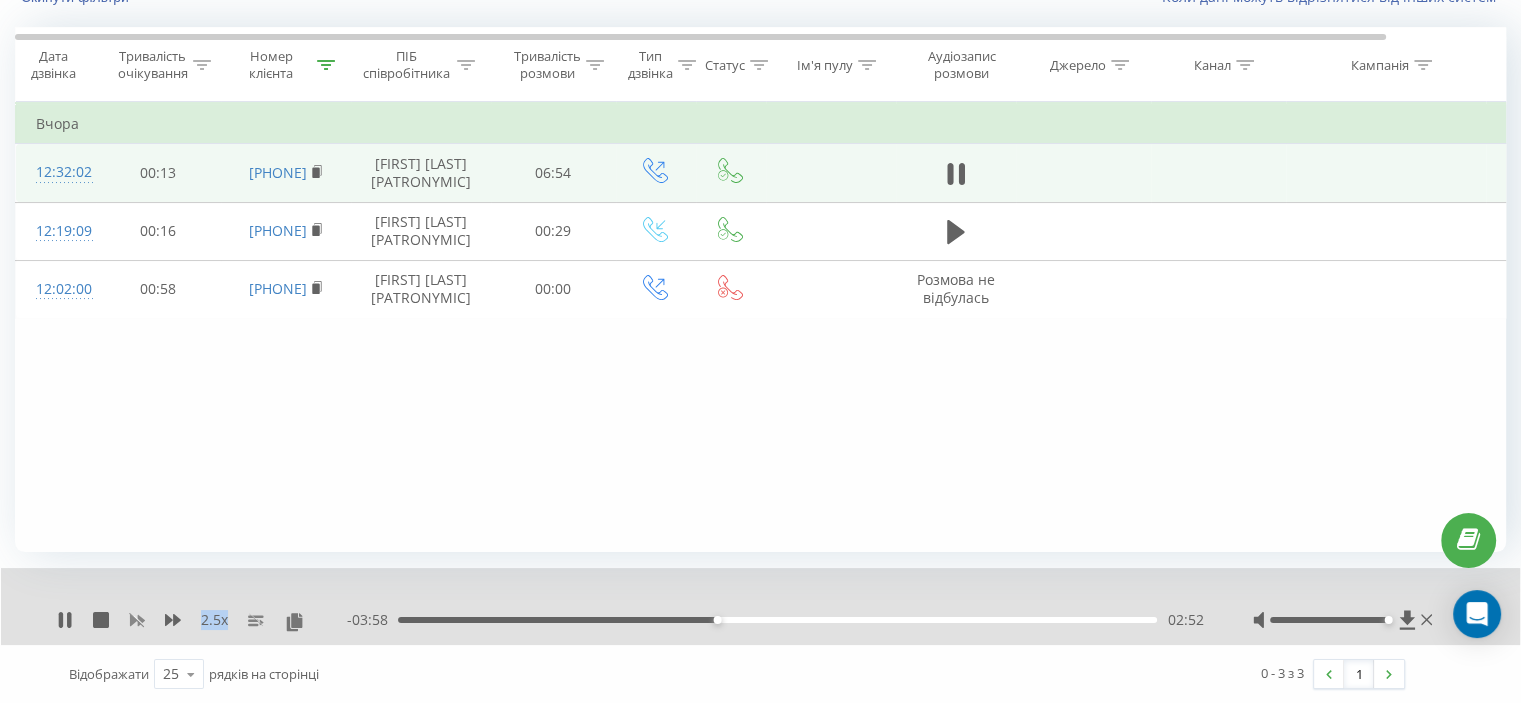 click 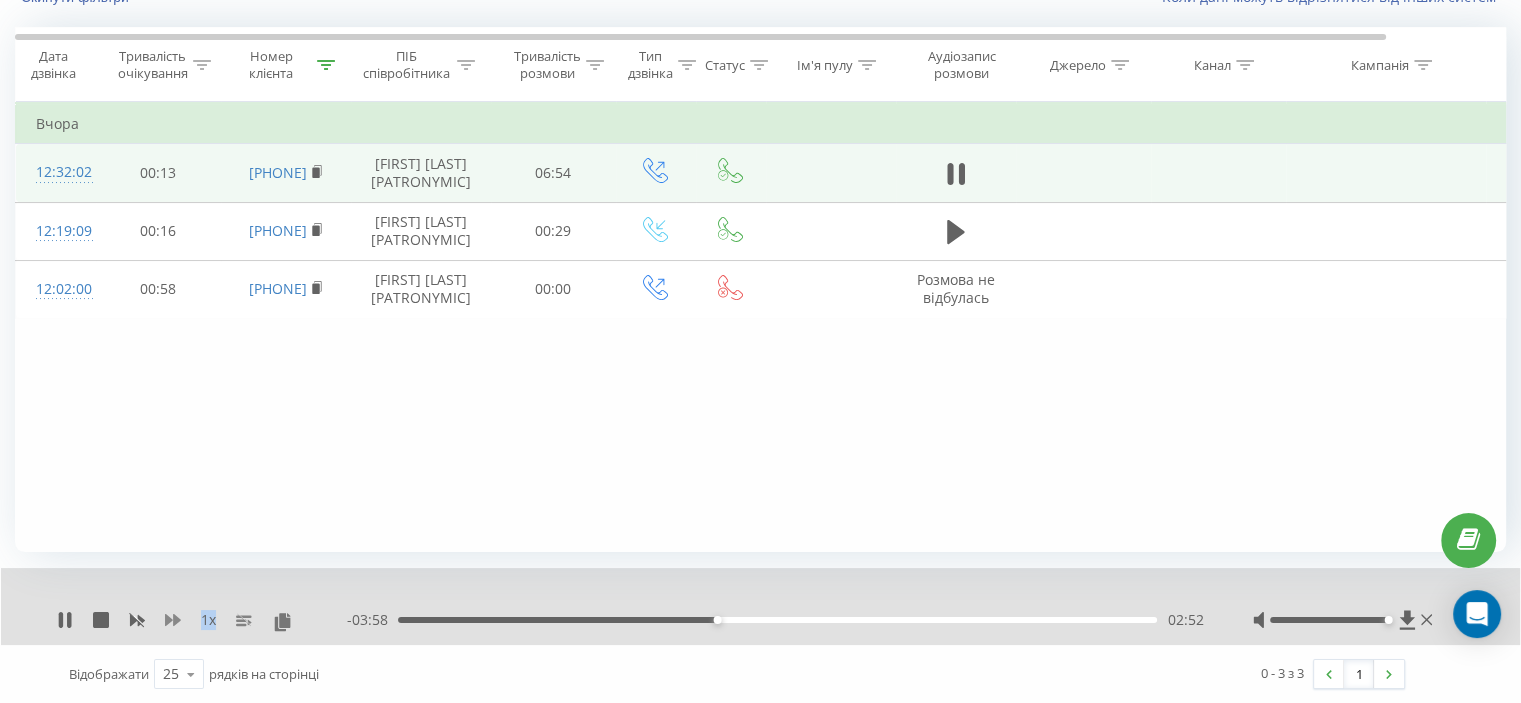 click 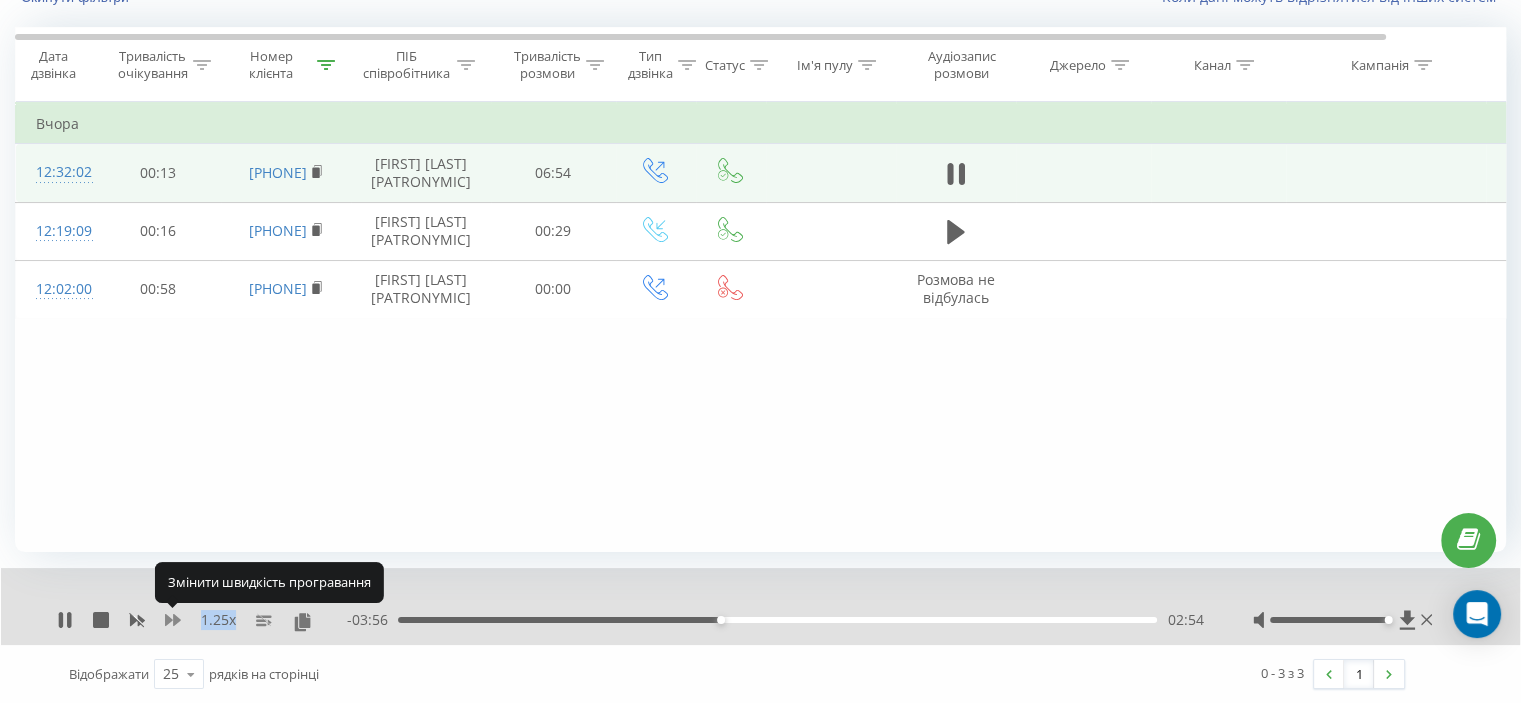 click 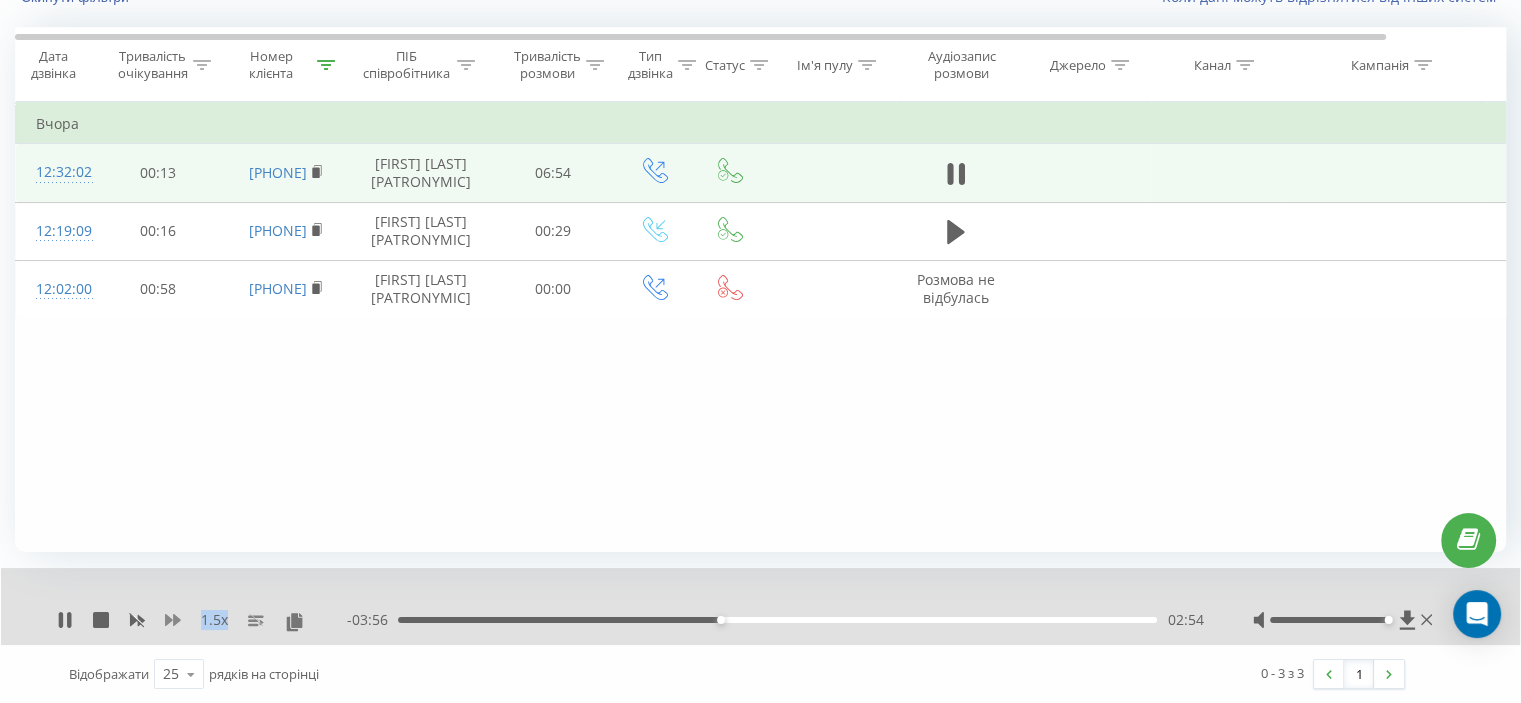 click 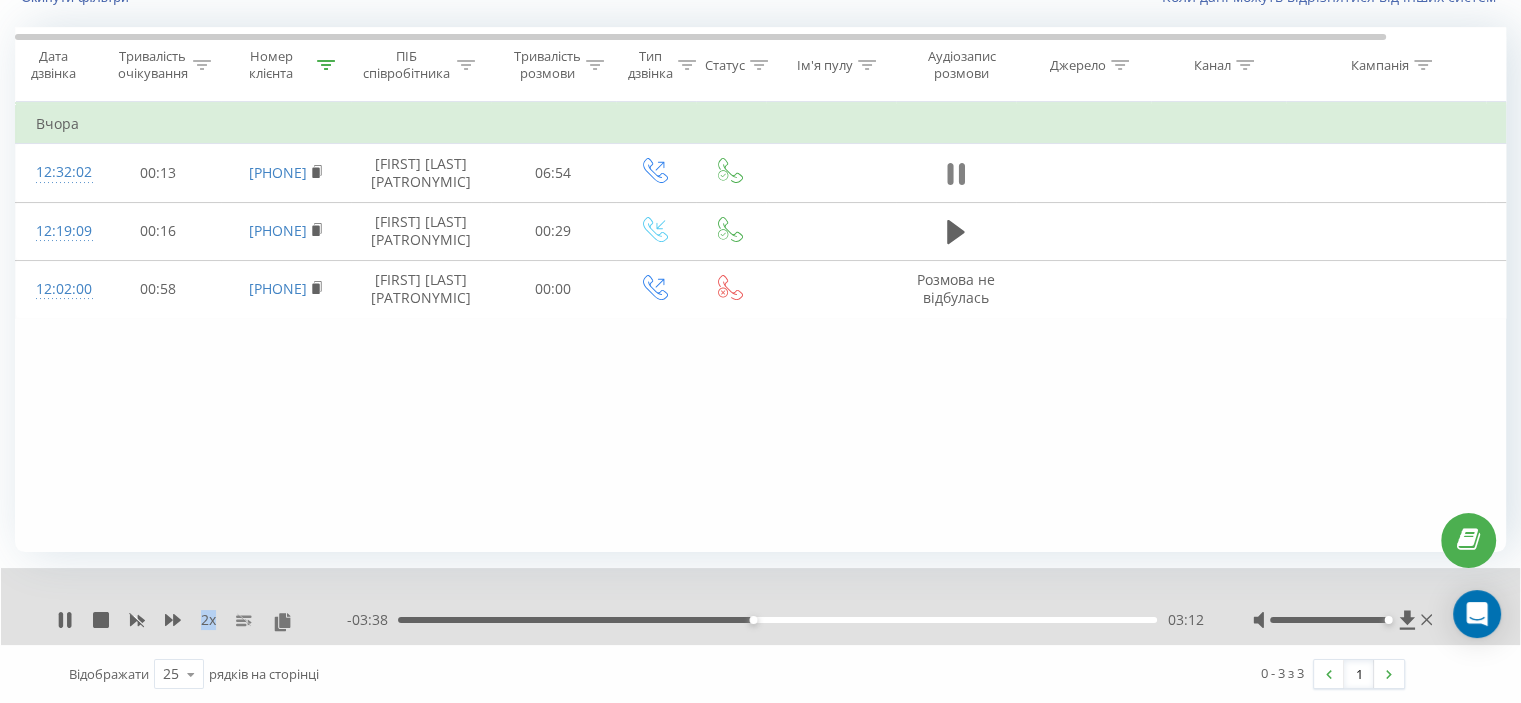 click 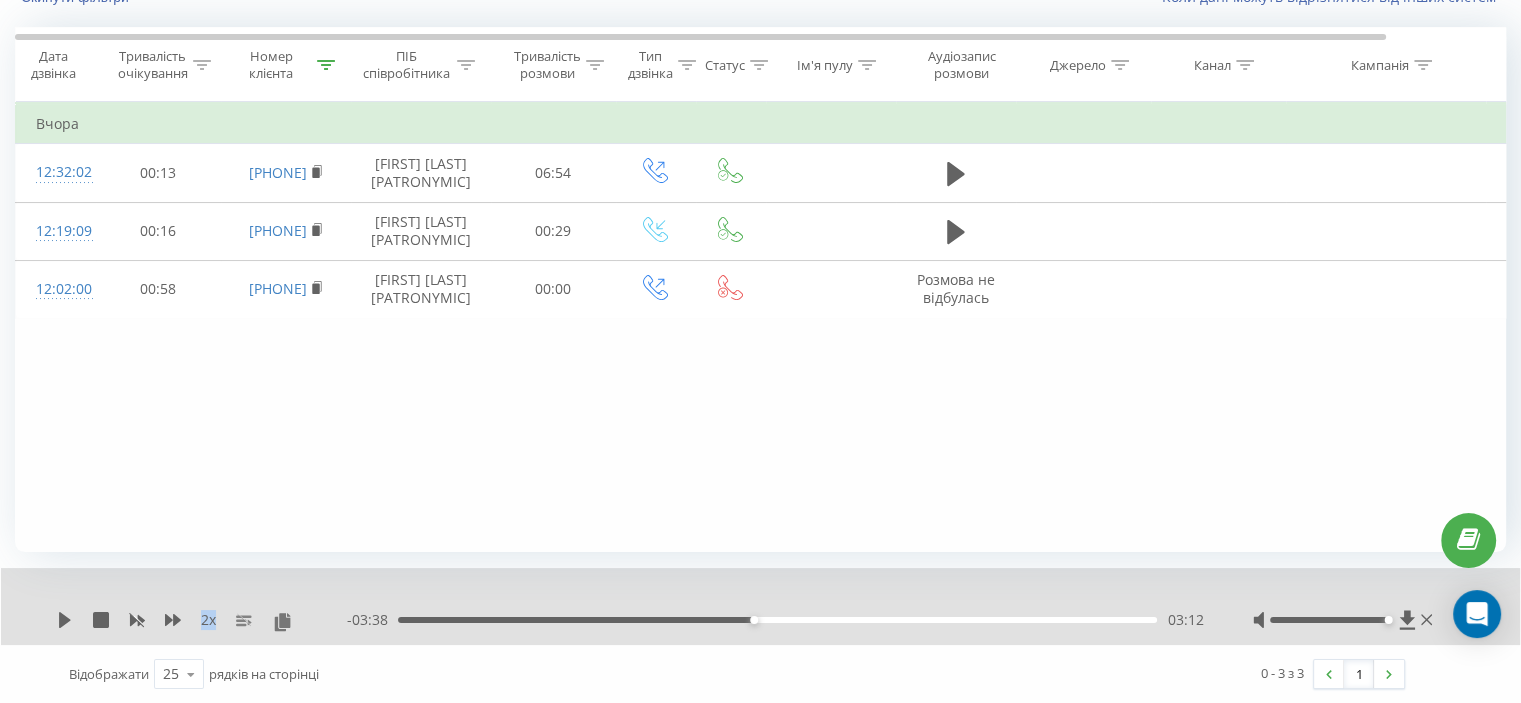 click on "03:12" at bounding box center (777, 620) 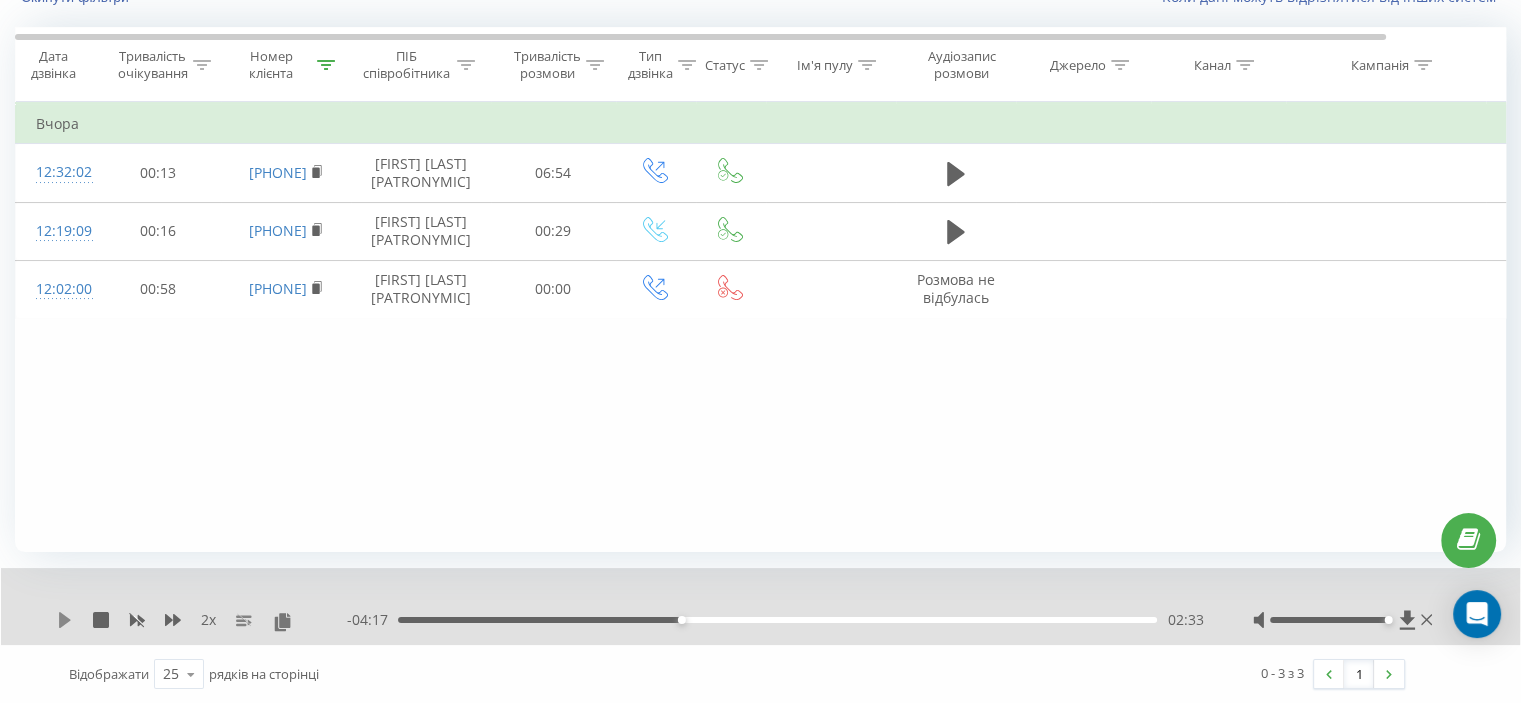 click on "2 x  - 04:17 02:33   02:33" at bounding box center (760, 606) 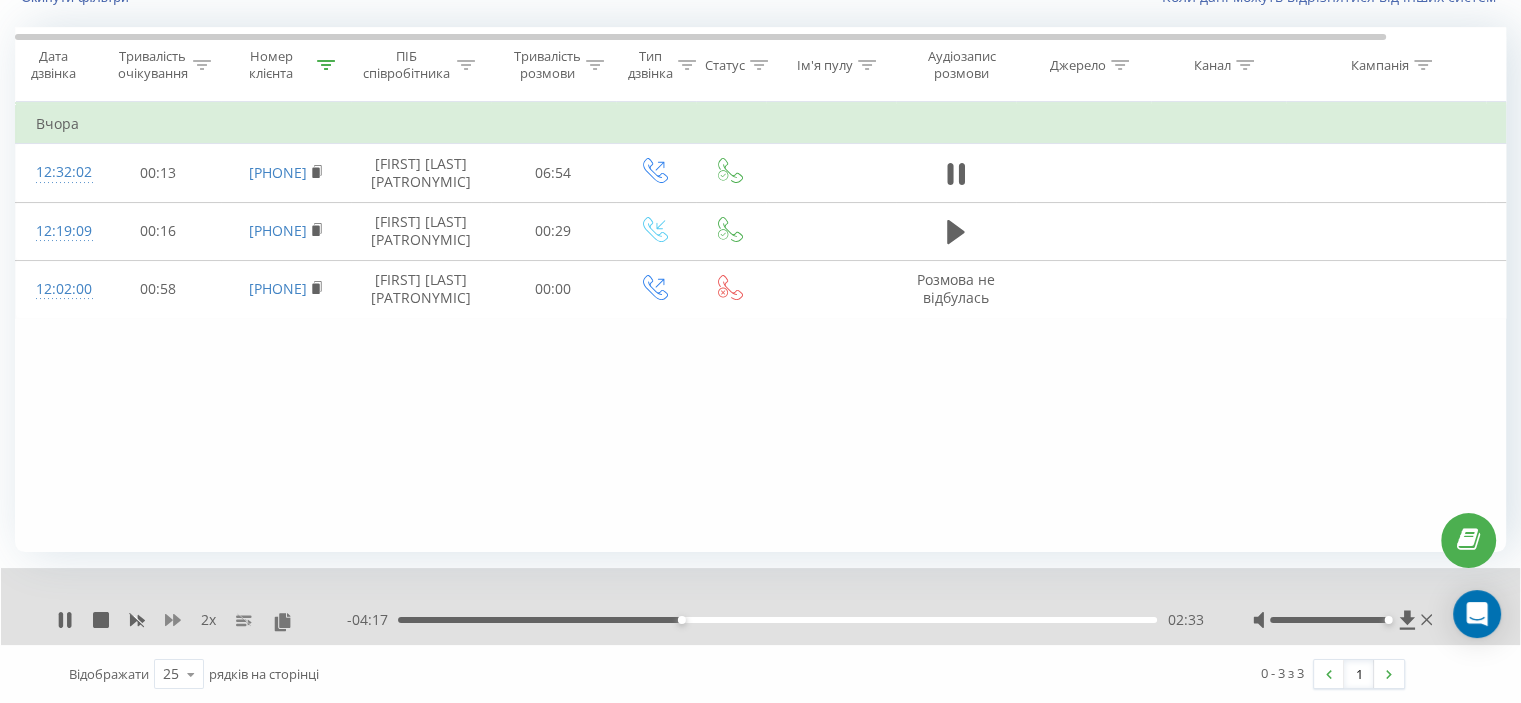click 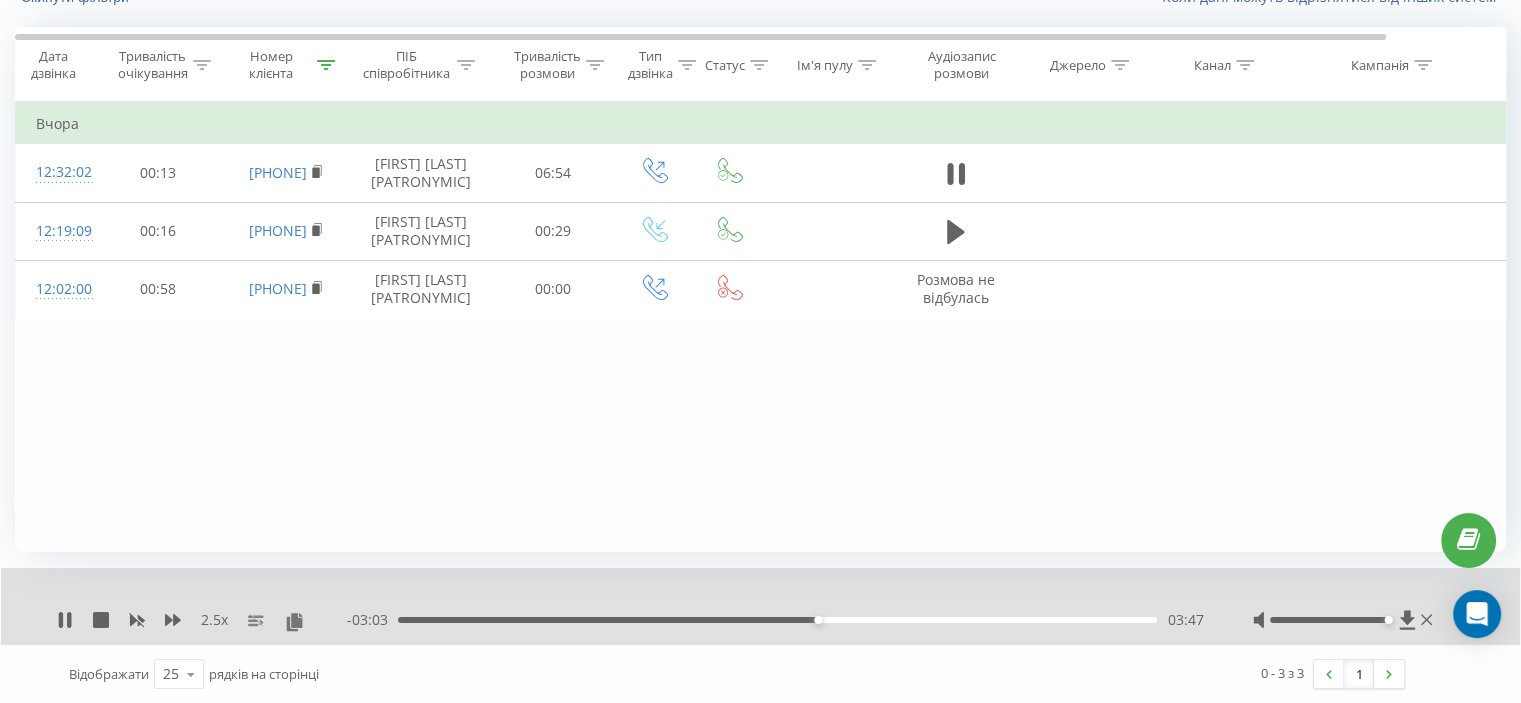drag, startPoint x: 188, startPoint y: 436, endPoint x: 215, endPoint y: 450, distance: 30.413813 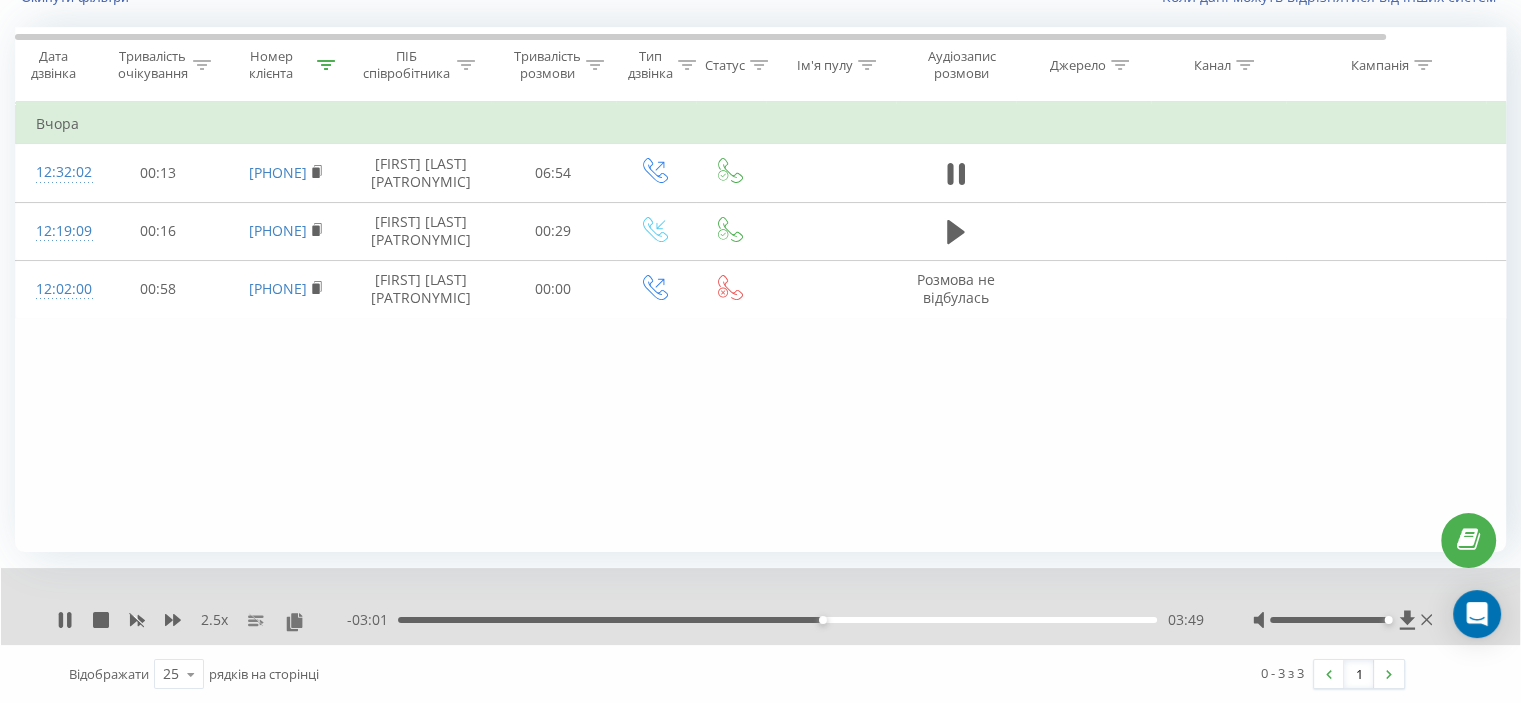 click on "03:49" at bounding box center [777, 620] 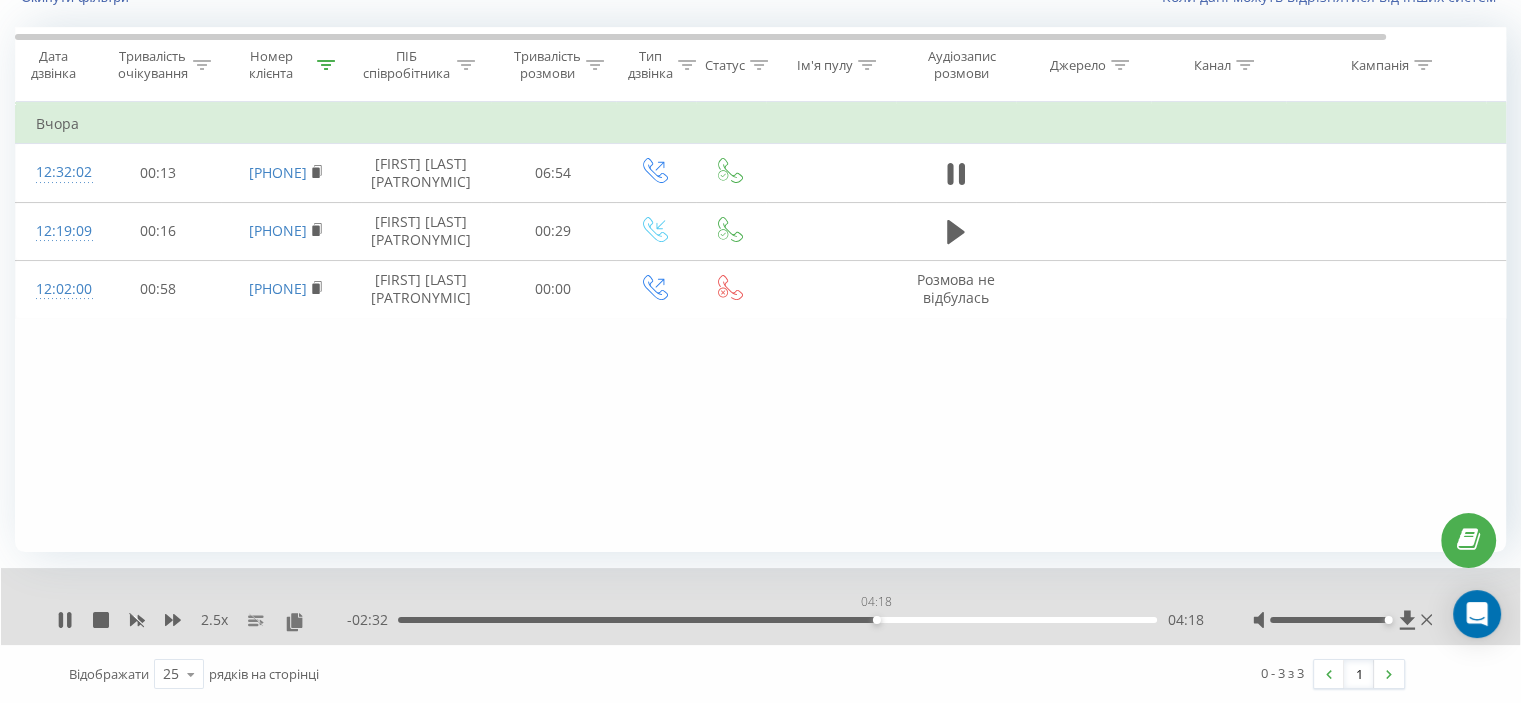 click on "04:18" at bounding box center (777, 620) 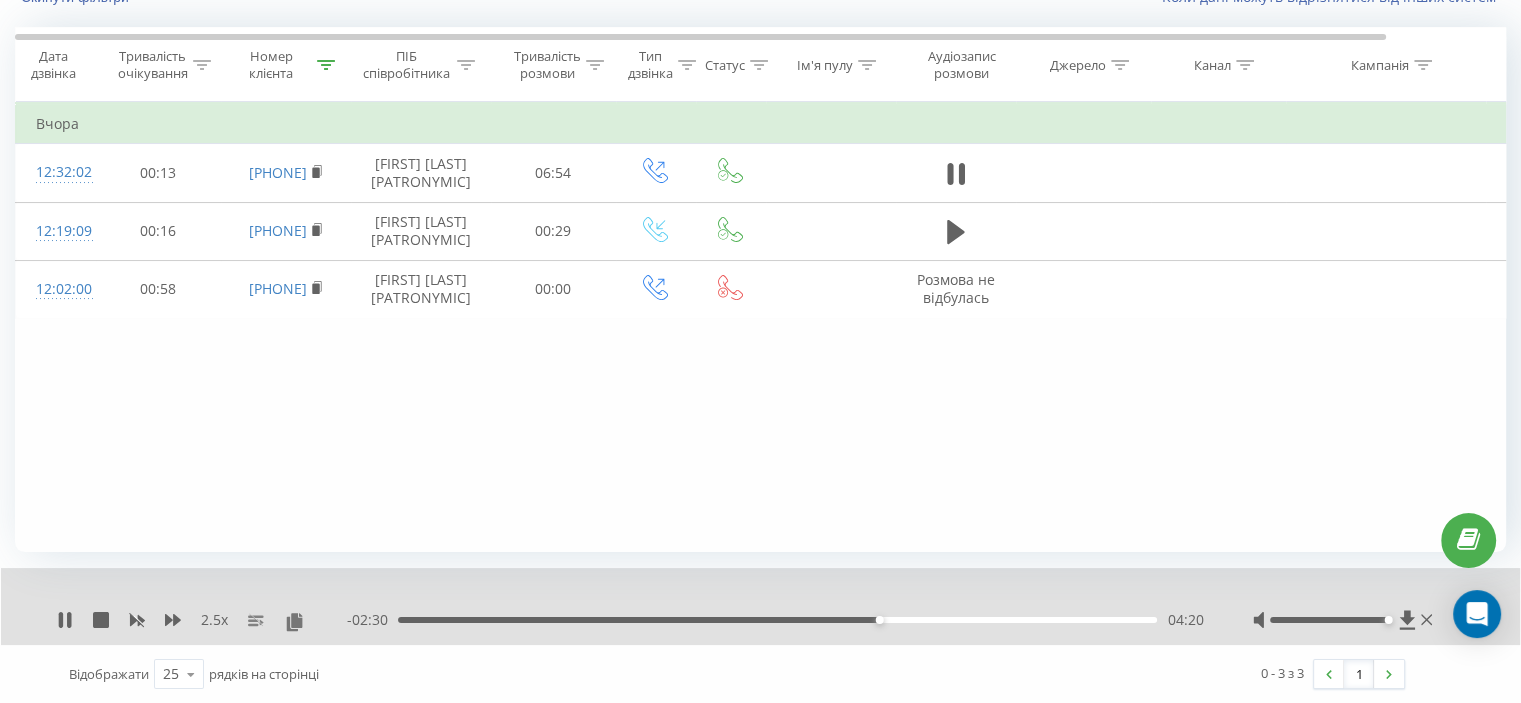 click on "04:20" at bounding box center (777, 620) 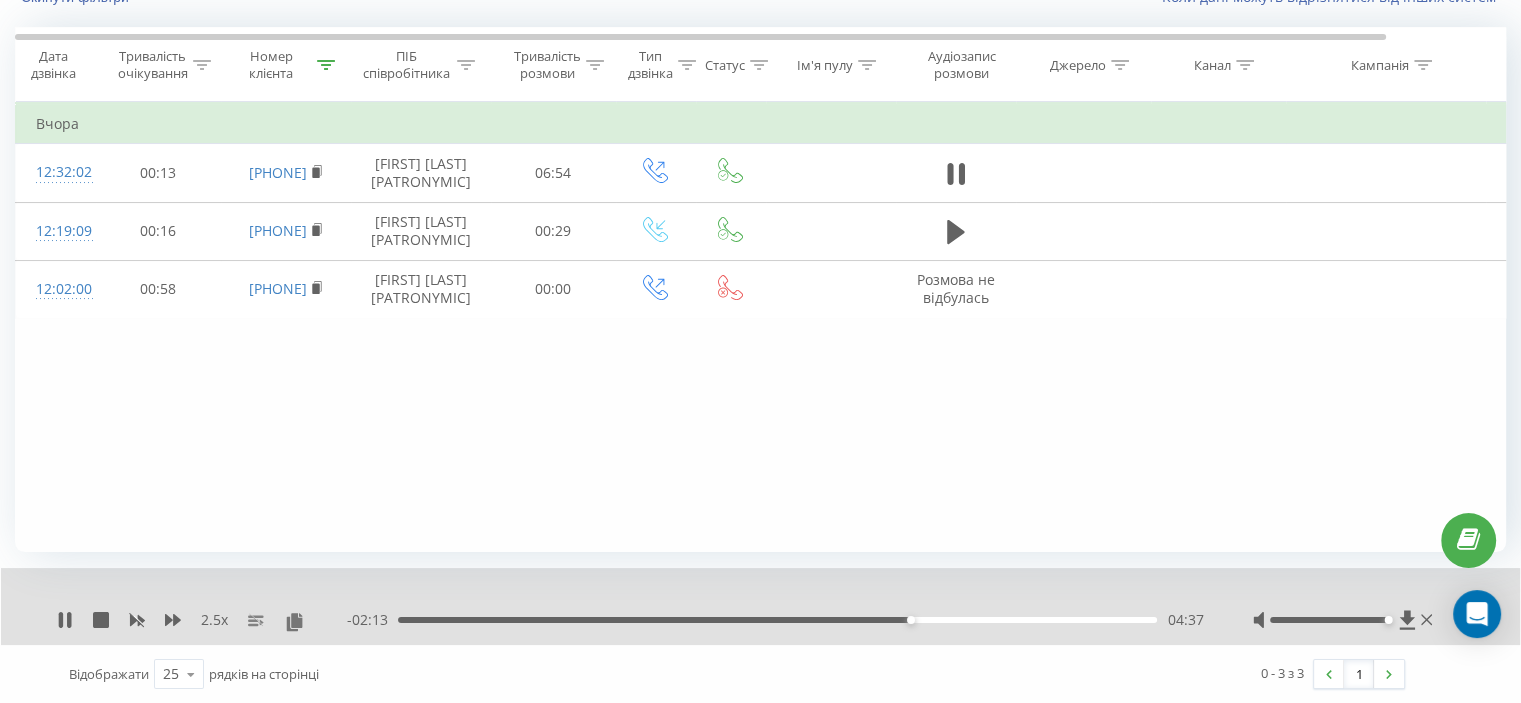 click on "04:37" at bounding box center (777, 620) 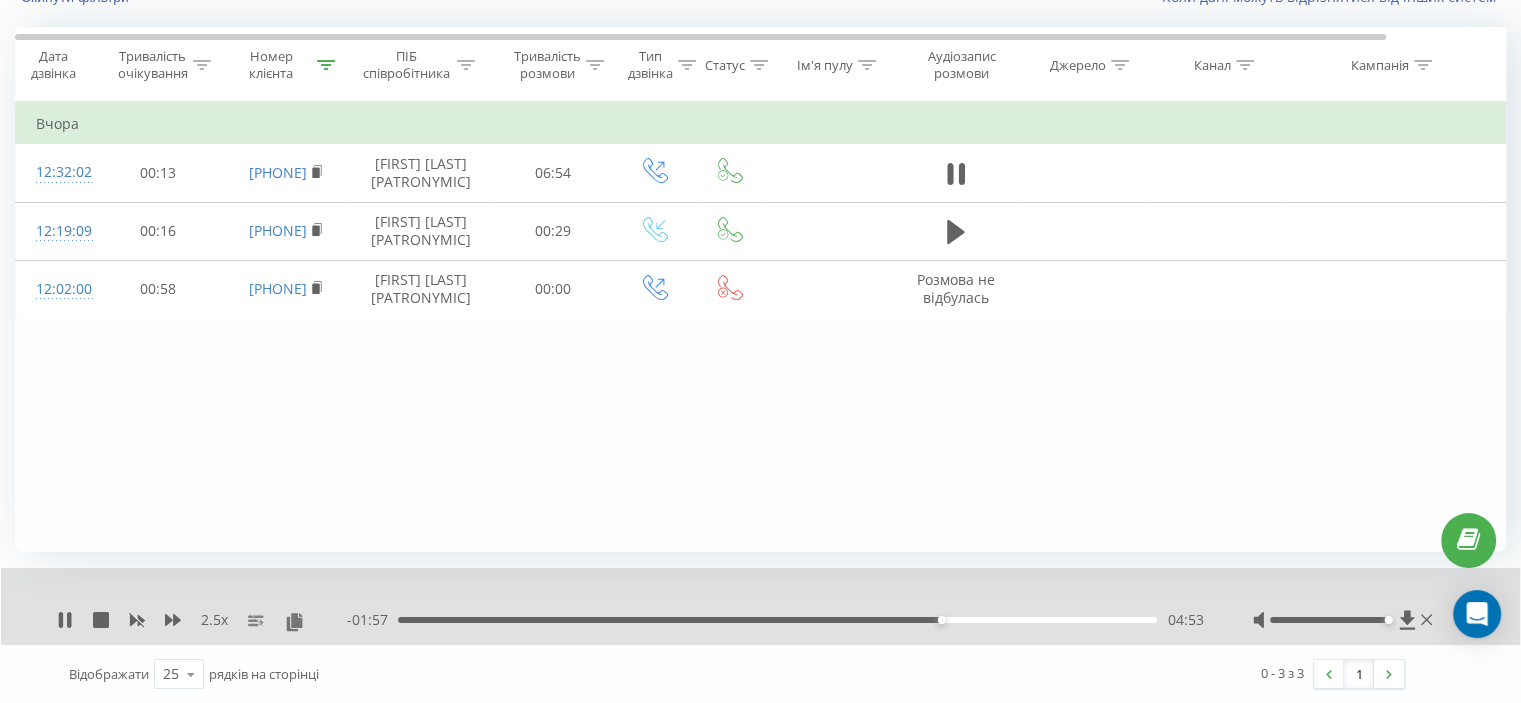 click on "04:53" at bounding box center [777, 620] 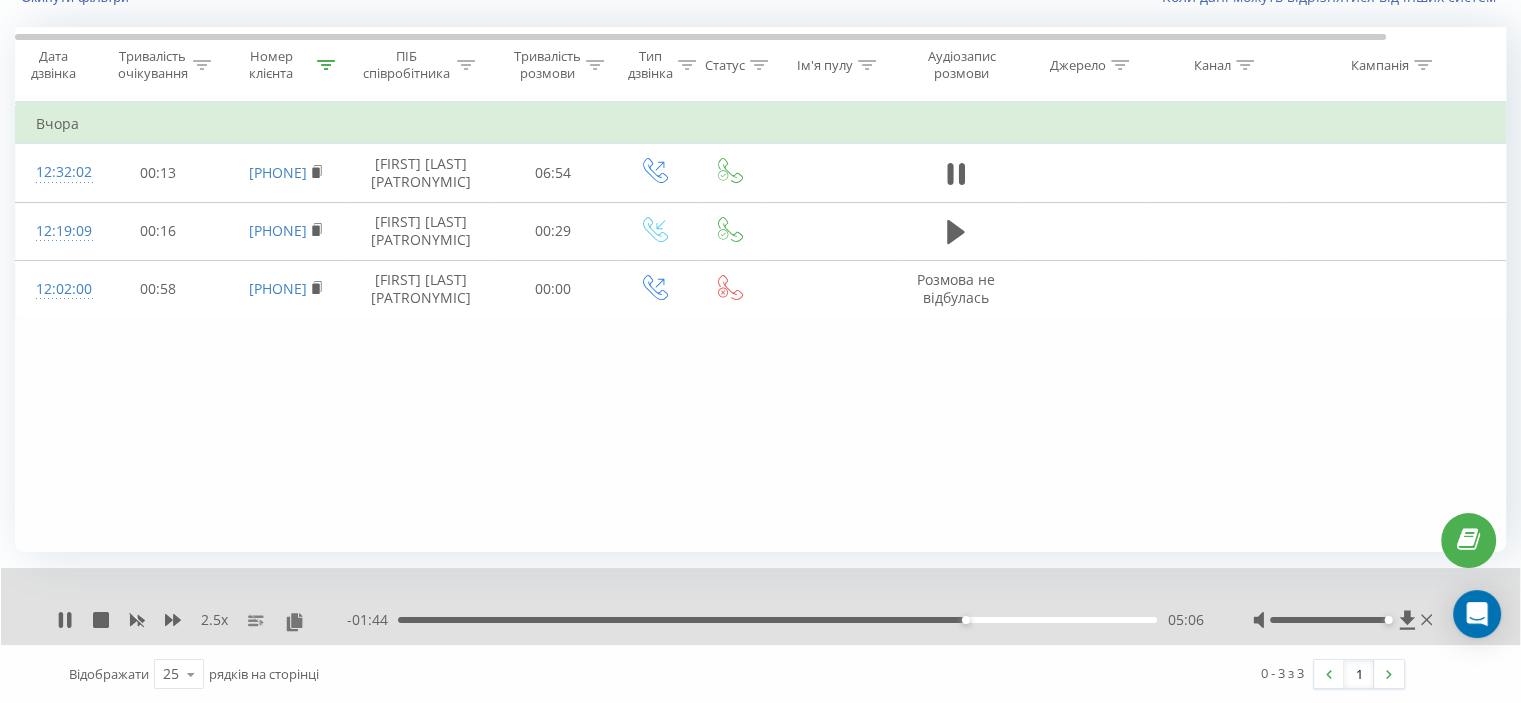 click on "05:06" at bounding box center (777, 620) 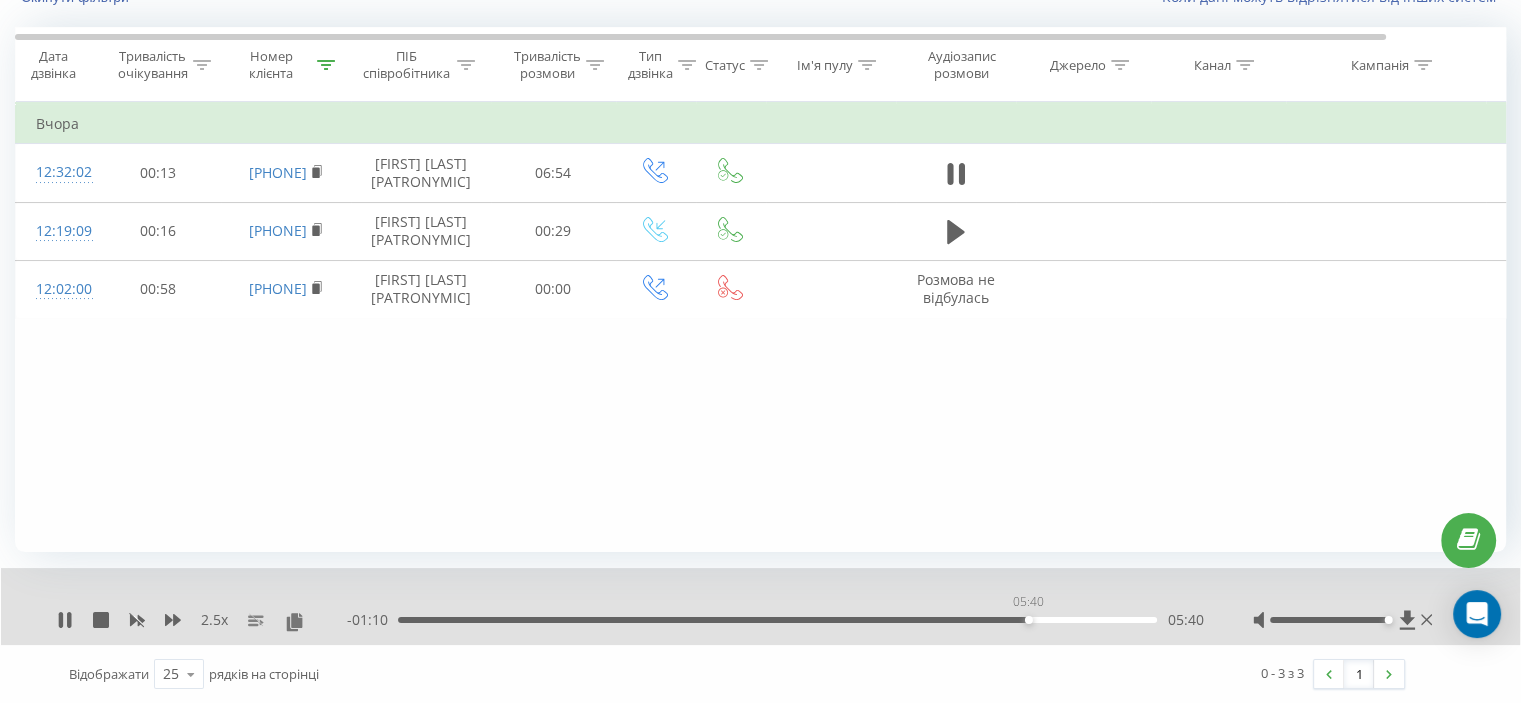 click on "05:40" at bounding box center [777, 620] 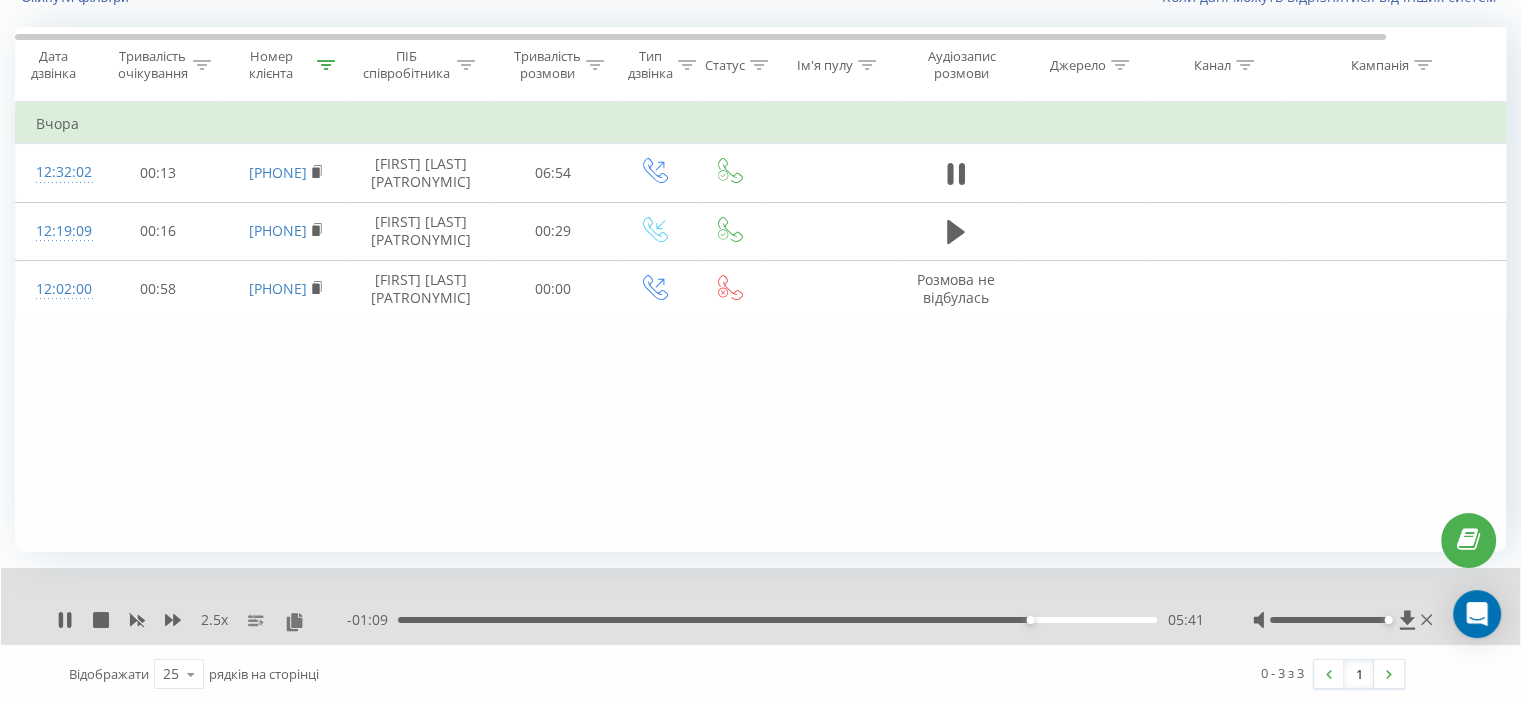click on "05:41" at bounding box center [777, 620] 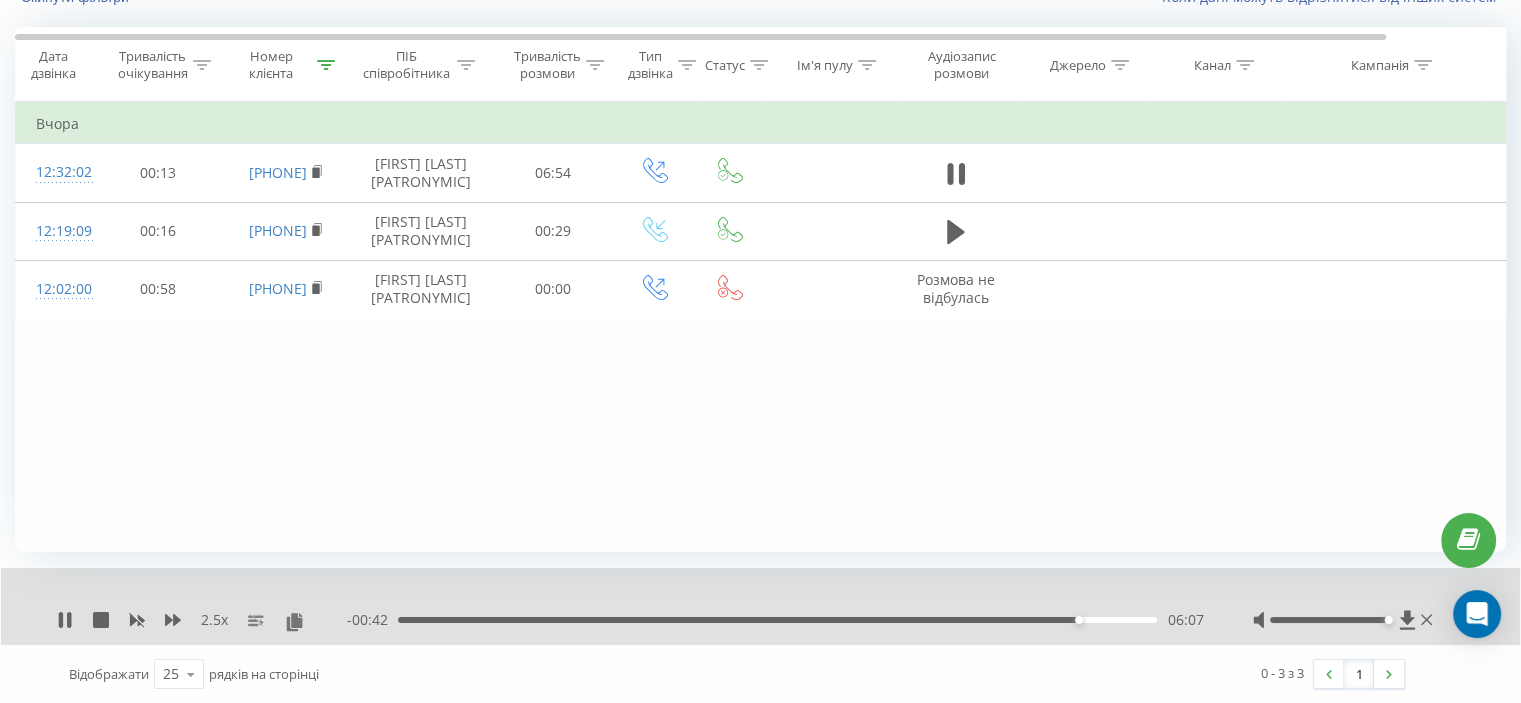 click on "- 00:42 06:07   06:07" at bounding box center (775, 620) 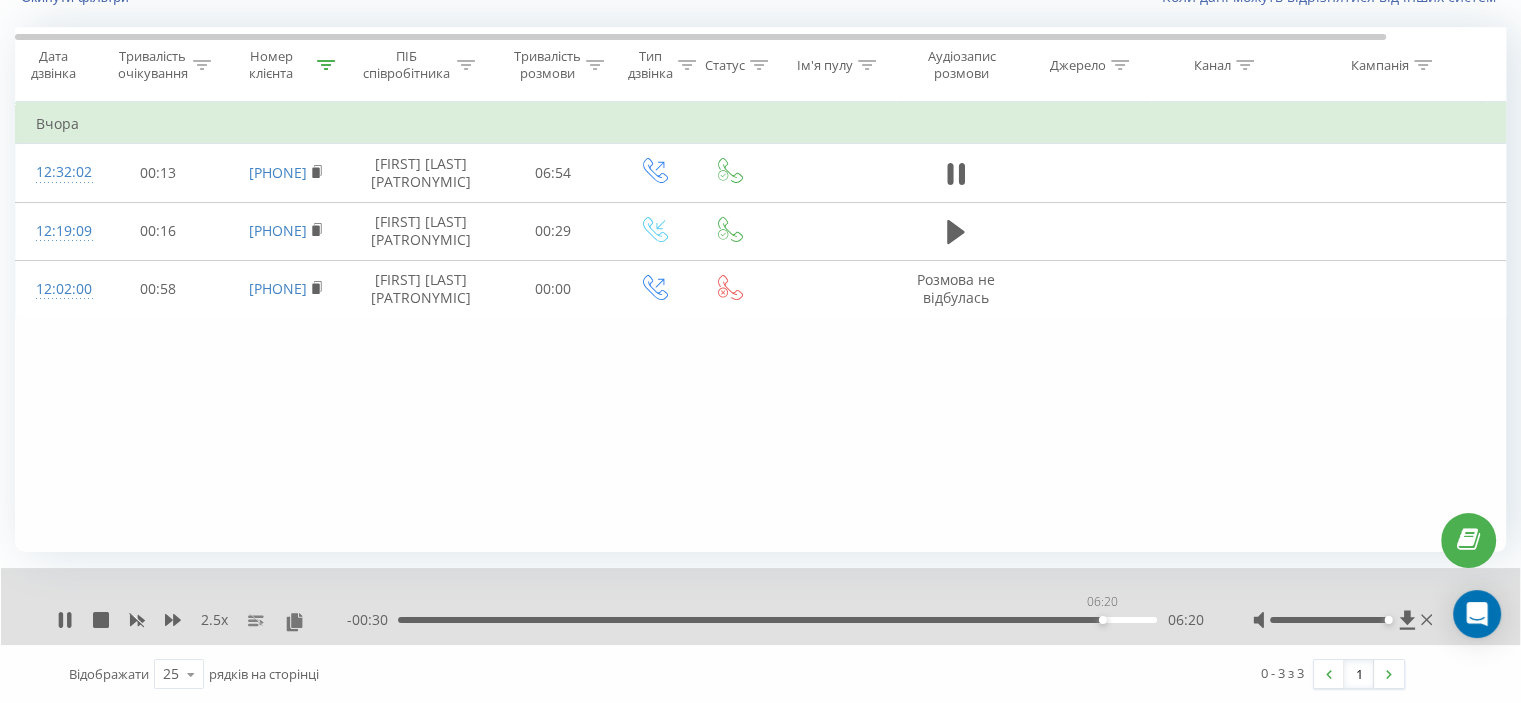 click on "06:20" at bounding box center [777, 620] 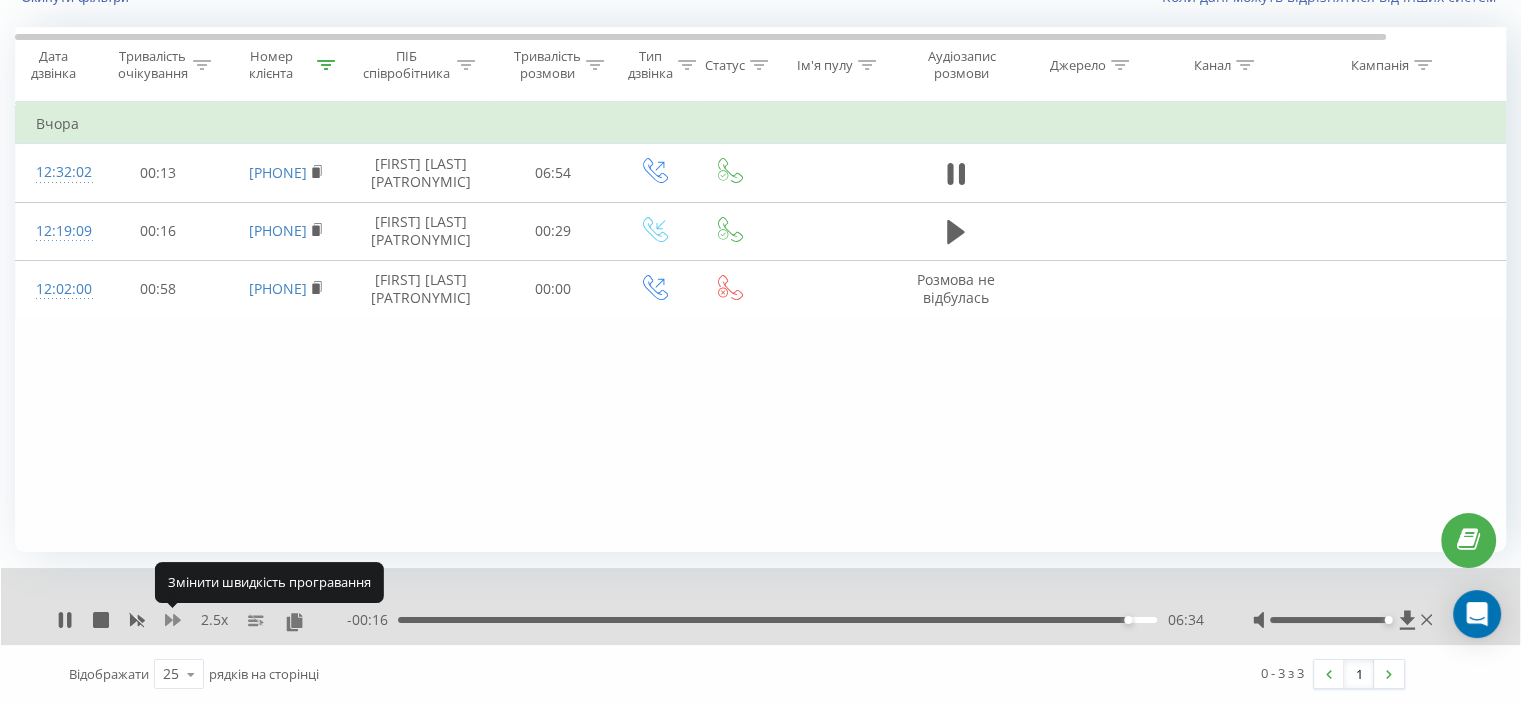 click 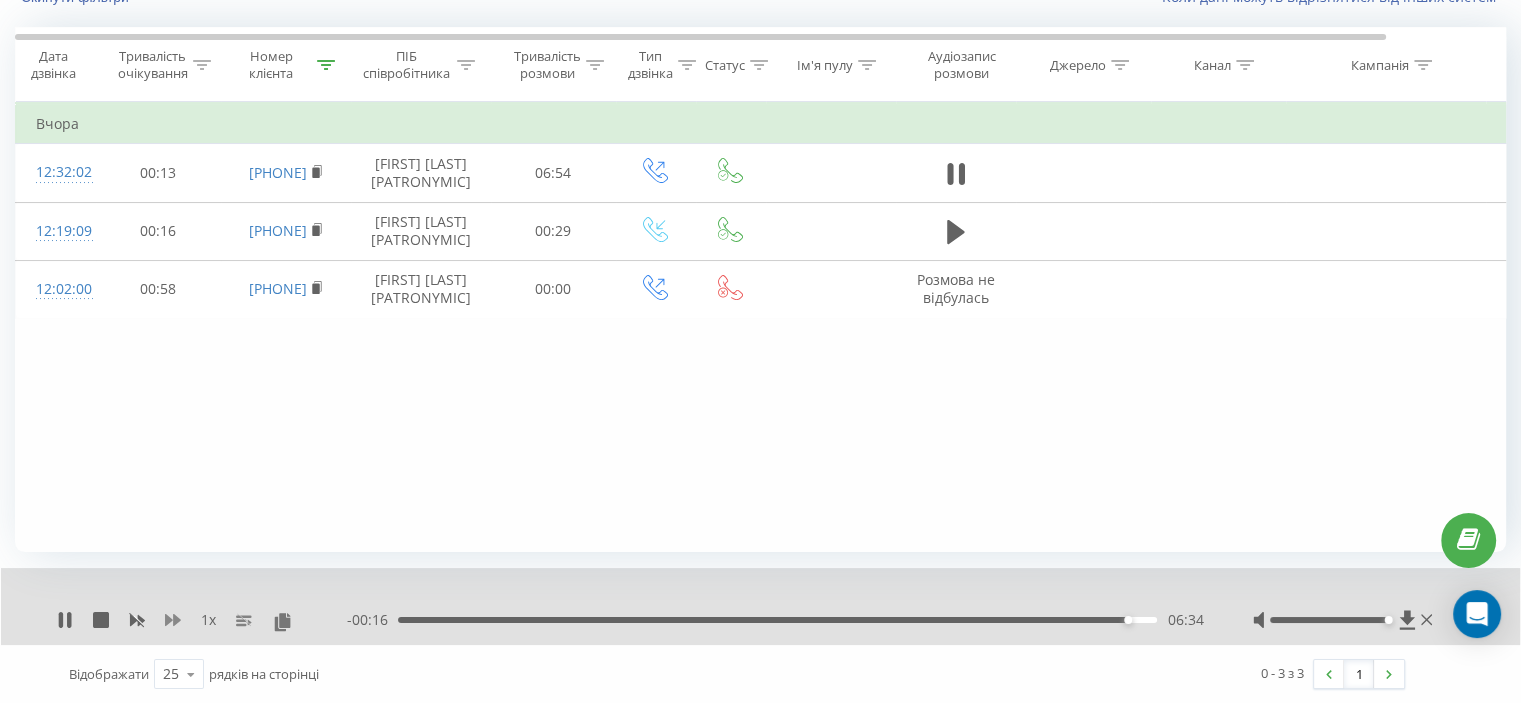 click 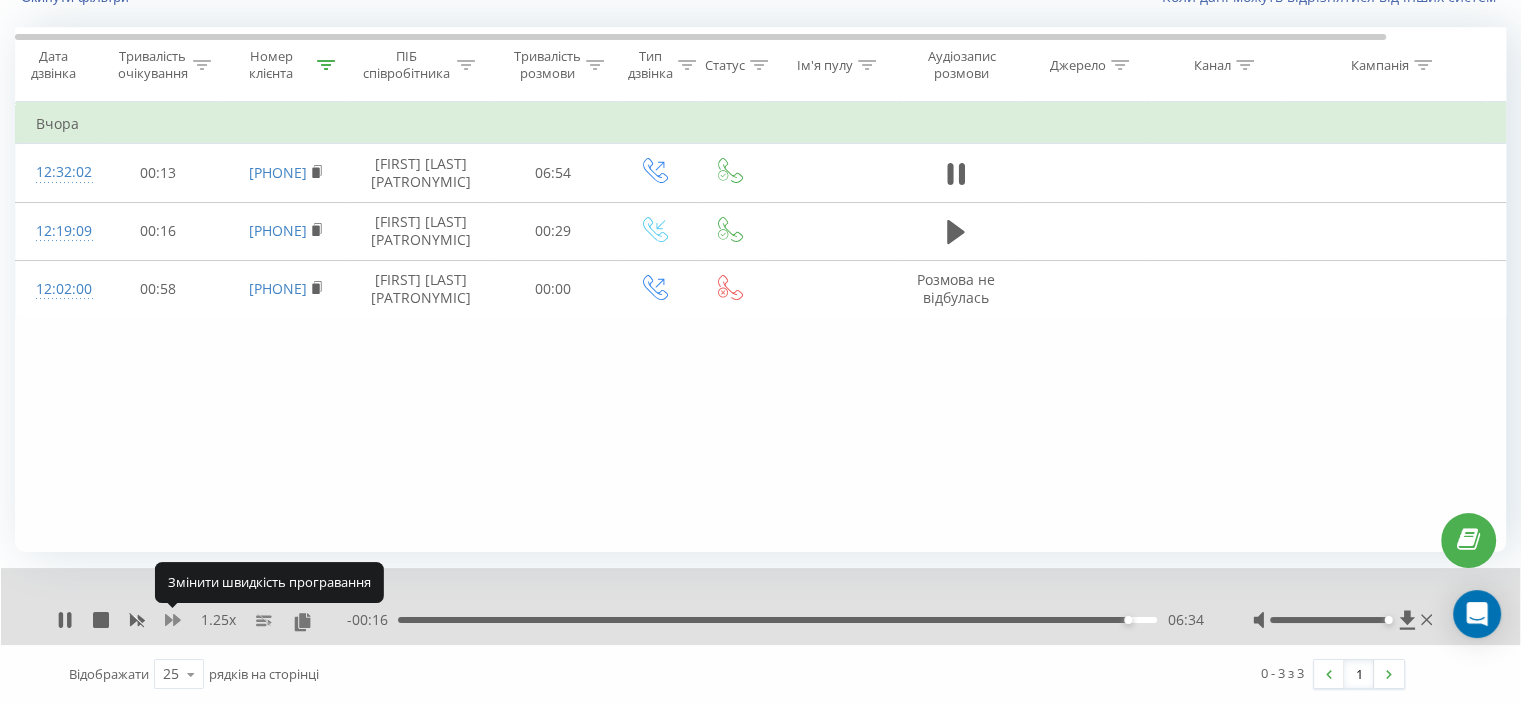 click 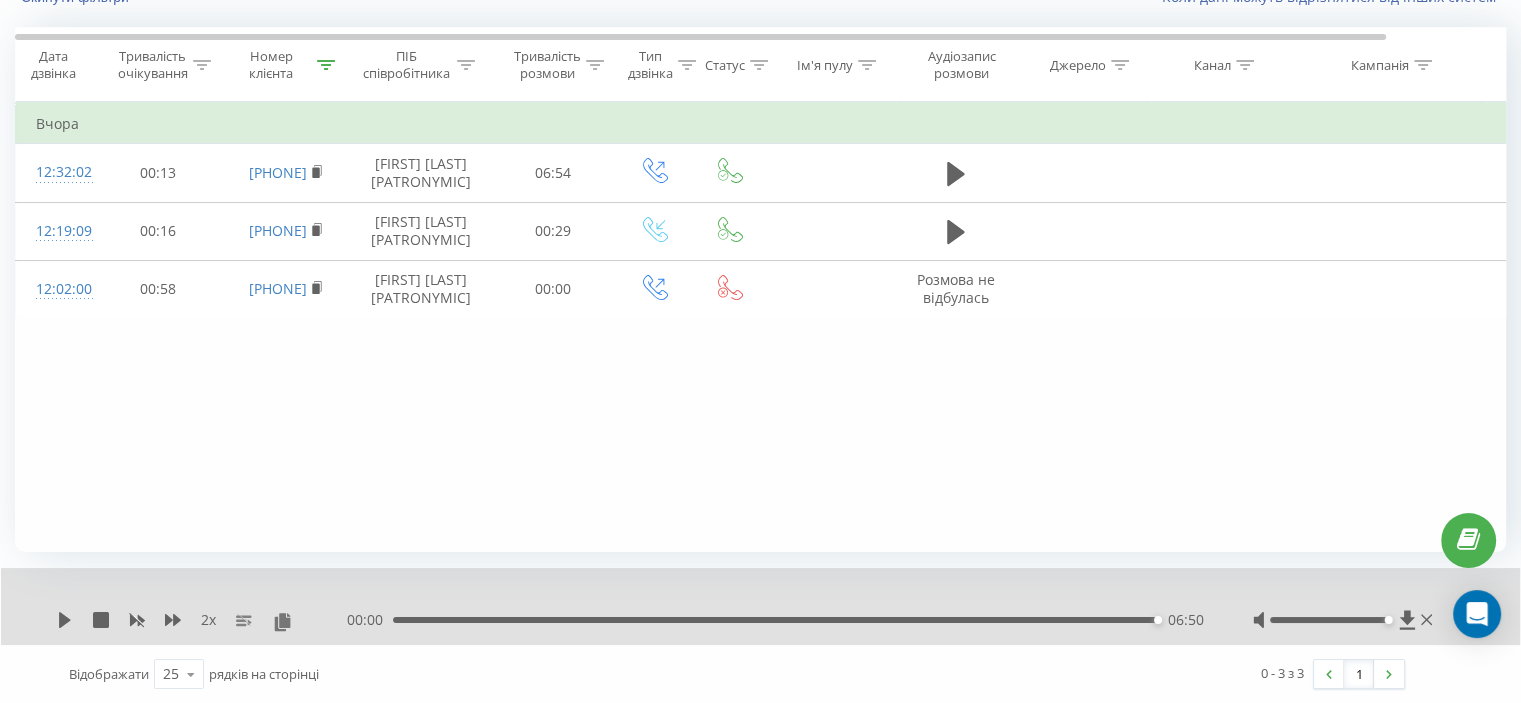 click on "Номер клієнта" at bounding box center [286, 65] 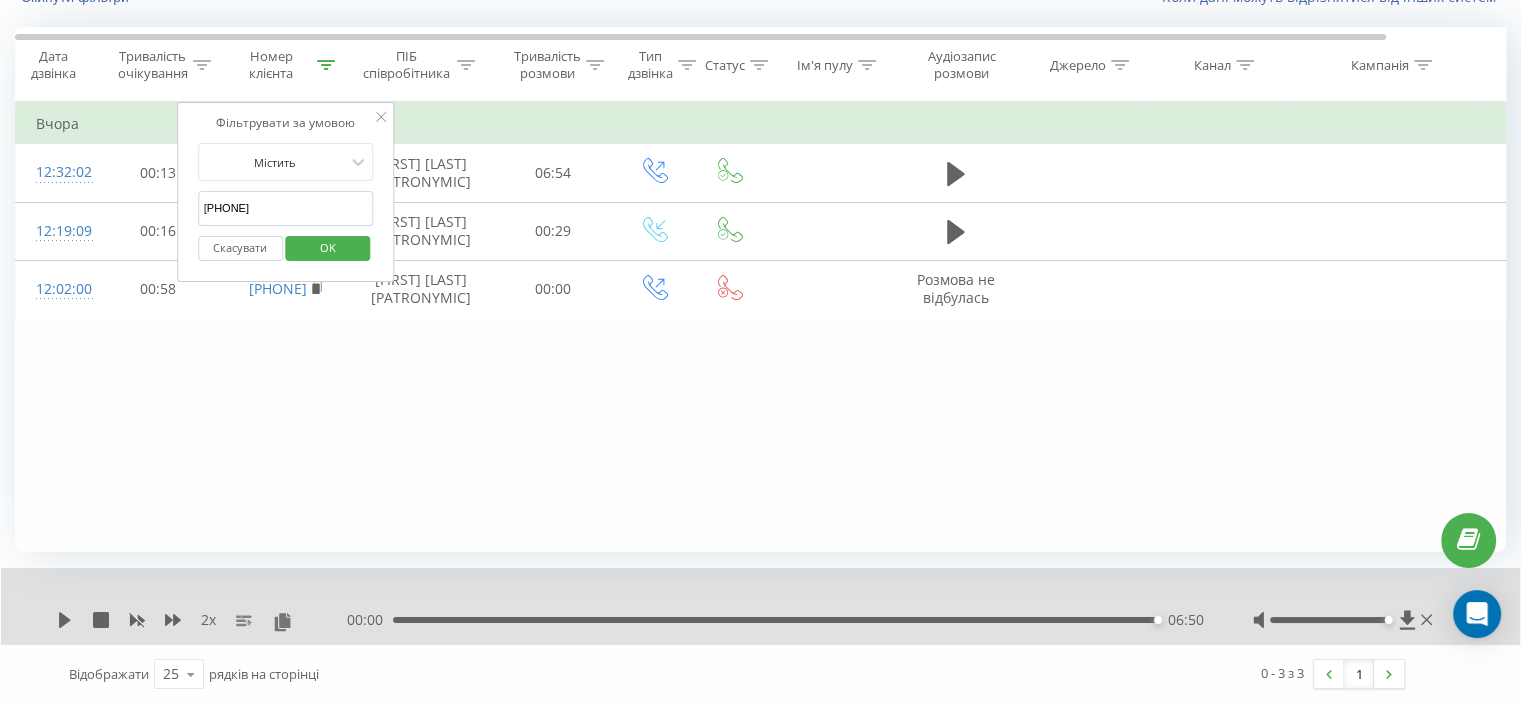 drag, startPoint x: 316, startPoint y: 206, endPoint x: 272, endPoint y: 243, distance: 57.48913 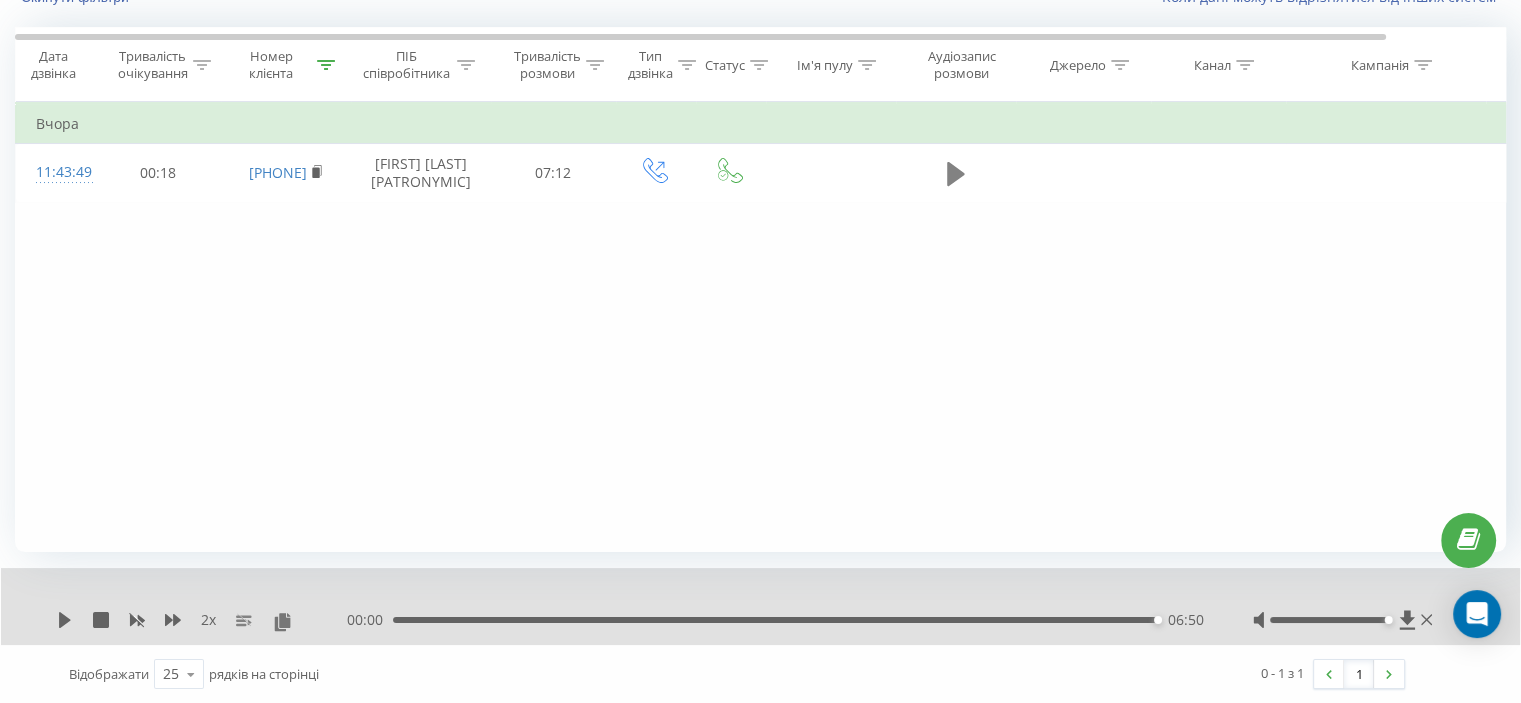click 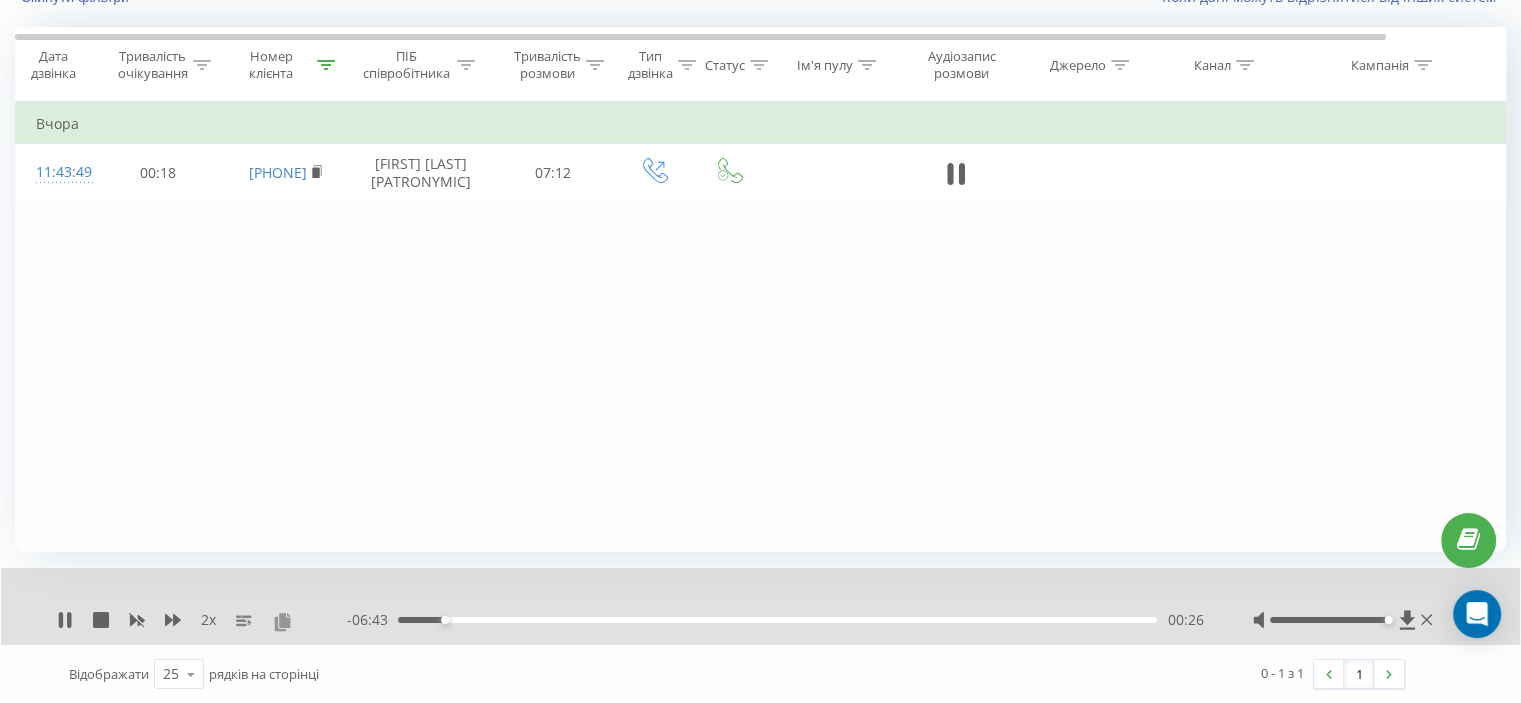 click at bounding box center (282, 621) 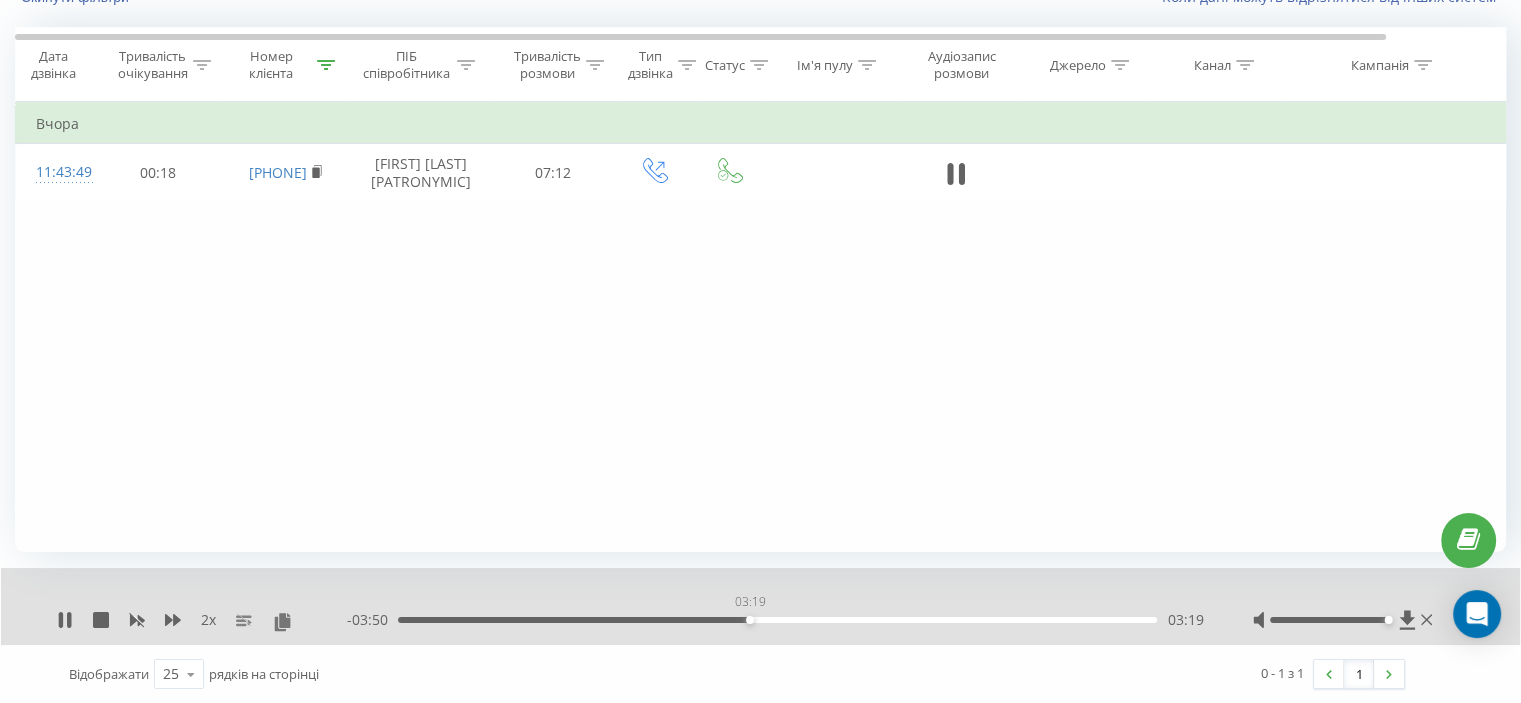 click on "03:19" at bounding box center (777, 620) 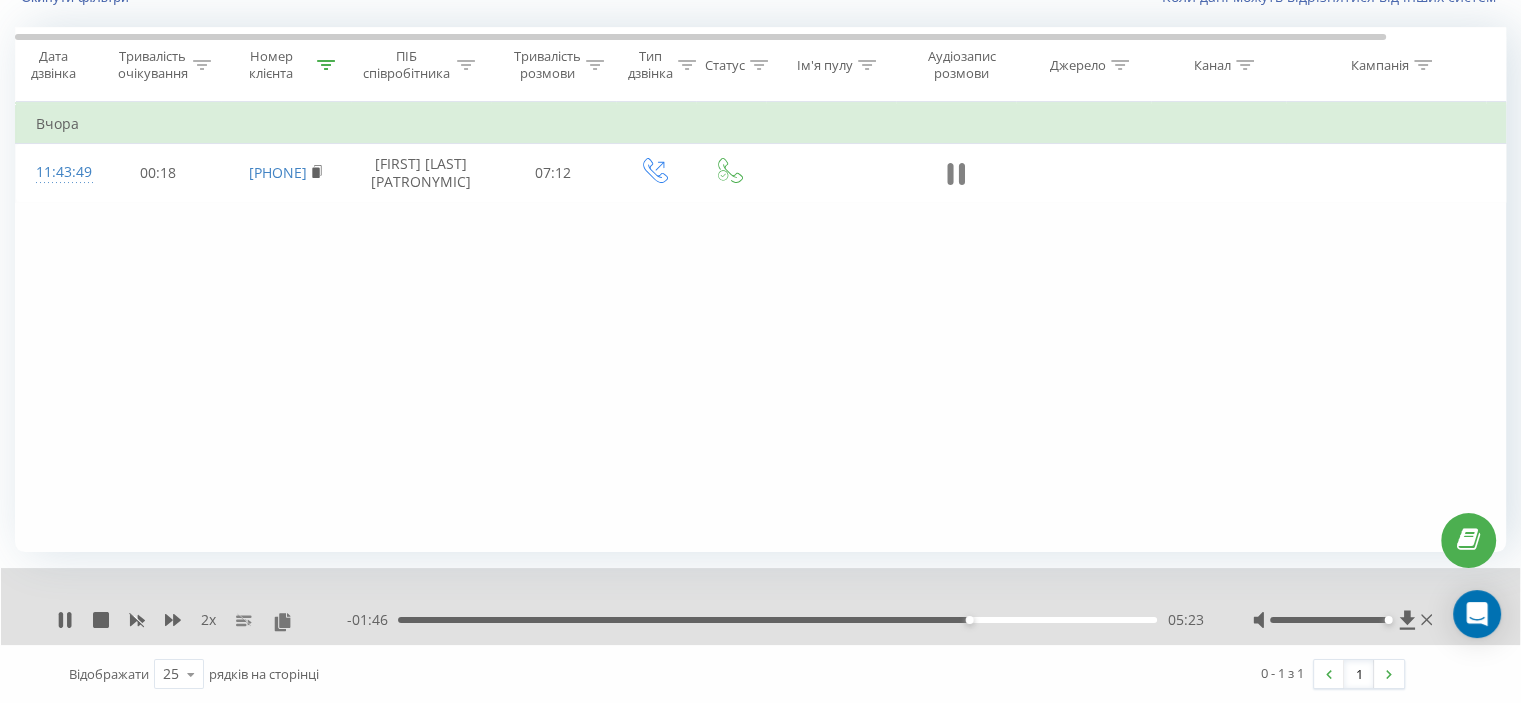 click 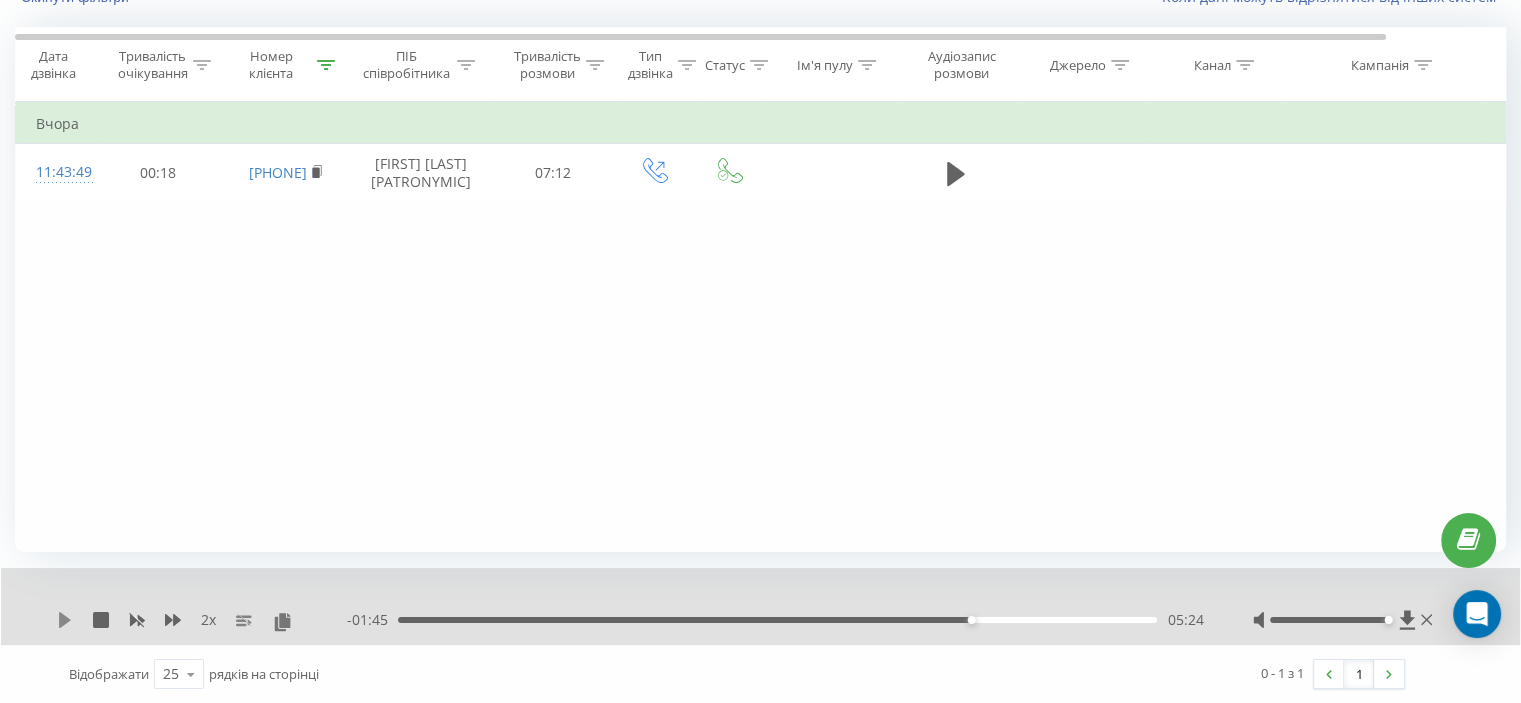 click 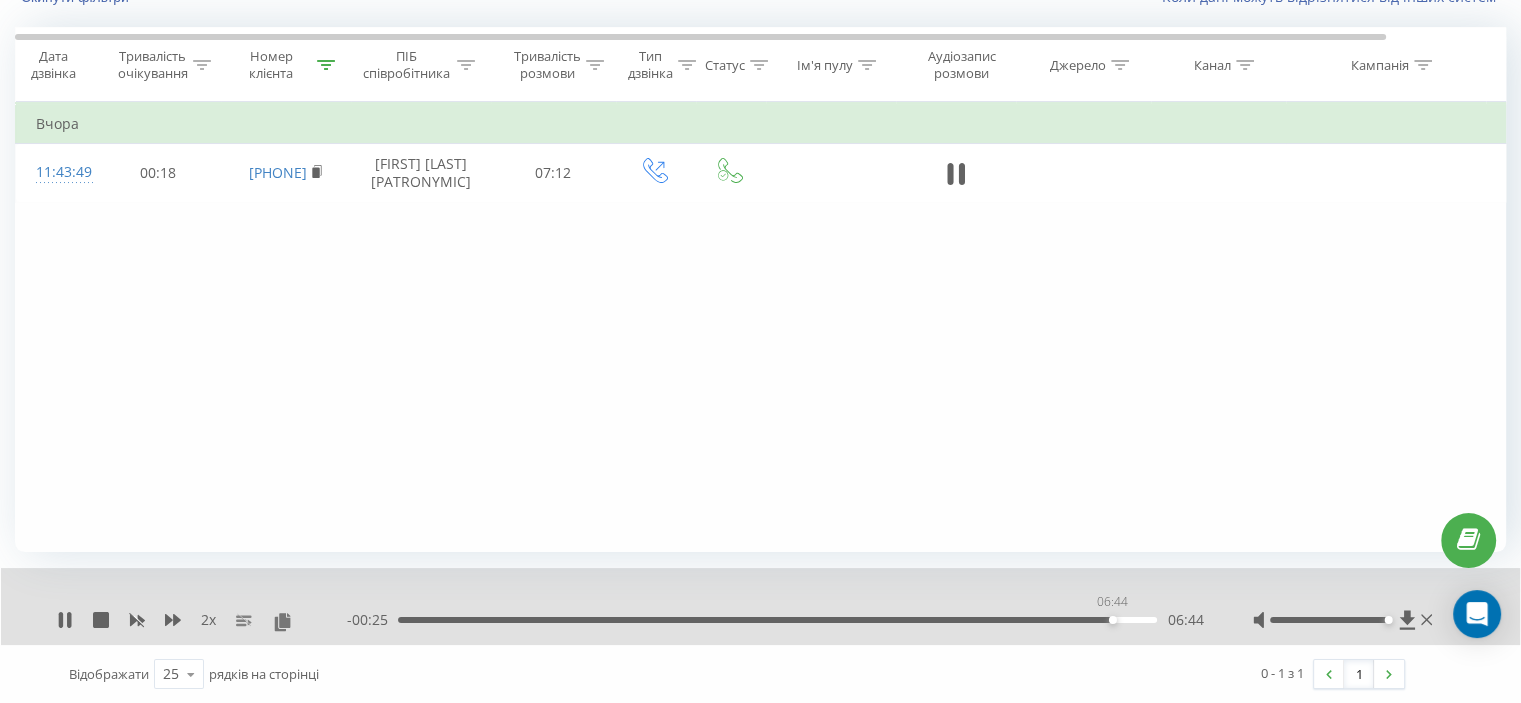 click on "06:44" at bounding box center (777, 620) 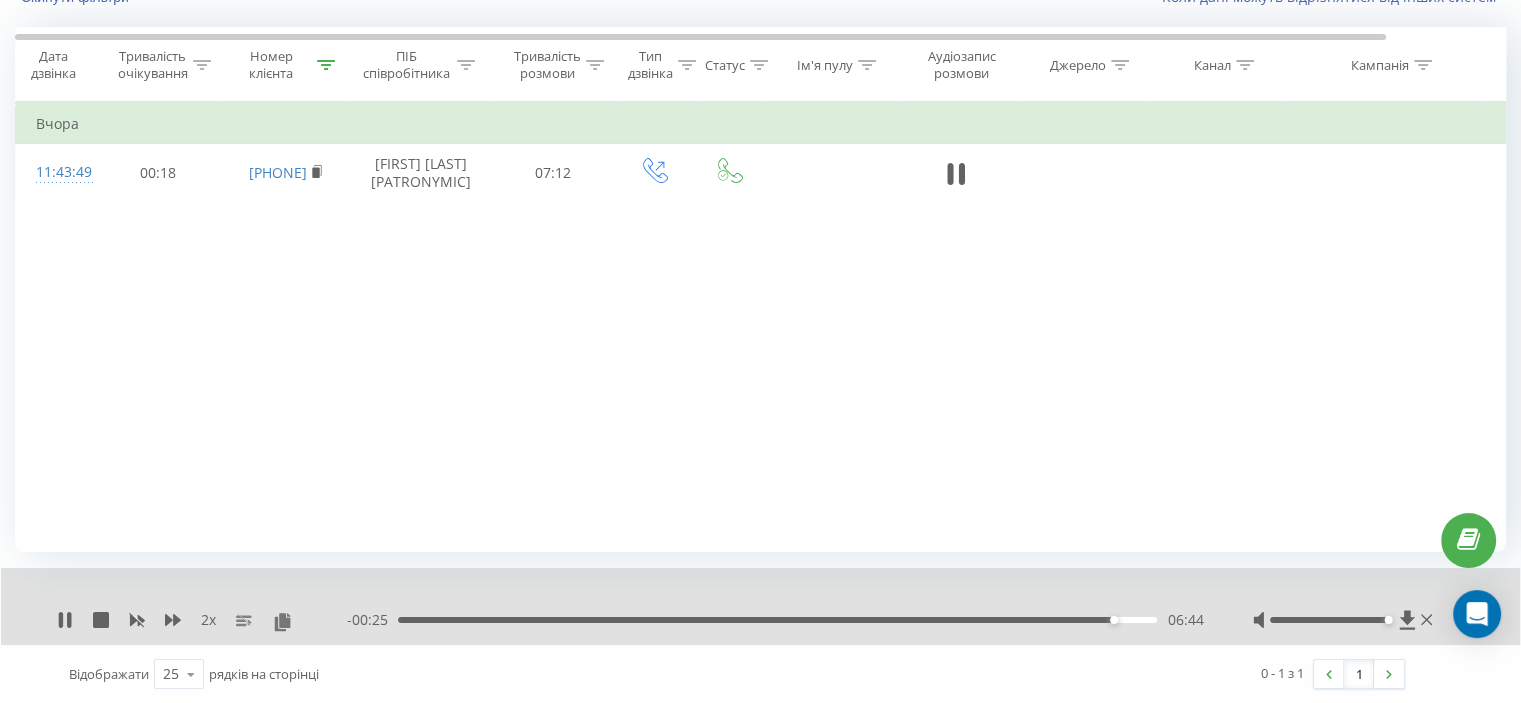 click on "06:44" at bounding box center [777, 620] 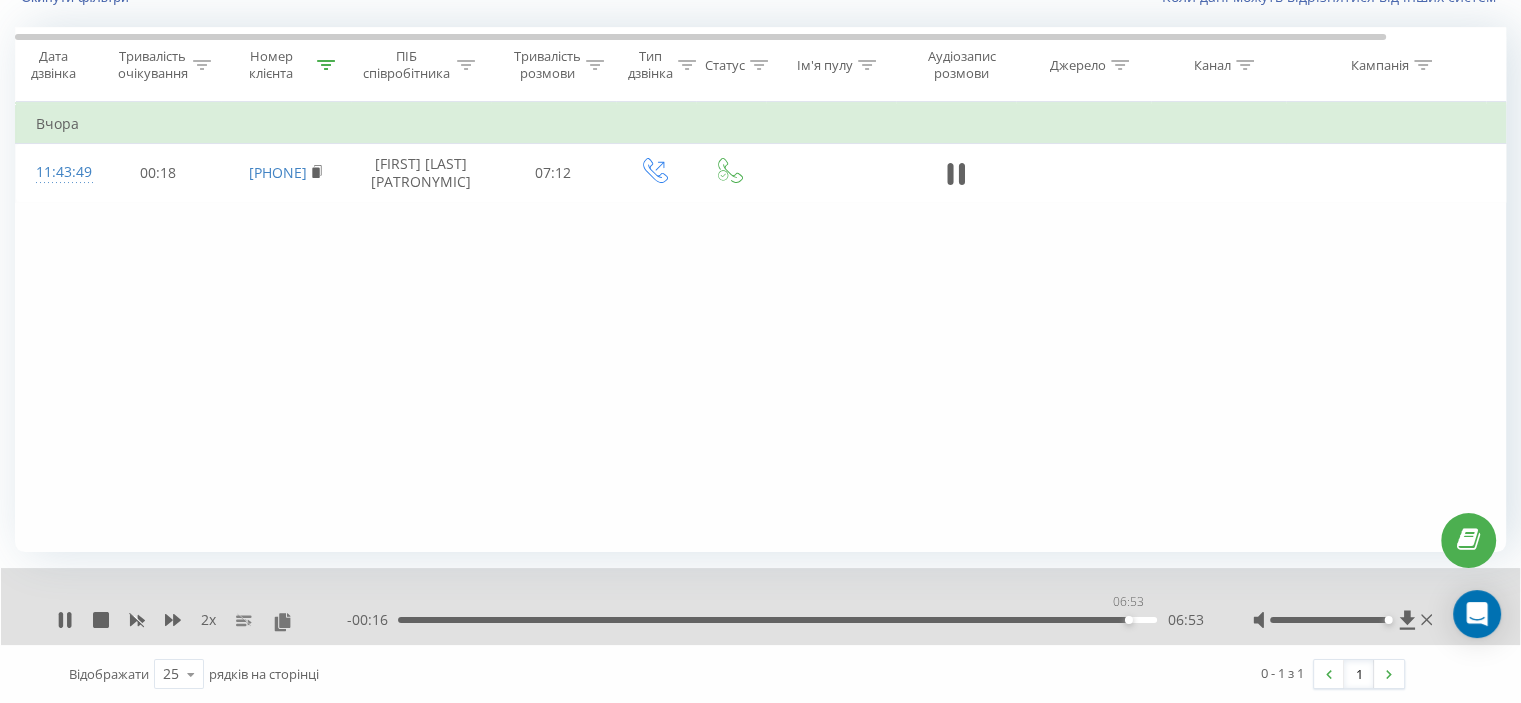 click on "06:53" at bounding box center [777, 620] 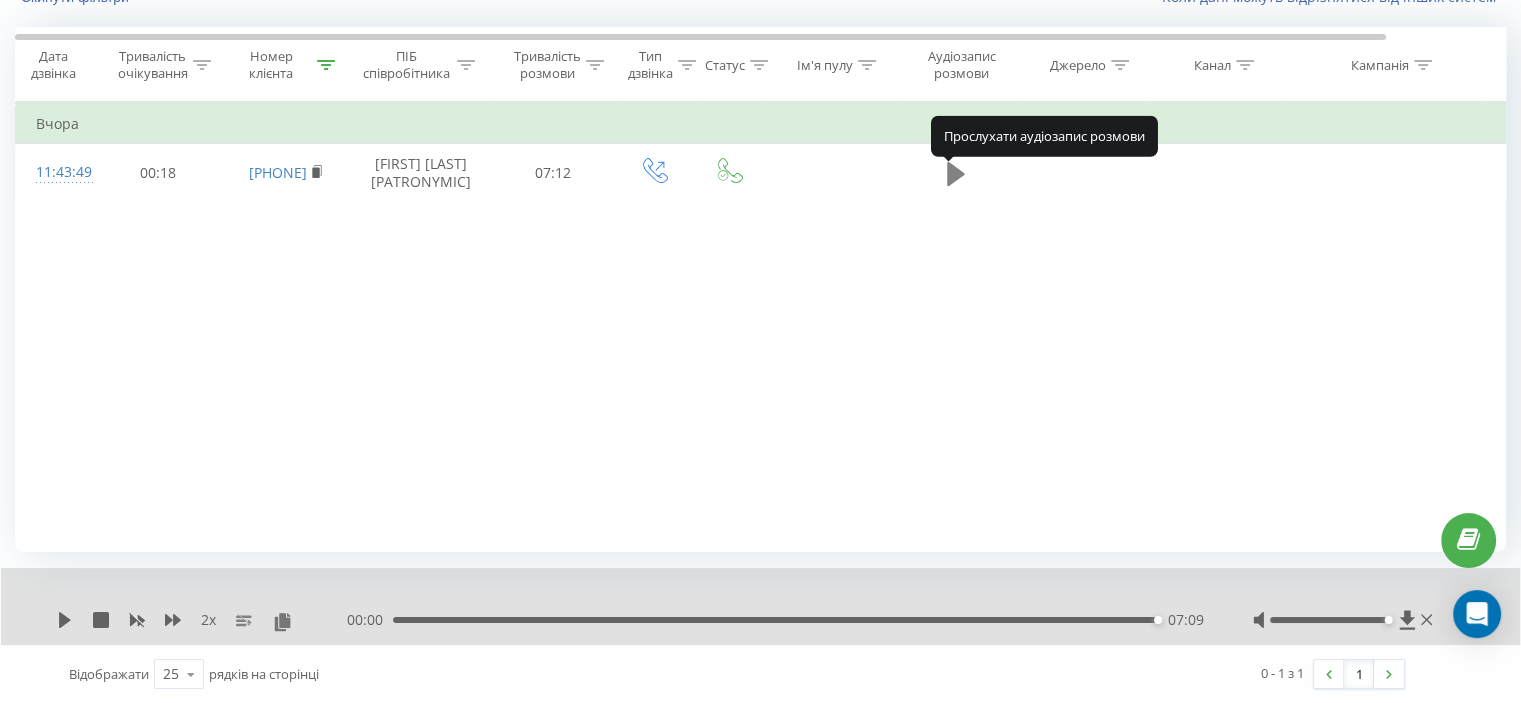 click 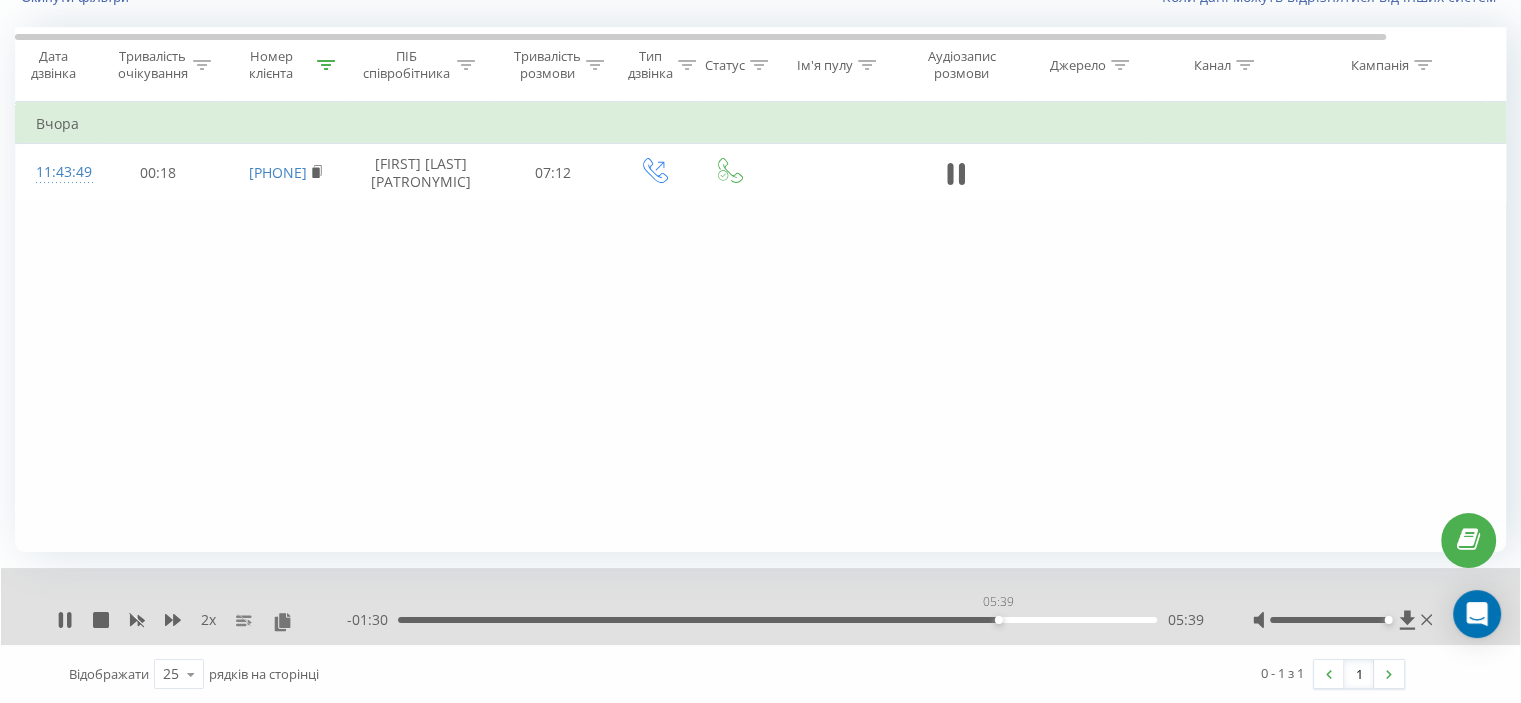 click on "05:39" at bounding box center [777, 620] 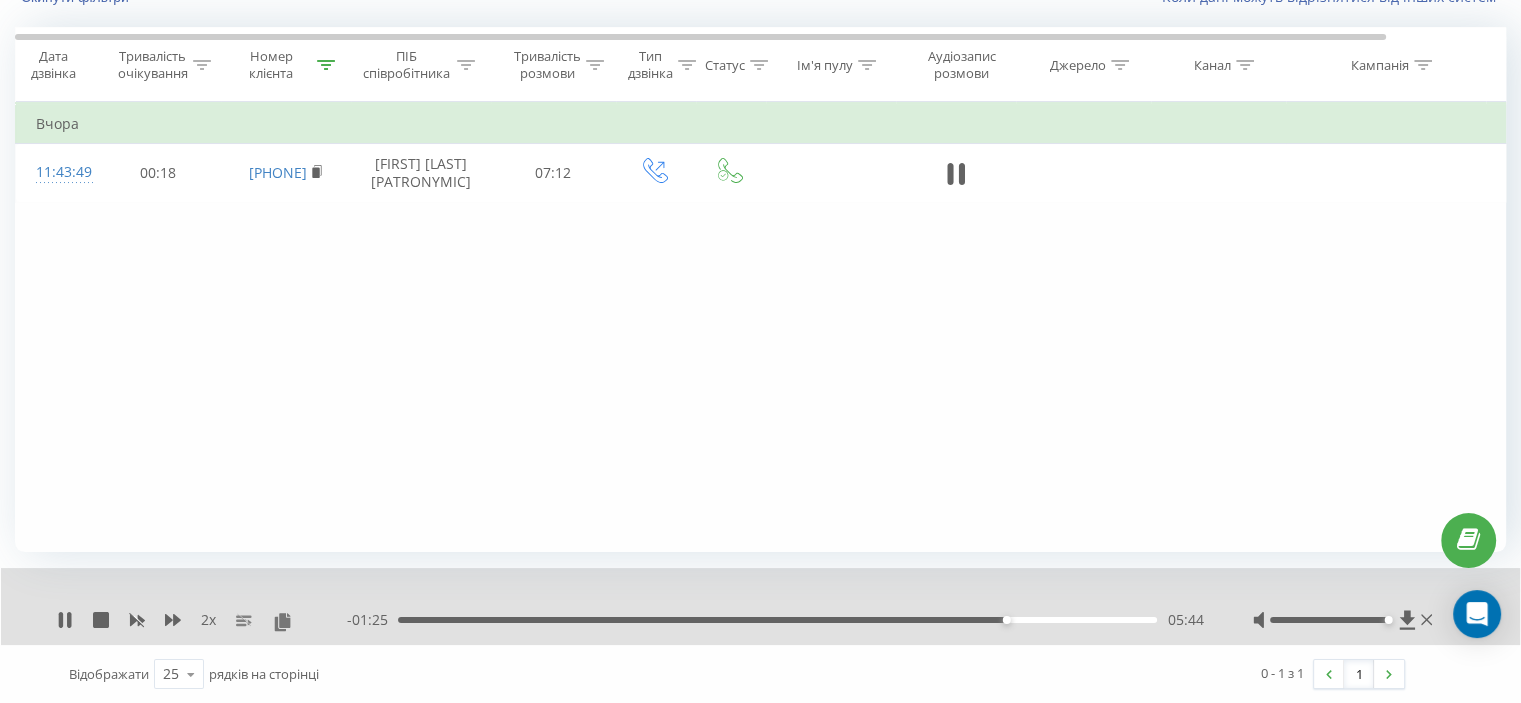 click on "05:44" at bounding box center (777, 620) 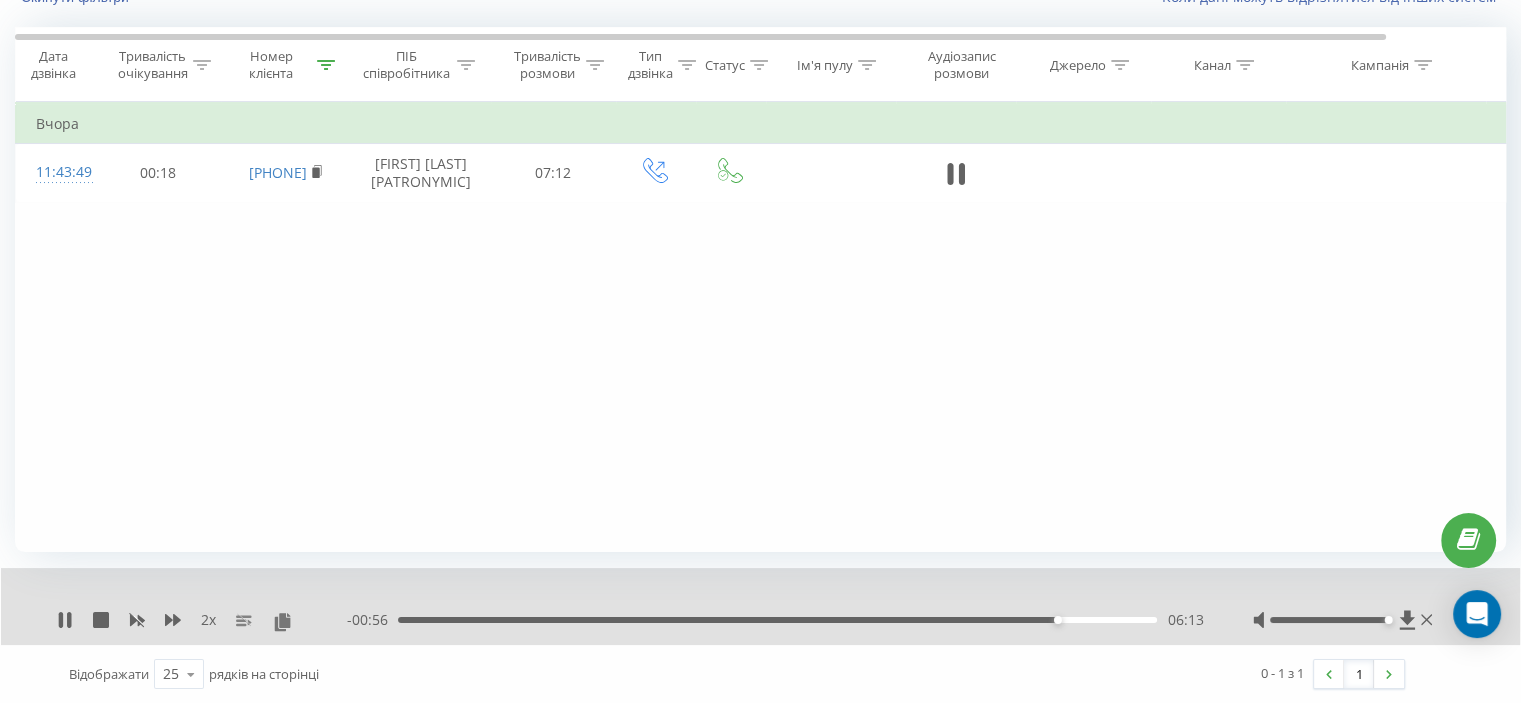 click on "06:13" at bounding box center [777, 620] 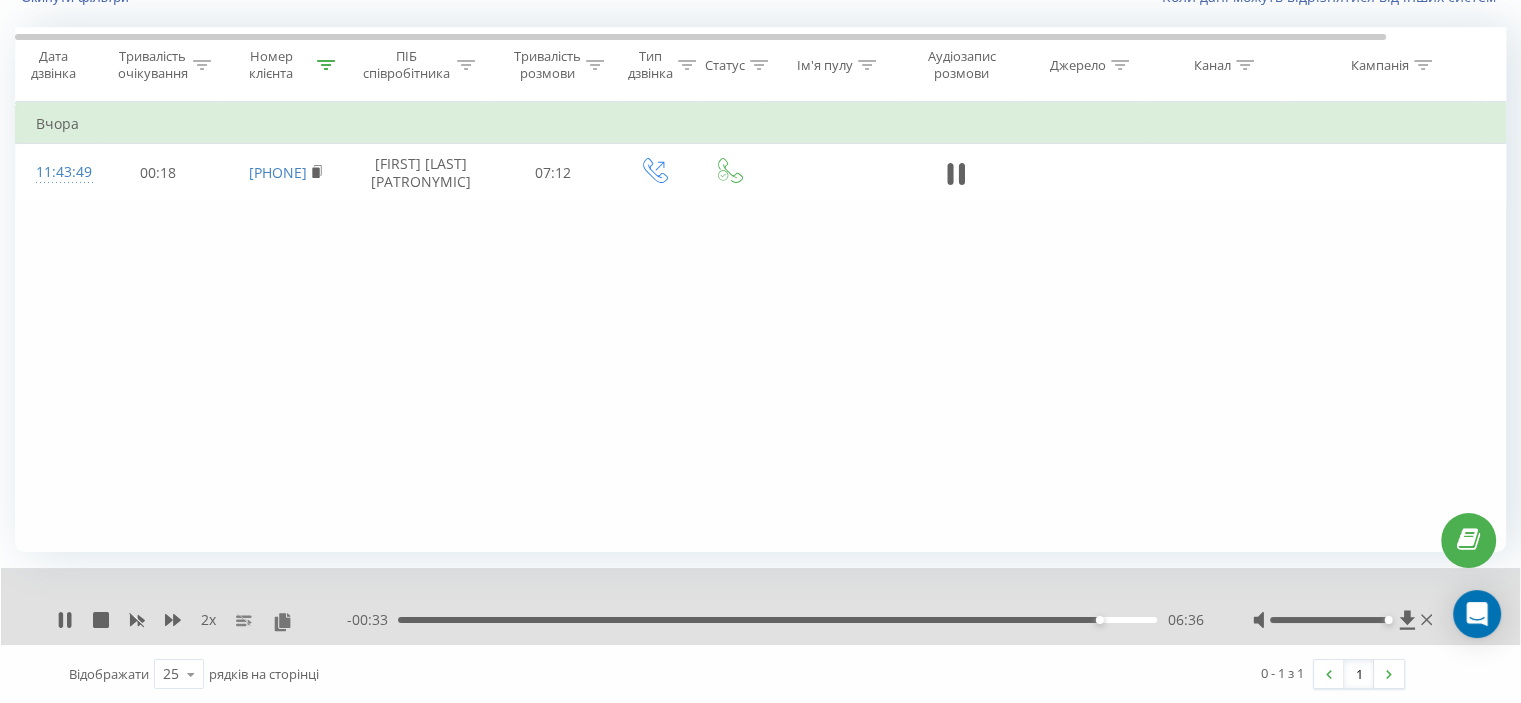 click on "06:36" at bounding box center (1100, 620) 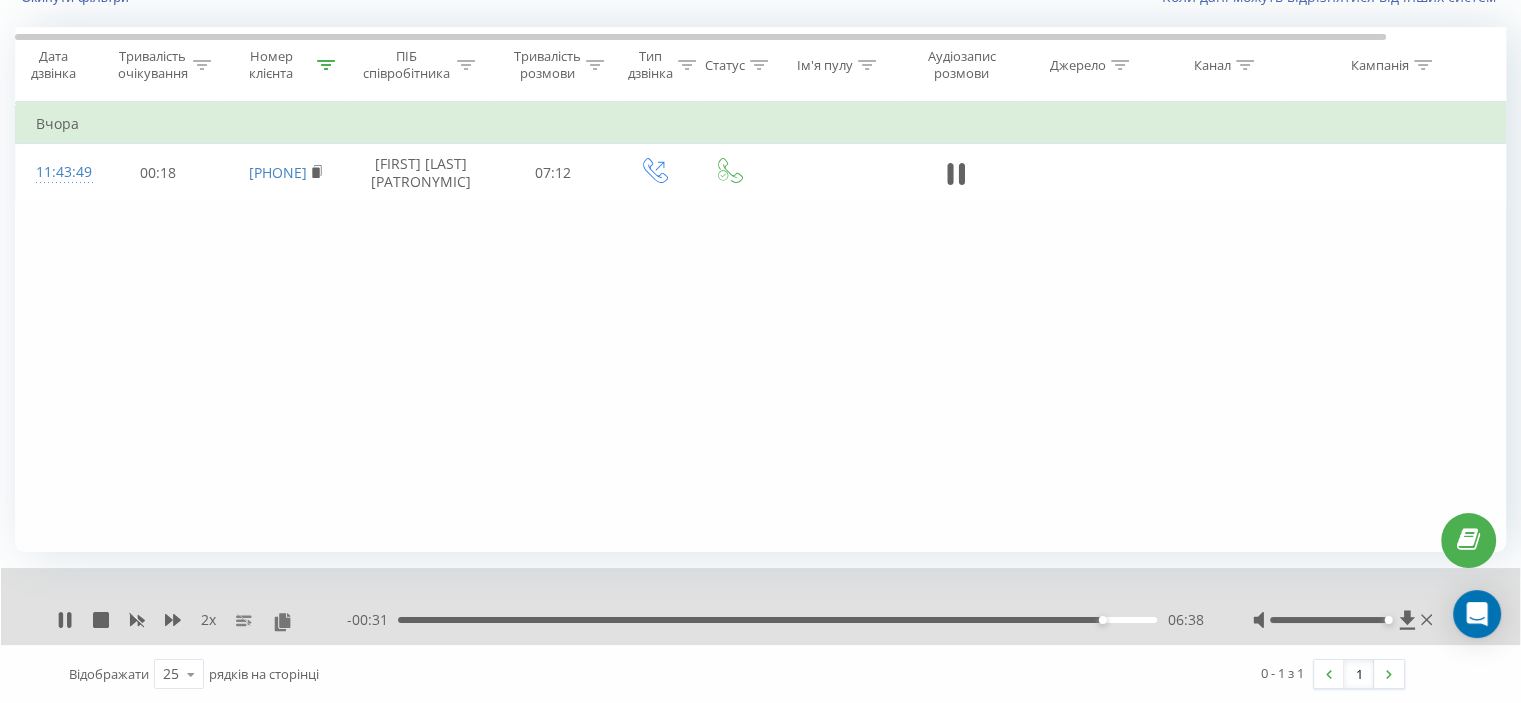 click on "06:38" at bounding box center [1103, 620] 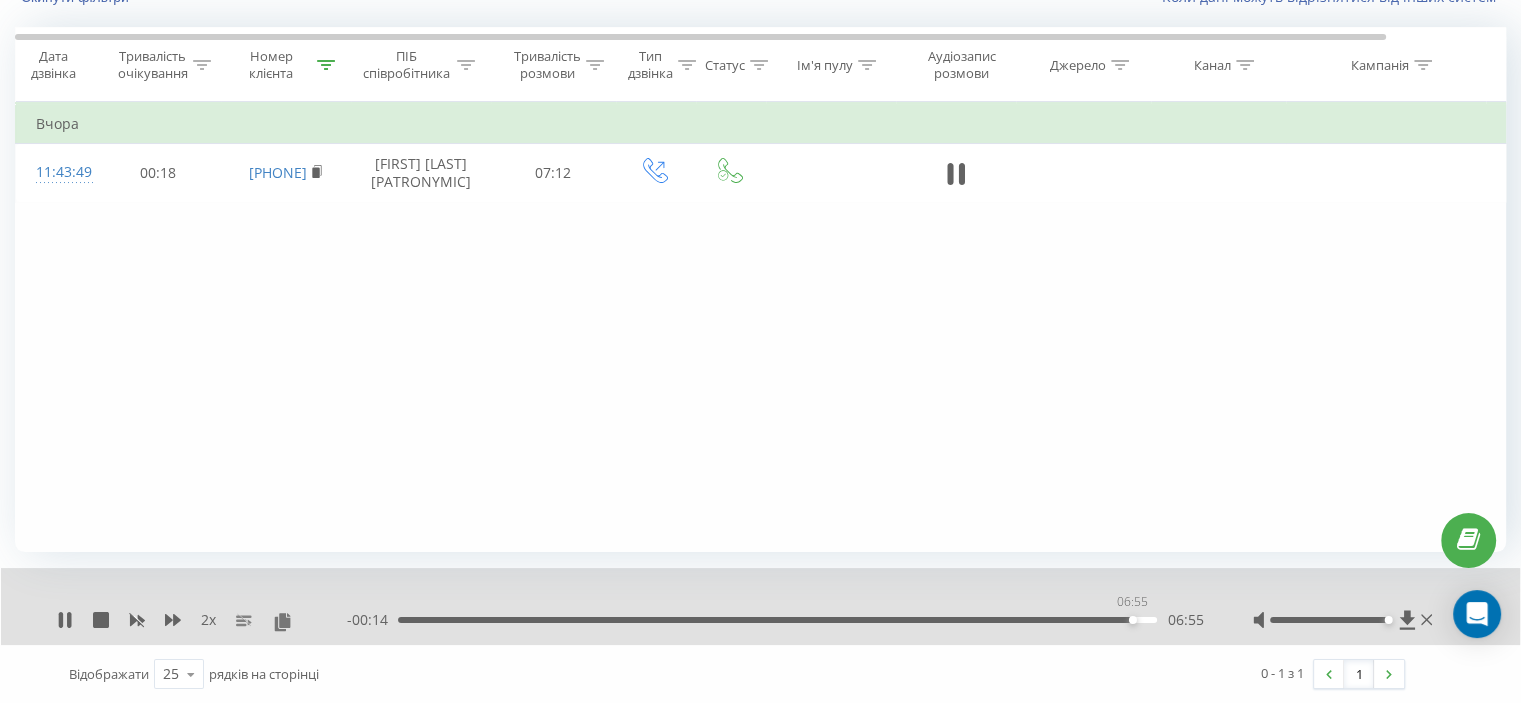 click on "06:55" at bounding box center [777, 620] 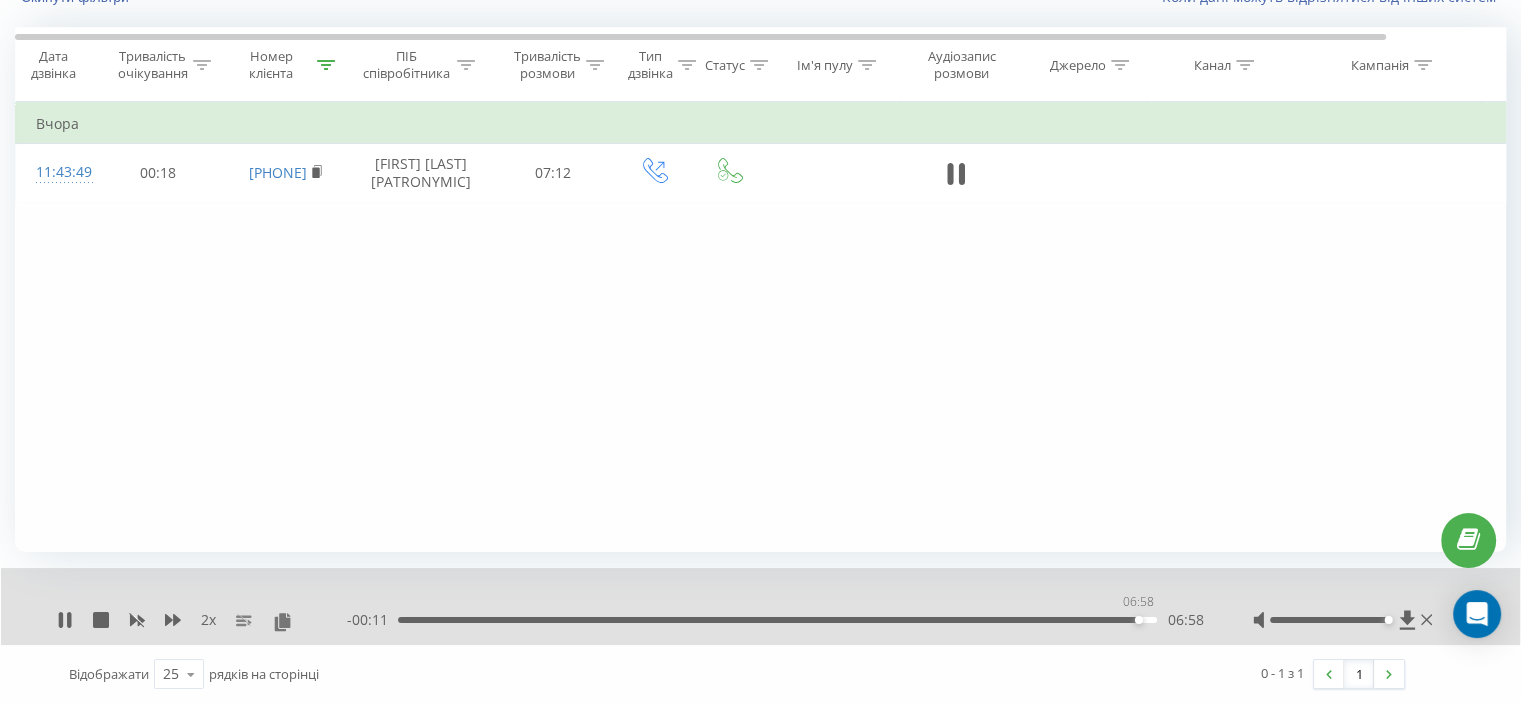 drag, startPoint x: 1138, startPoint y: 618, endPoint x: 1105, endPoint y: 617, distance: 33.01515 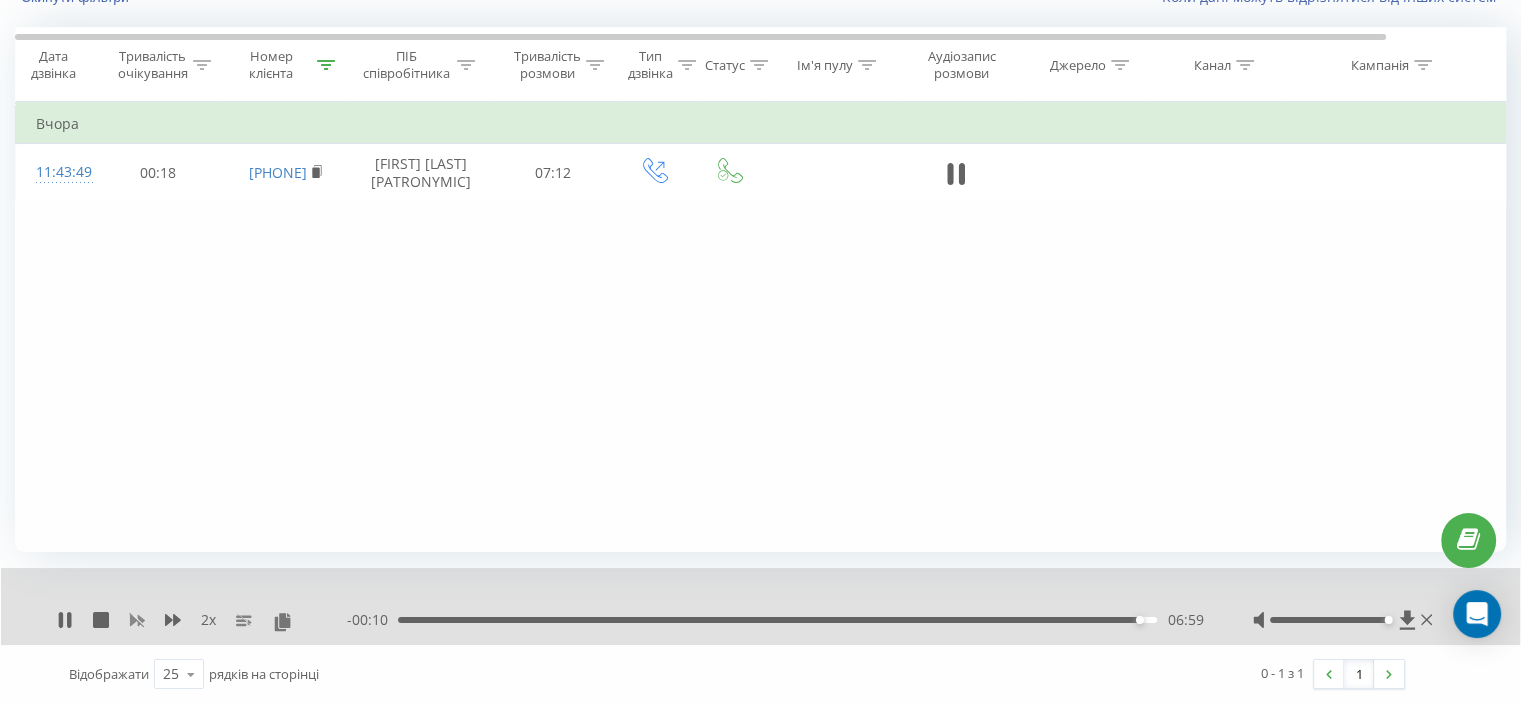 click 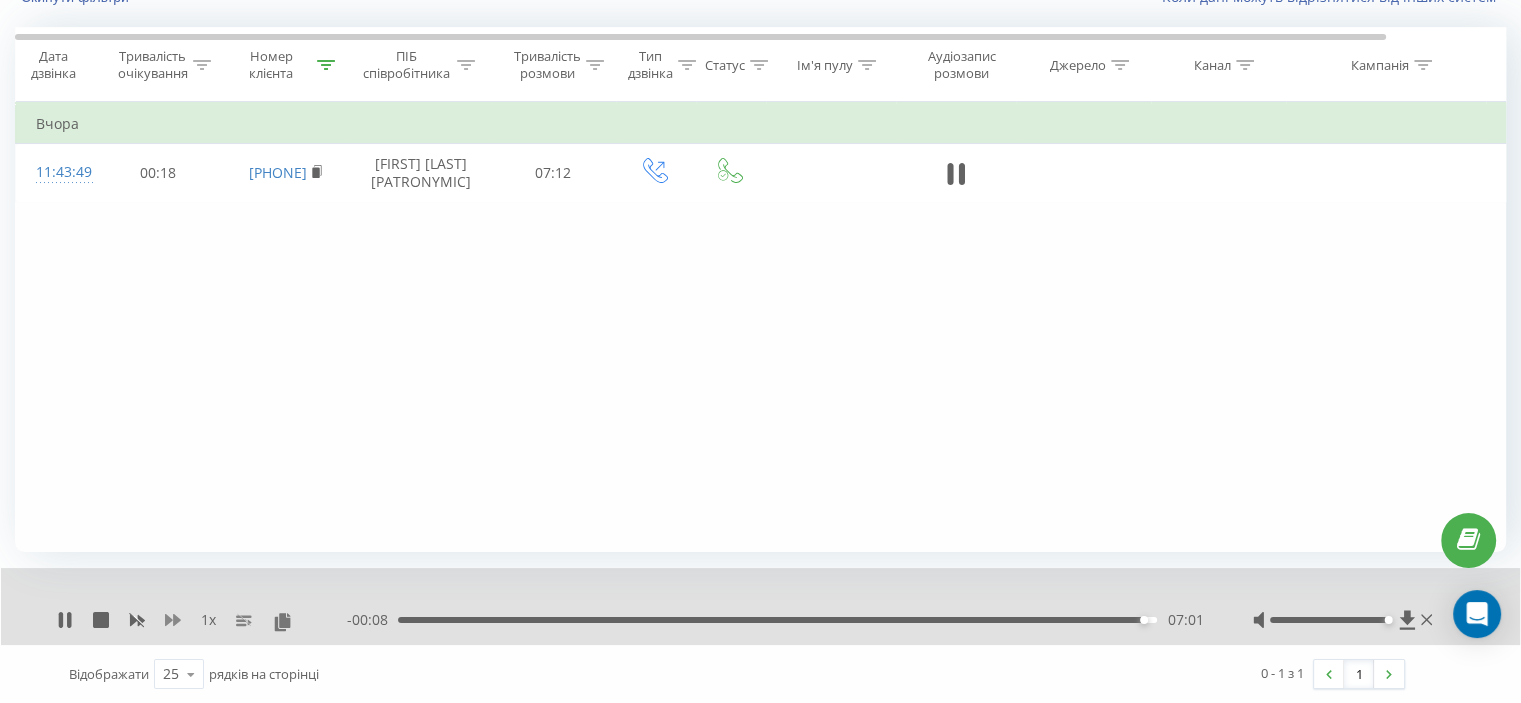 click 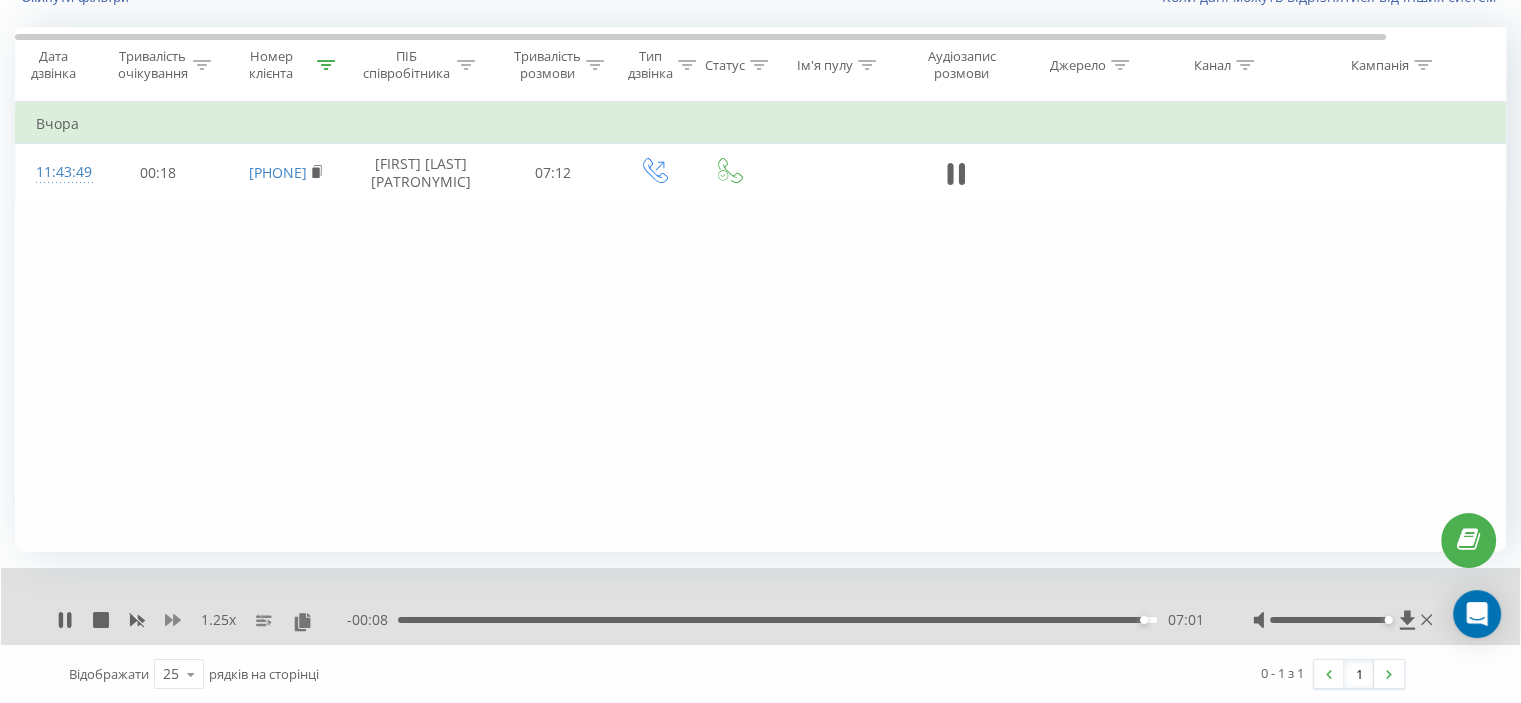 click 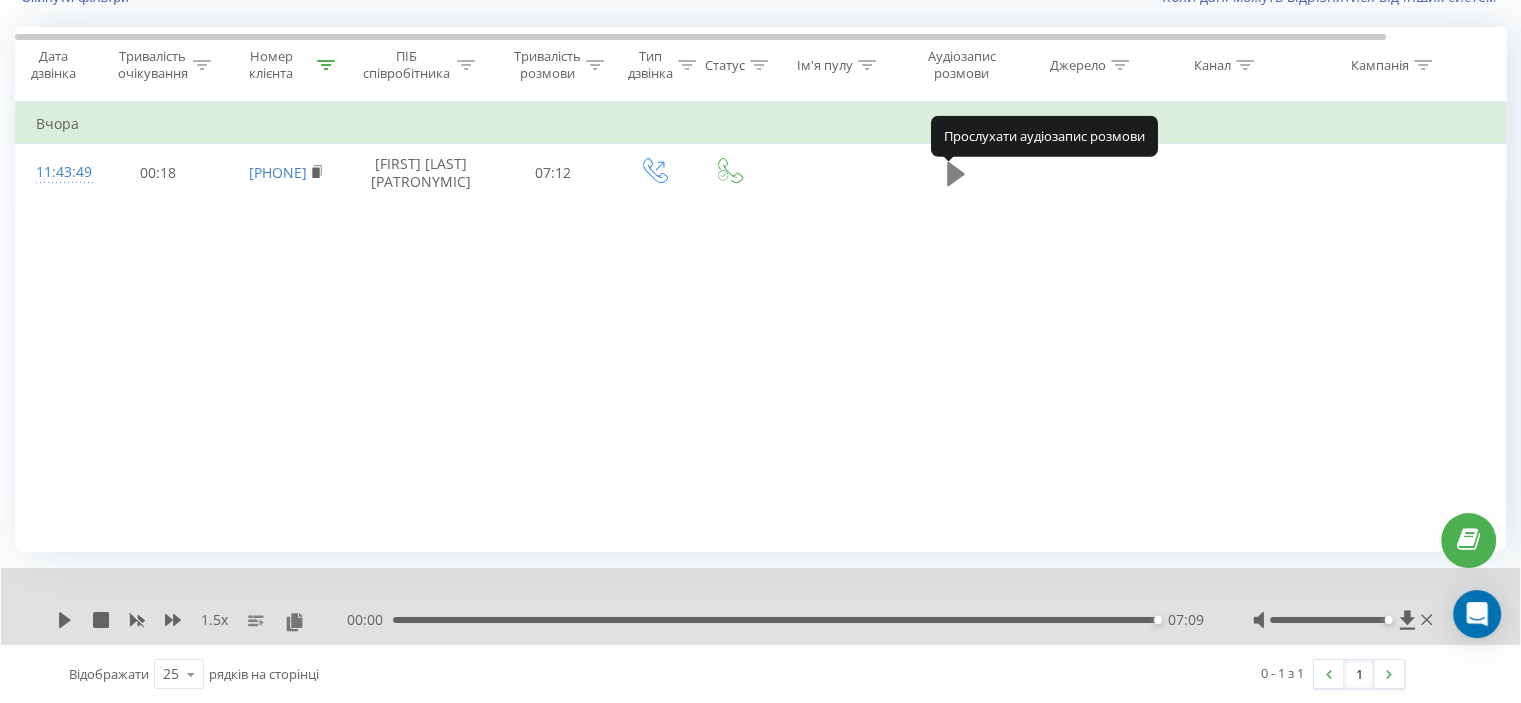click 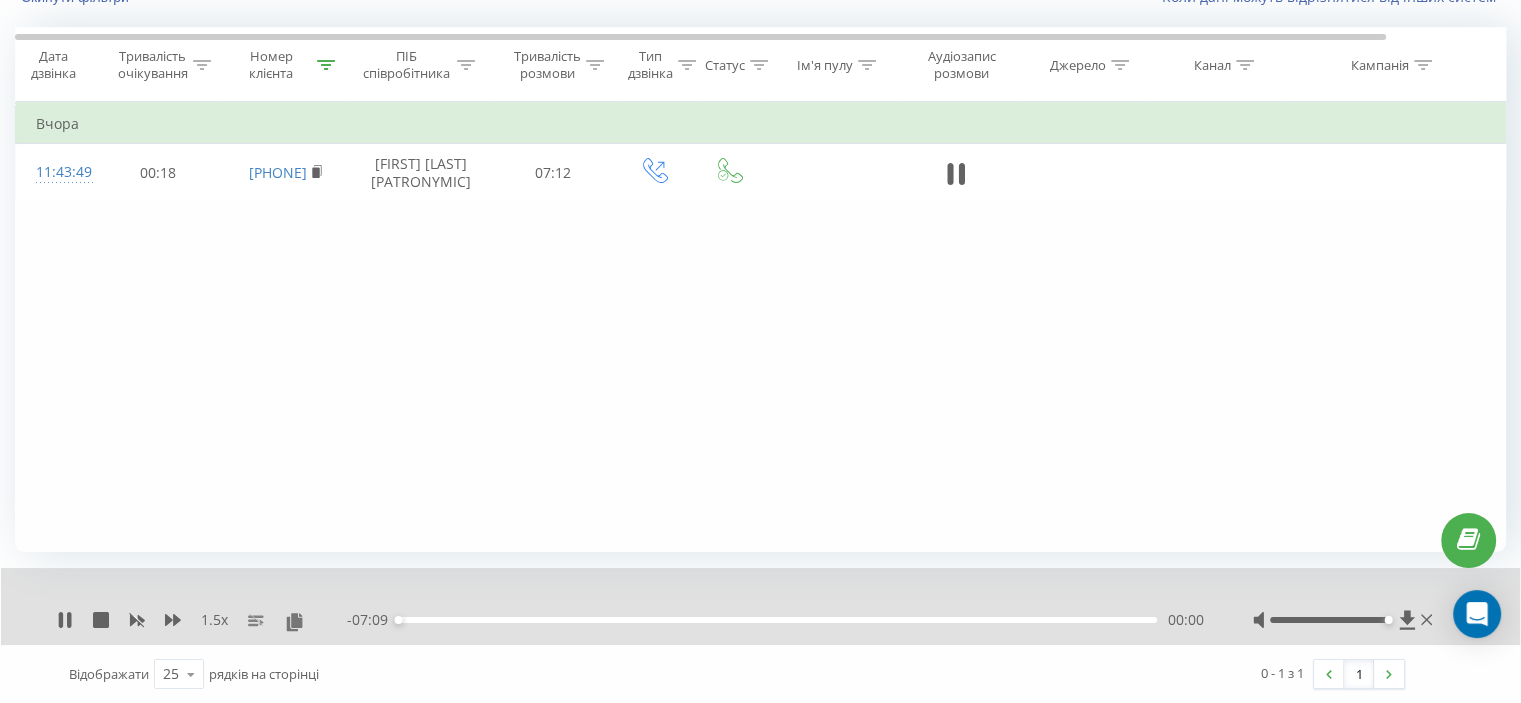 click on "1.5 x" at bounding box center [202, 620] 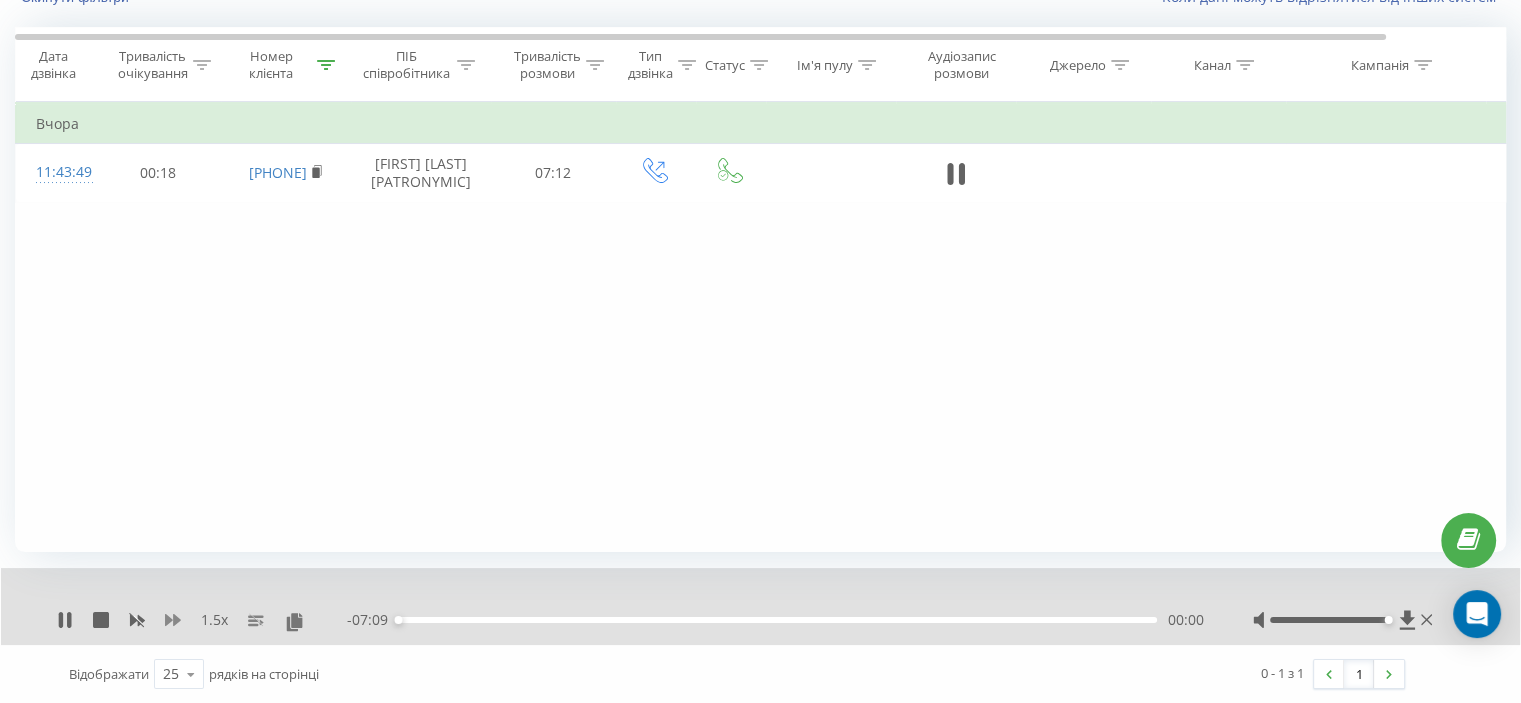 click 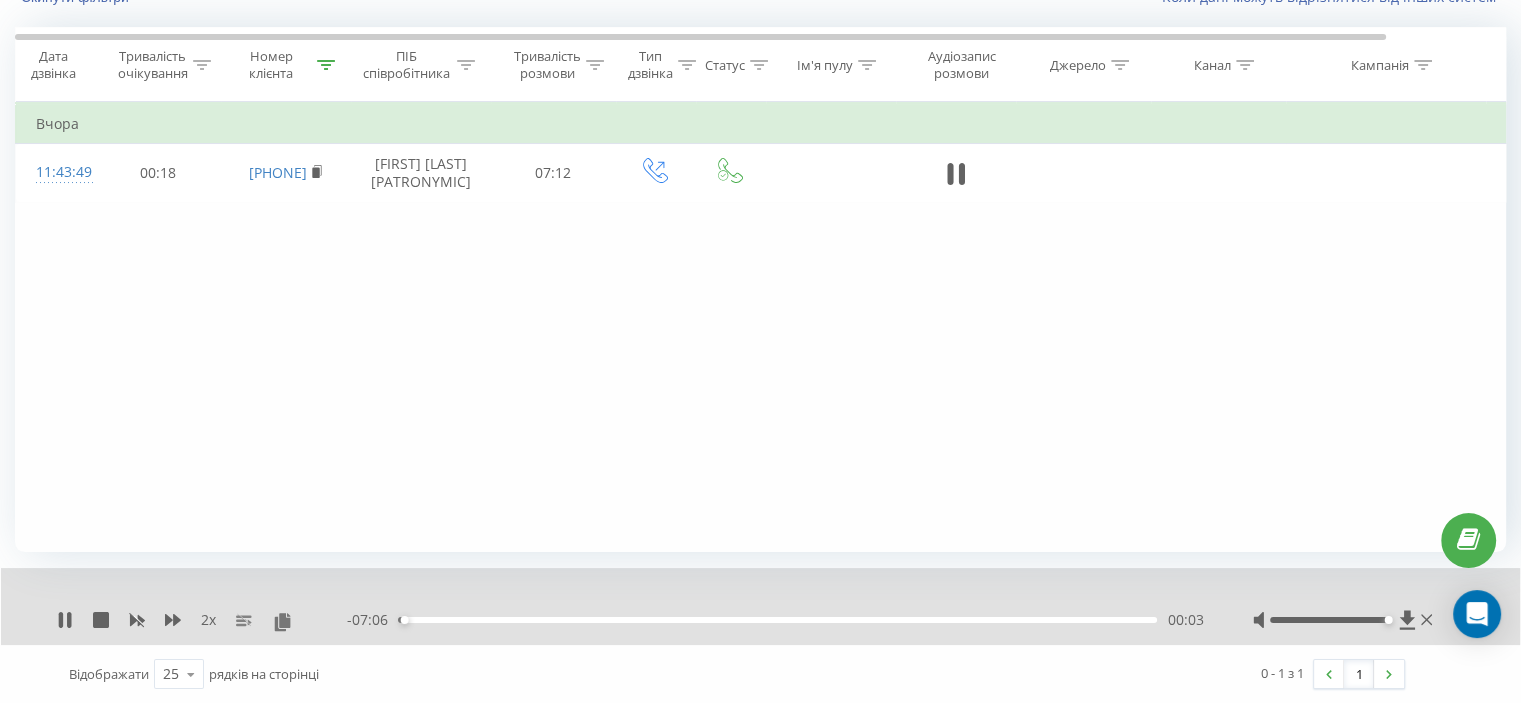 click on "00:03" at bounding box center (777, 620) 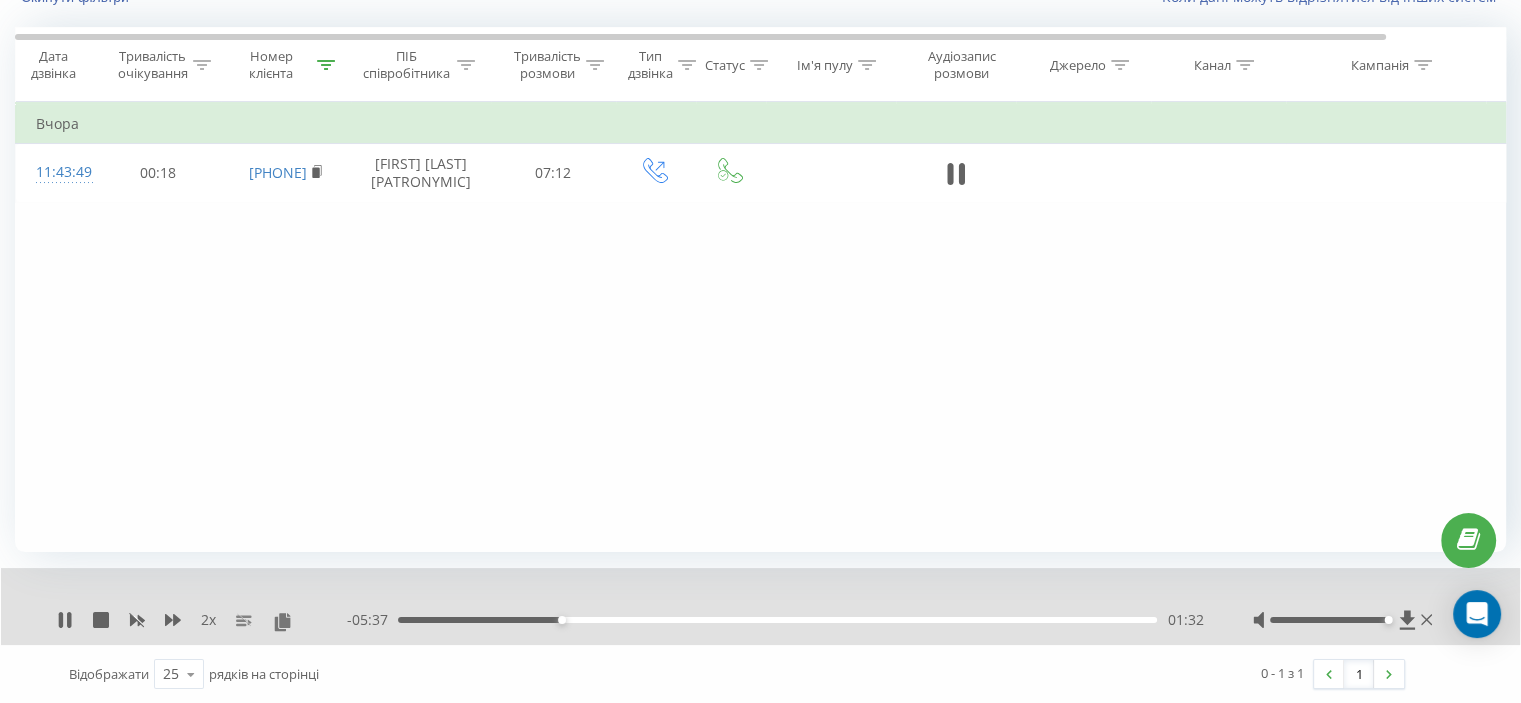 click on "- 05:37 01:32   01:32" at bounding box center (775, 620) 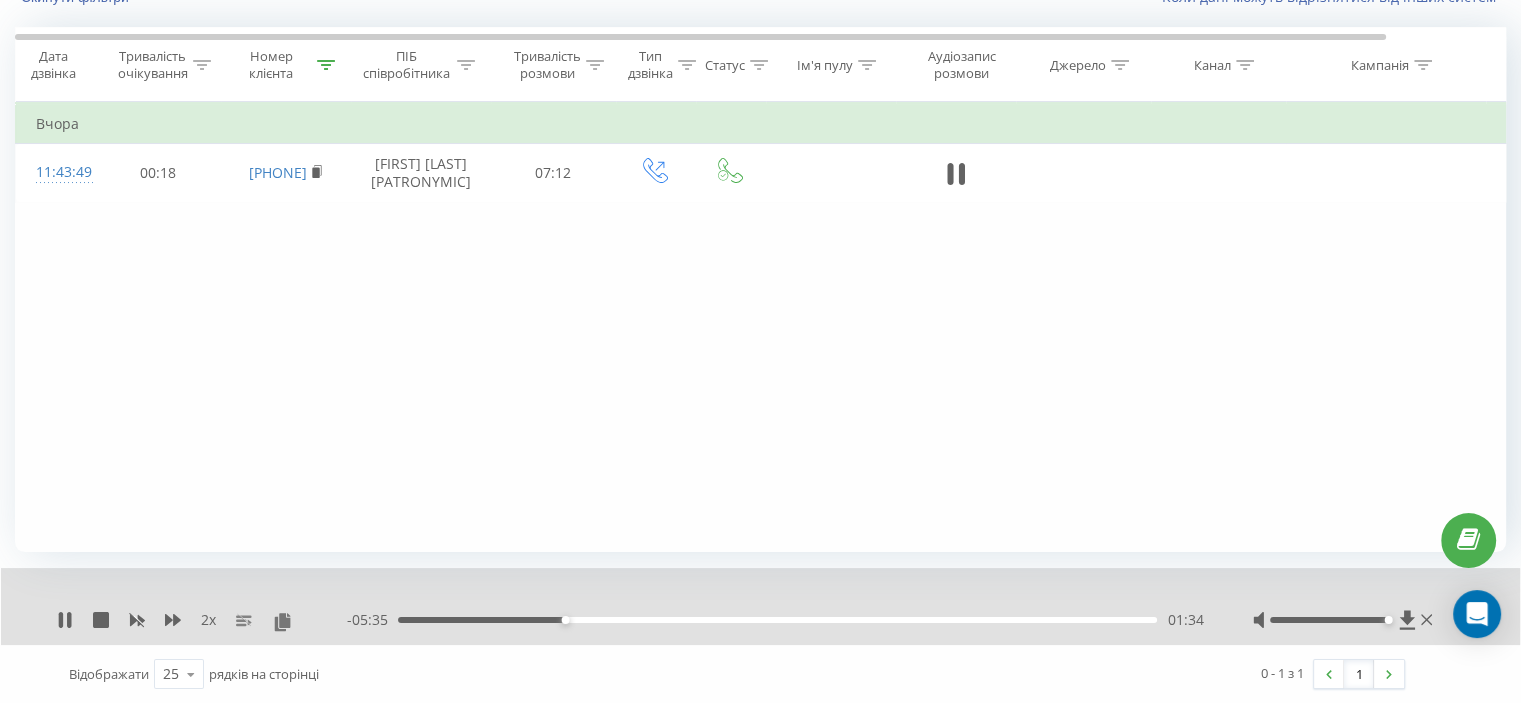 click on "01:34" at bounding box center (777, 620) 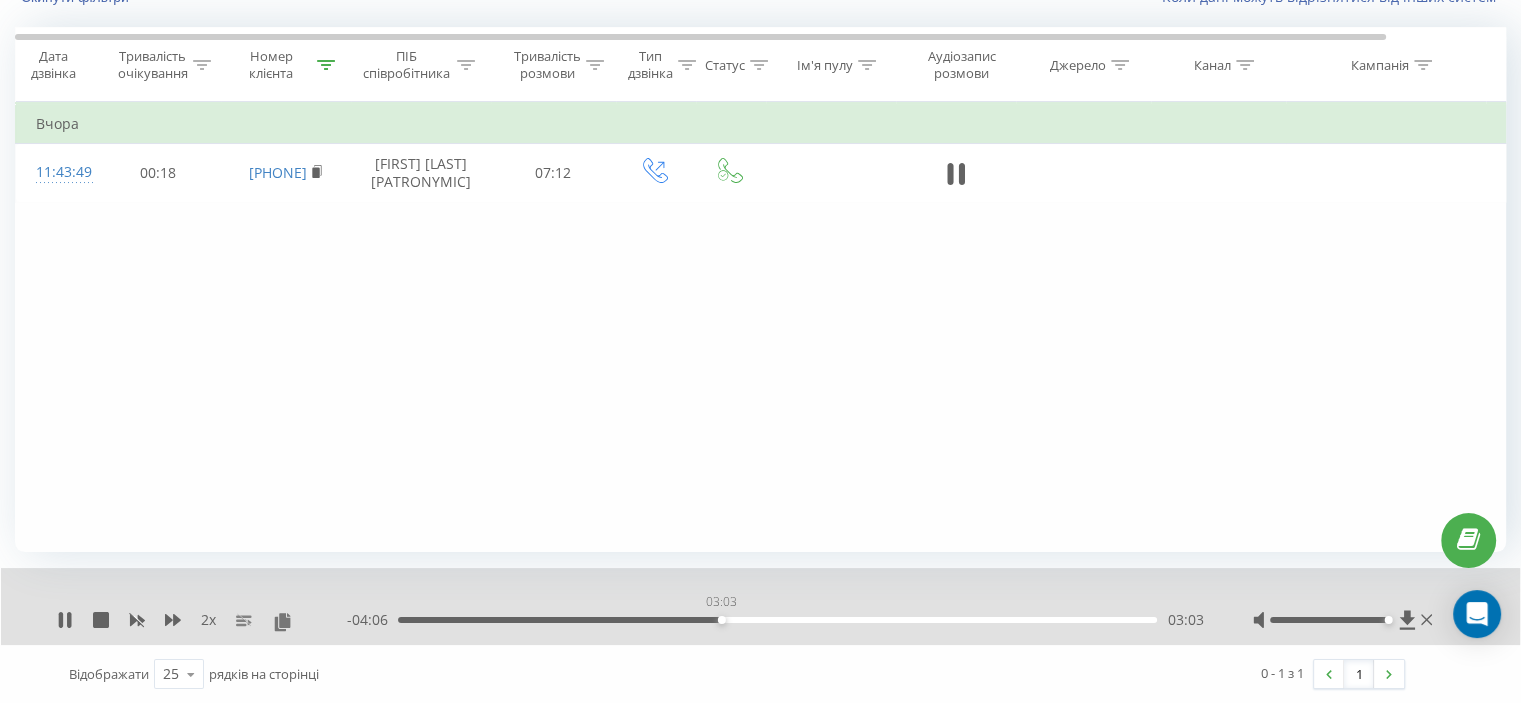 click on "03:03" at bounding box center [777, 620] 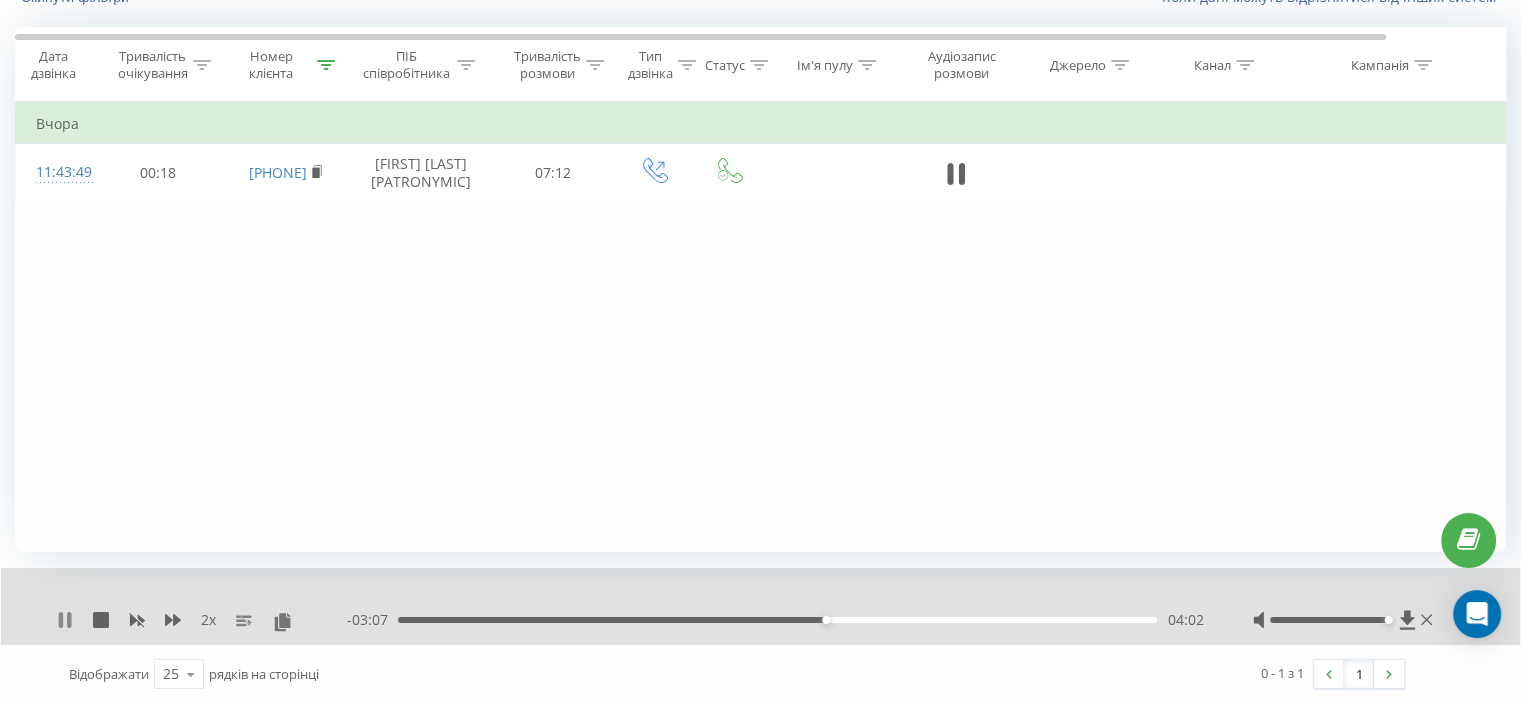 click 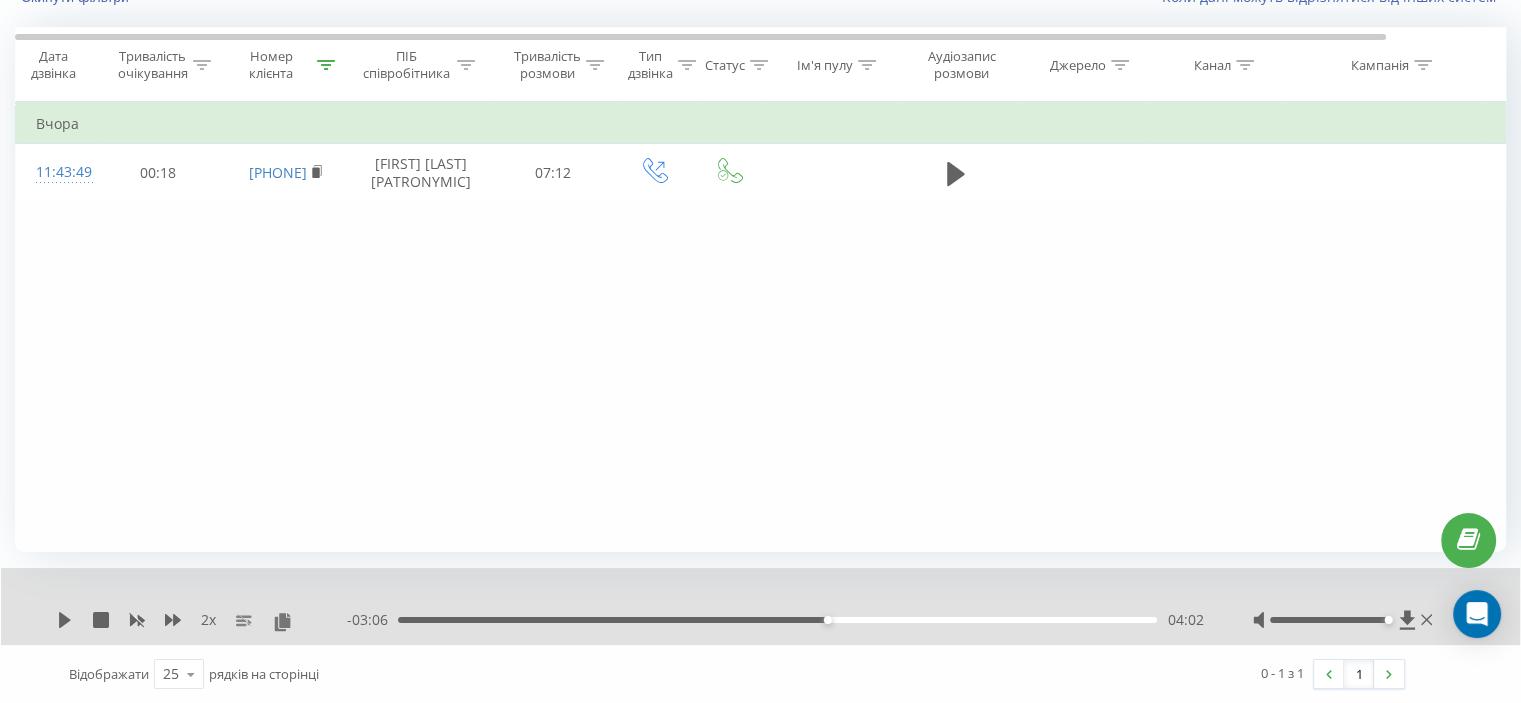 click at bounding box center [1329, 620] 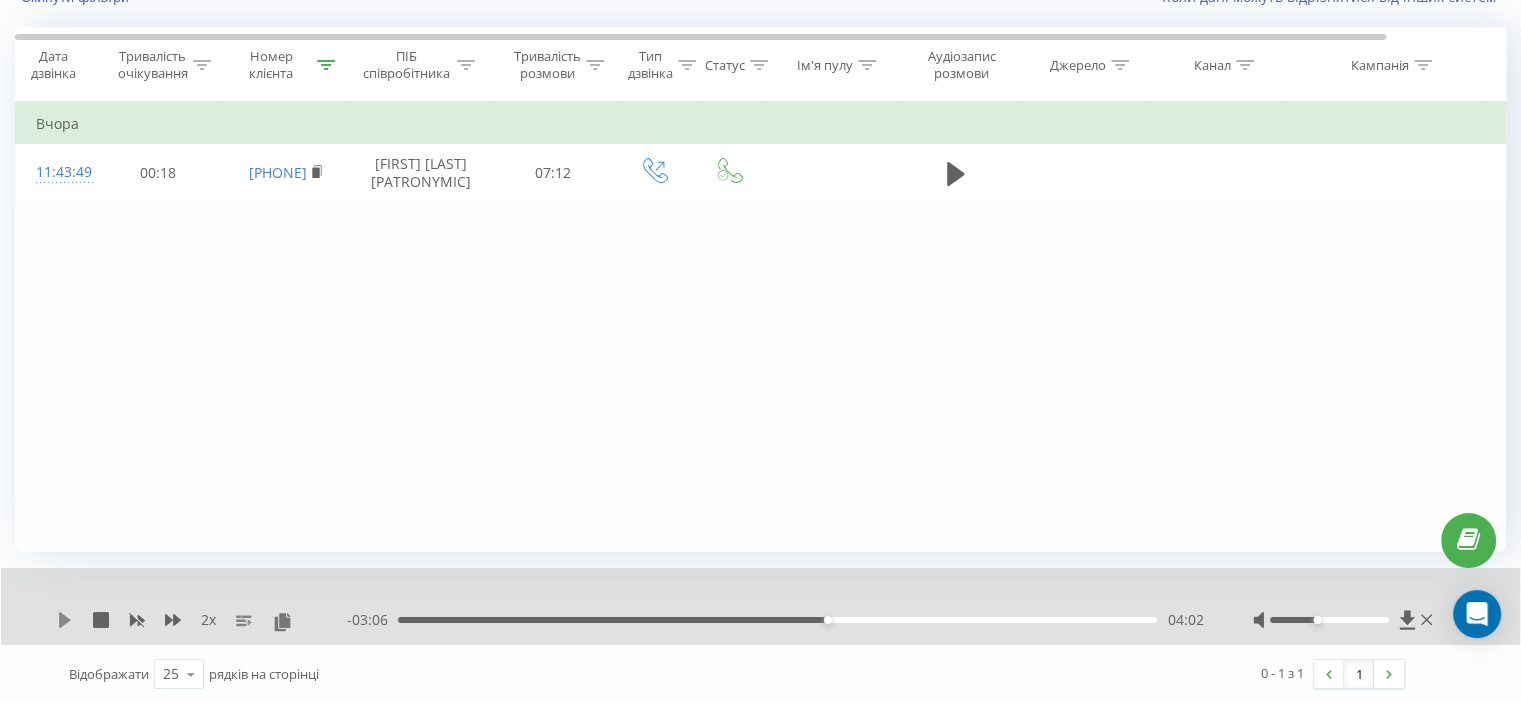 click 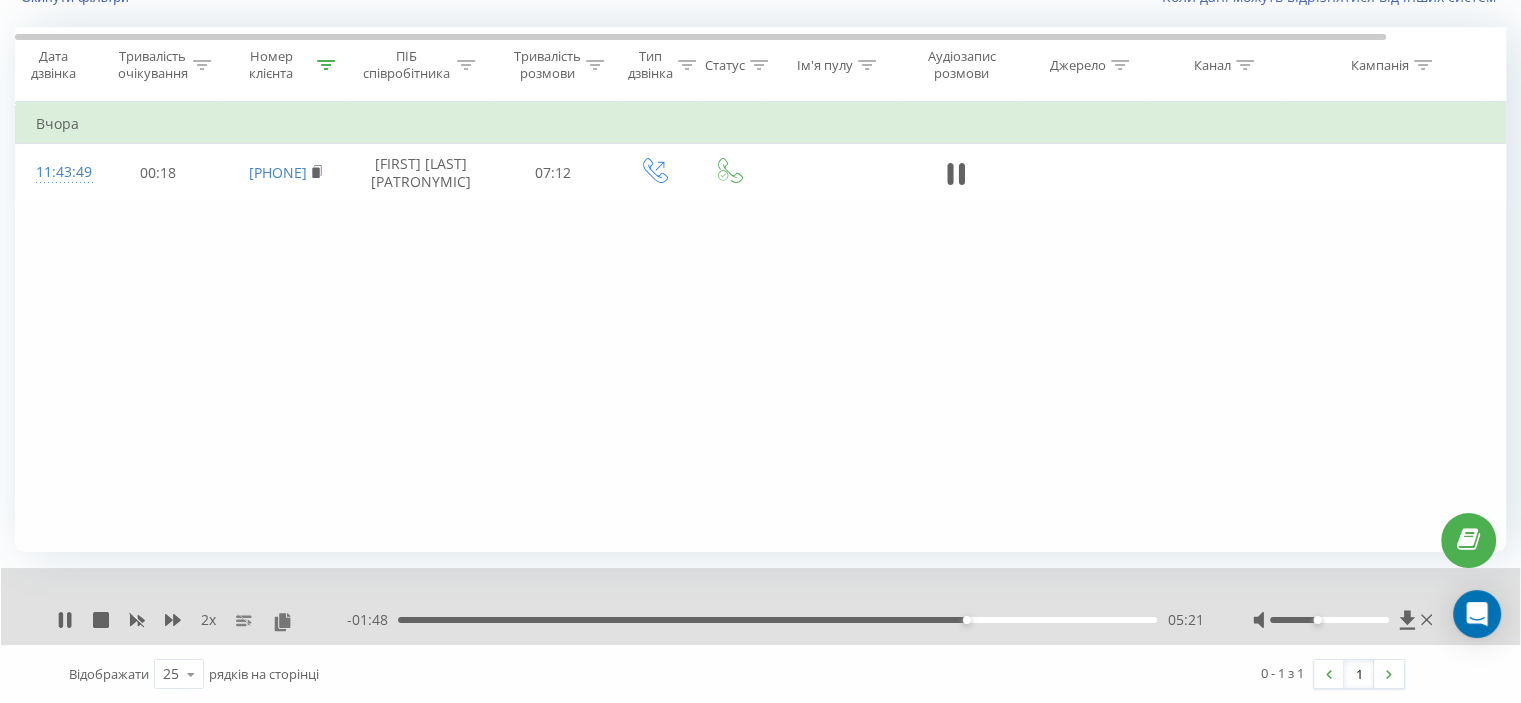 click on "05:21" at bounding box center [777, 620] 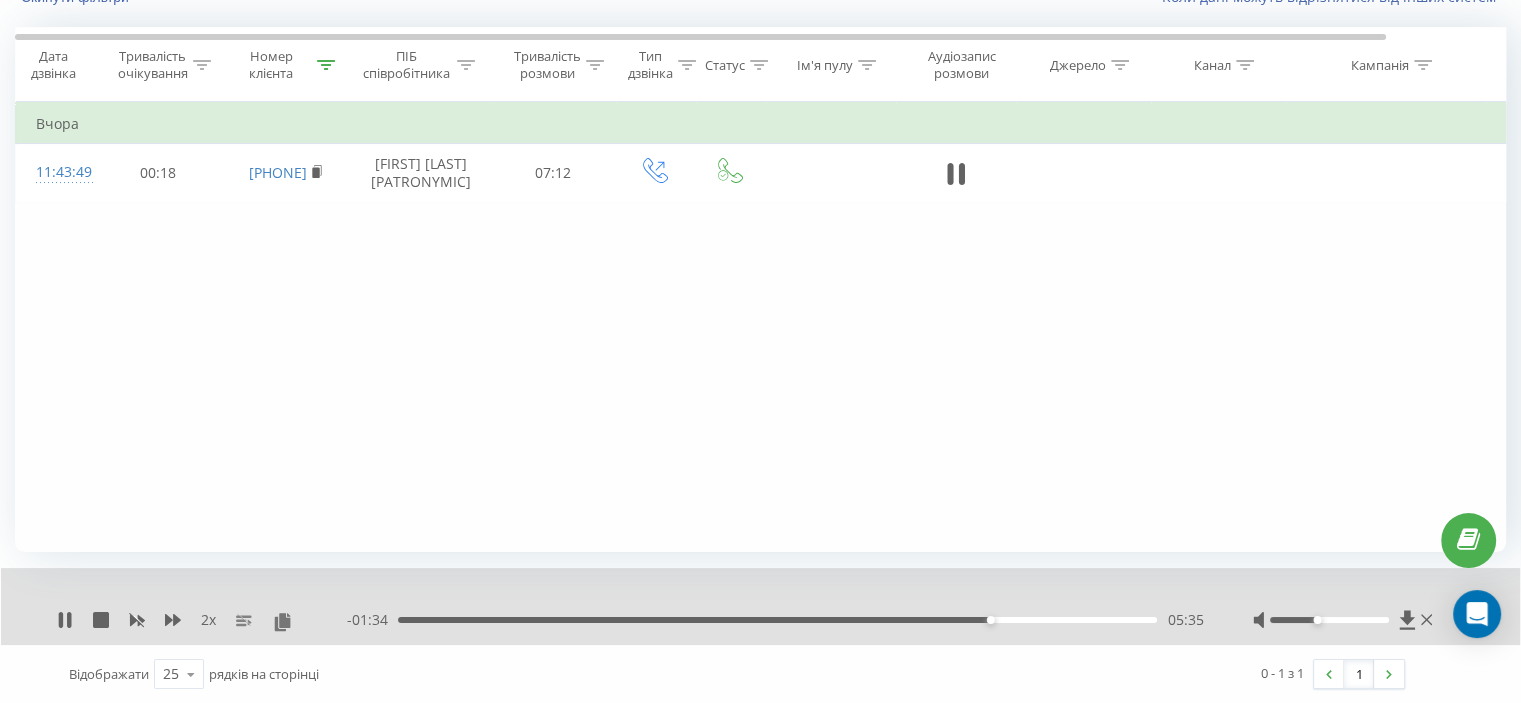 click on "05:35" at bounding box center (777, 620) 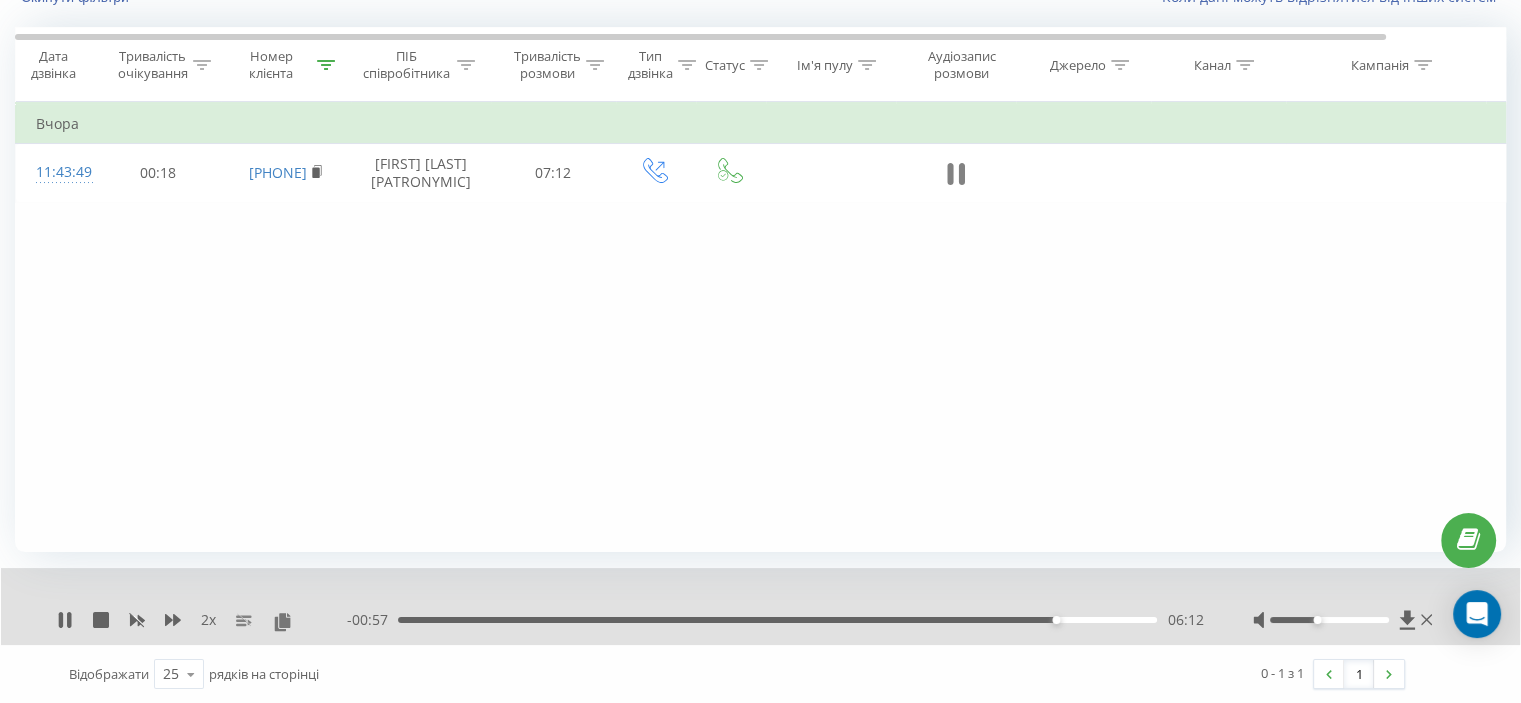 click 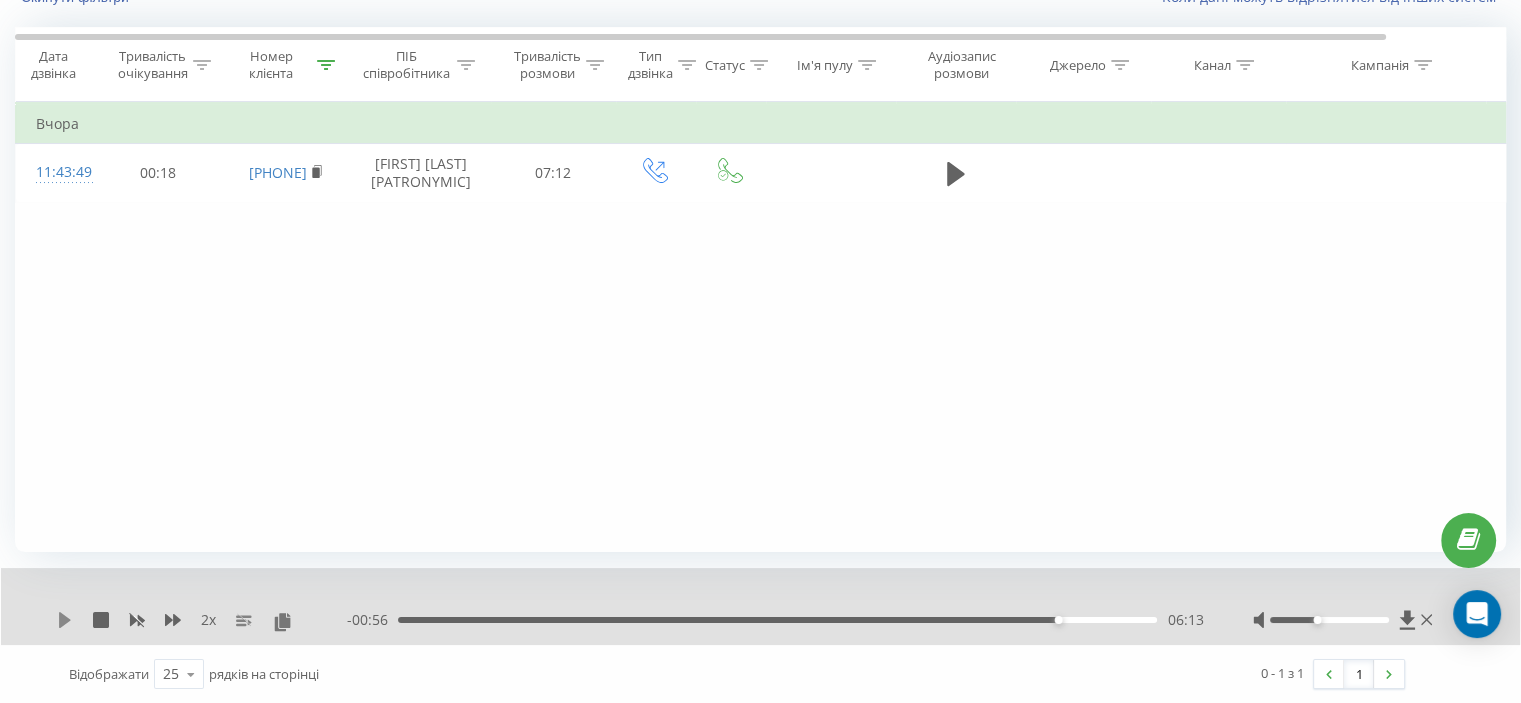 click 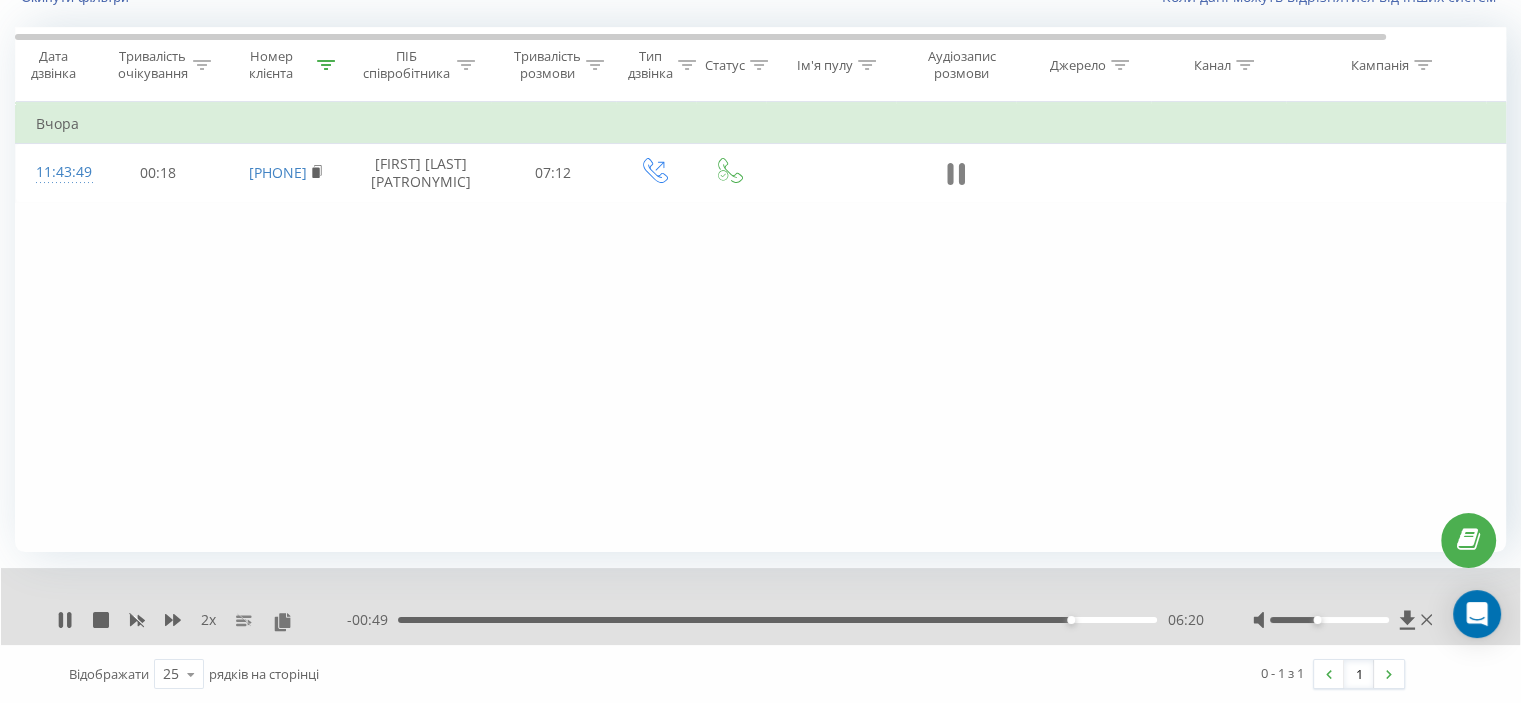 click 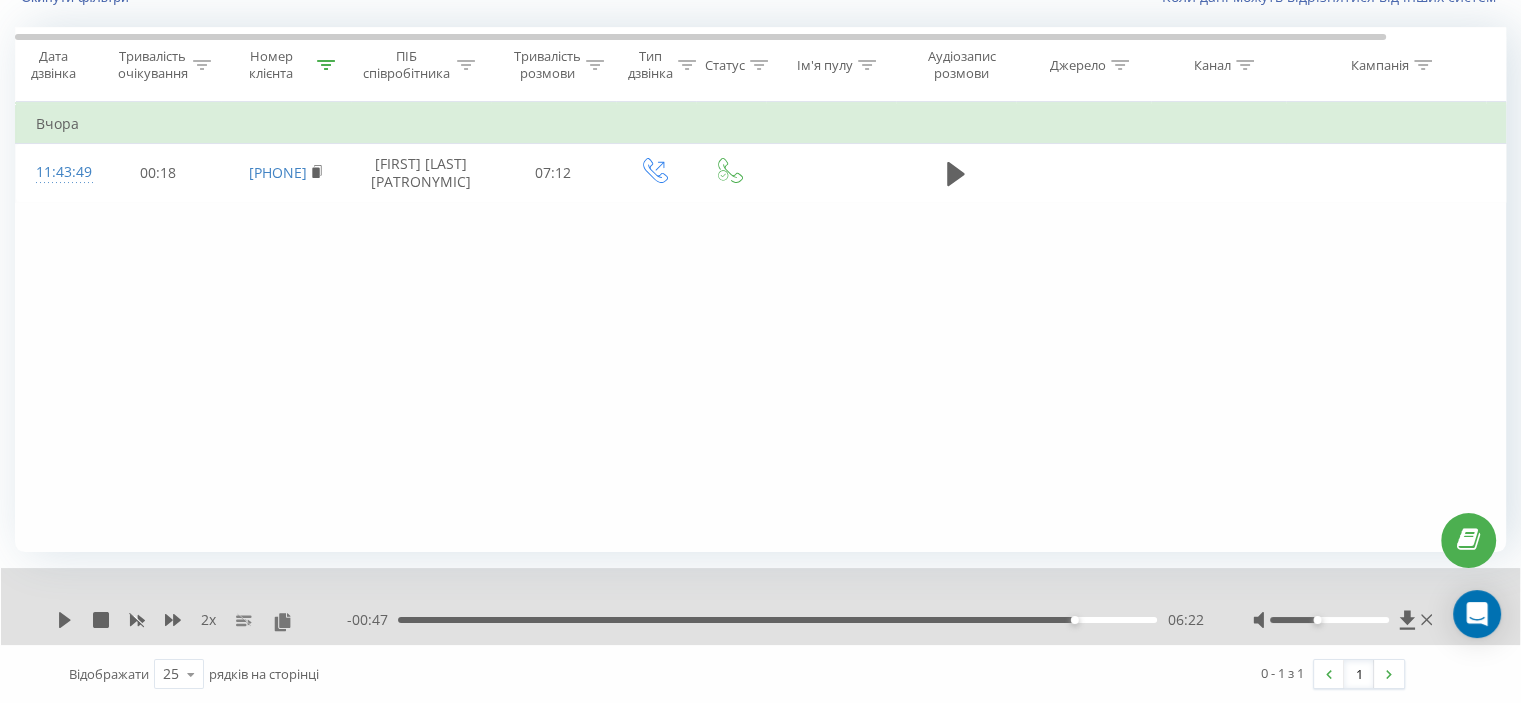 click on "2 x" at bounding box center [202, 620] 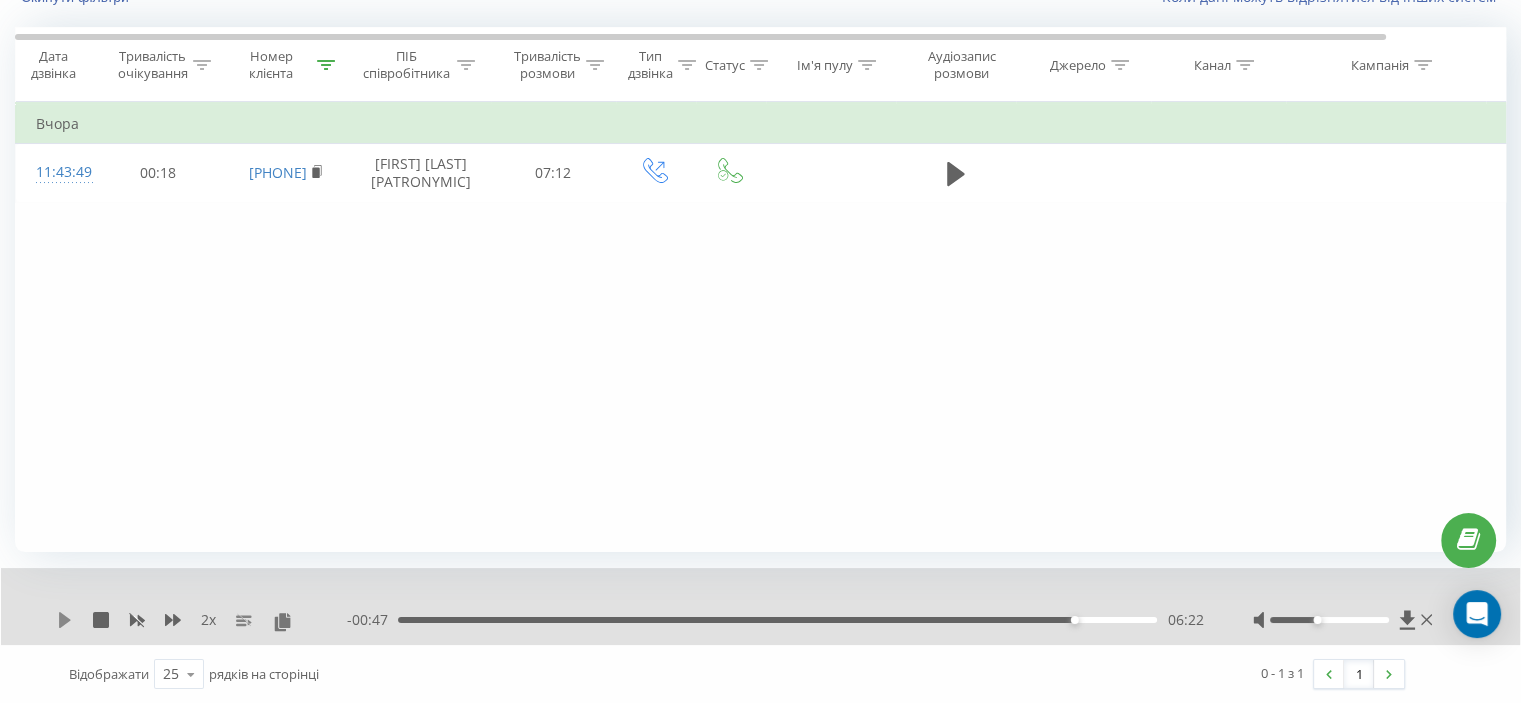 click on "2 x" at bounding box center [202, 620] 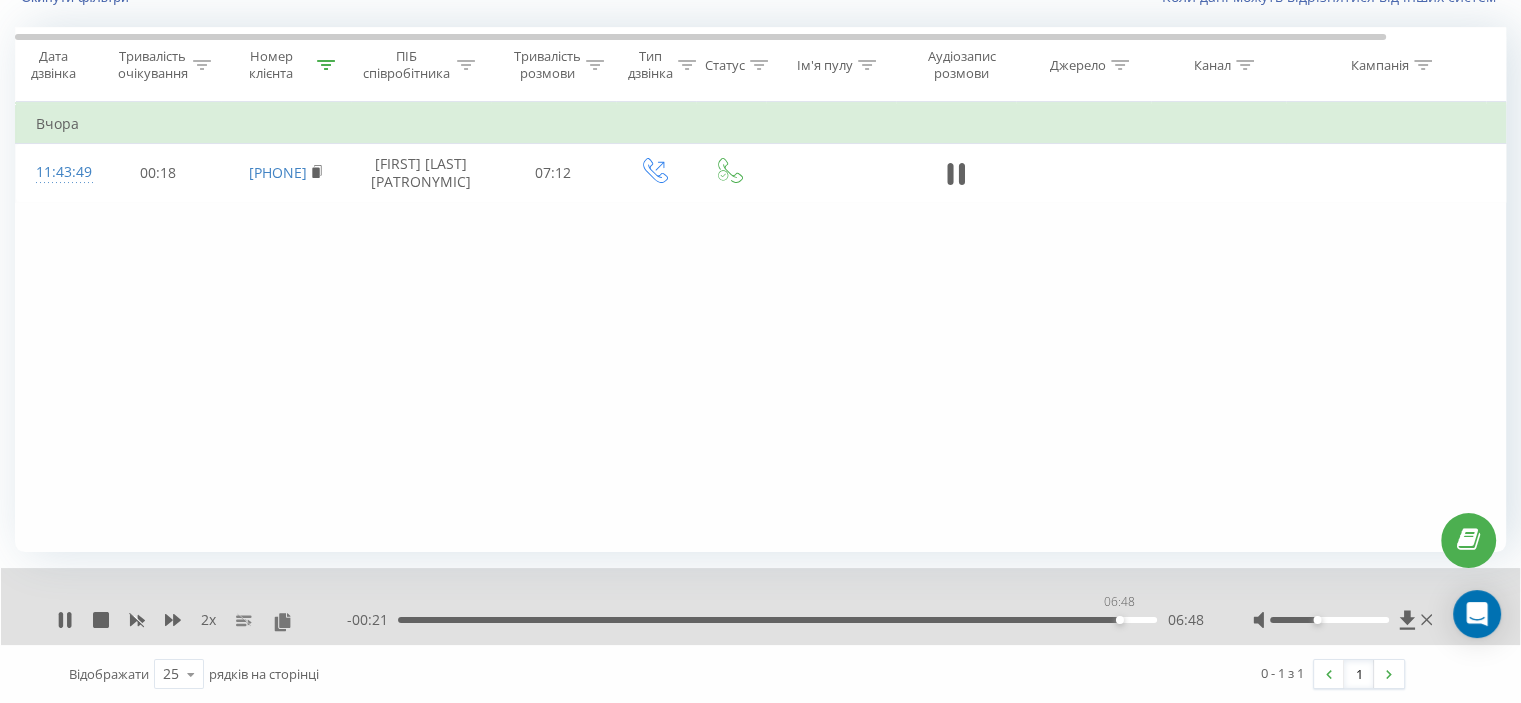 click on "06:48" at bounding box center [777, 620] 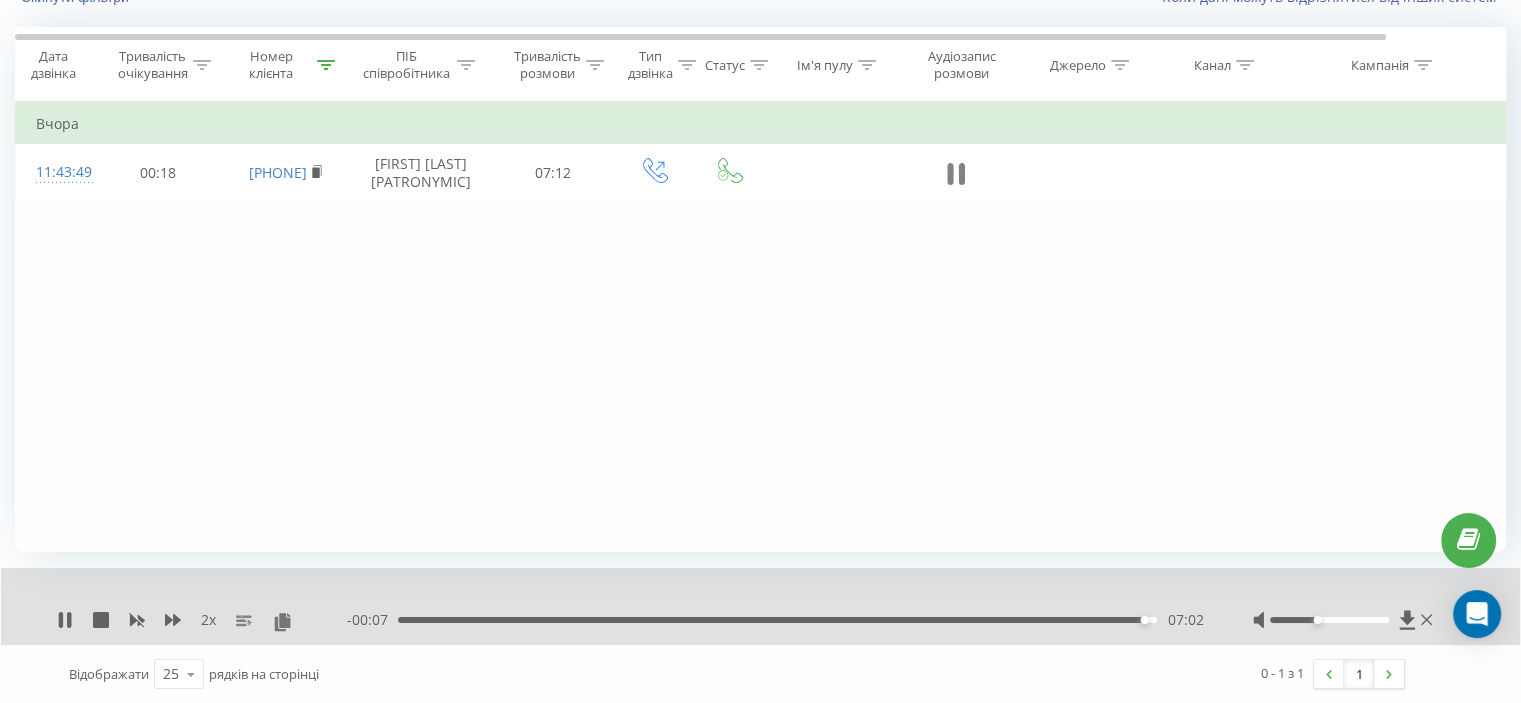 click 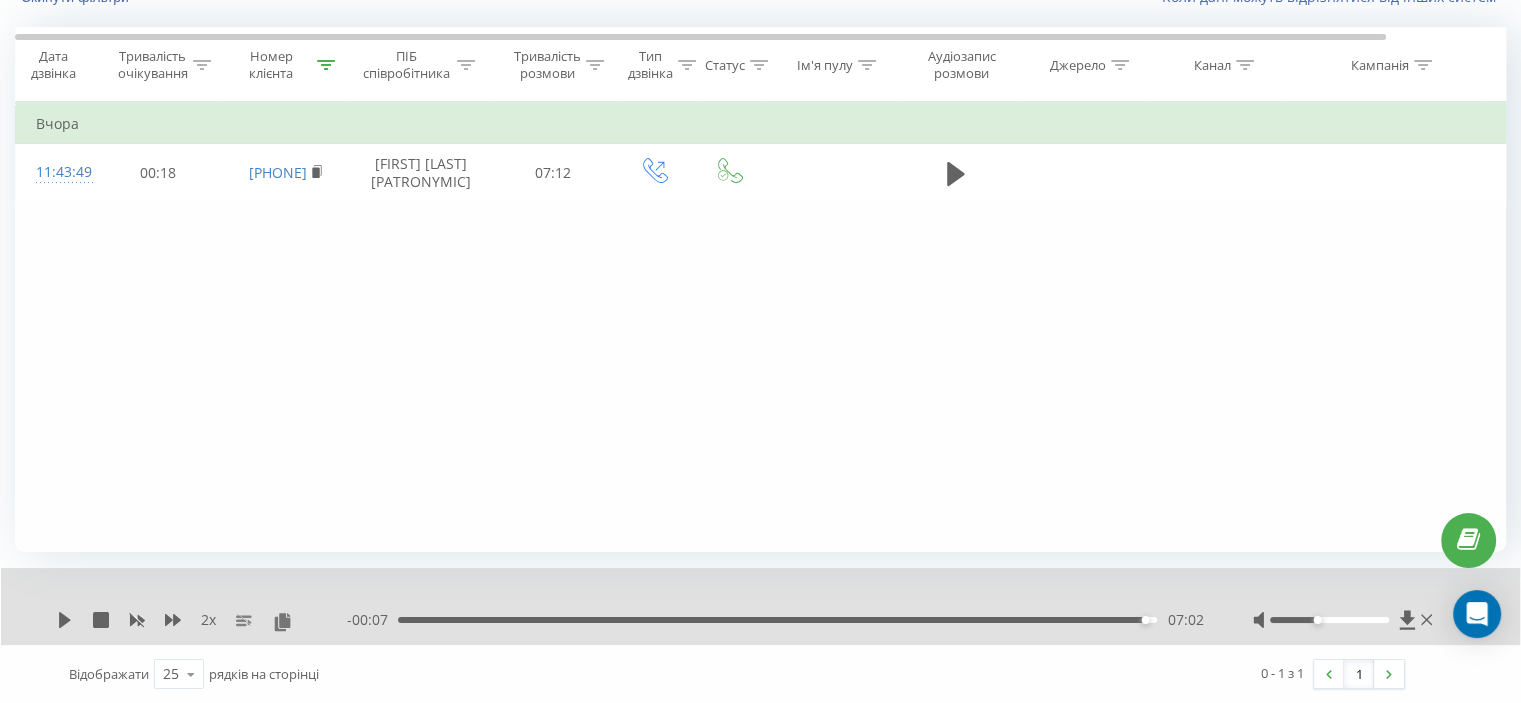 click on "2 x  - 00:07 07:02   07:02" at bounding box center [760, 606] 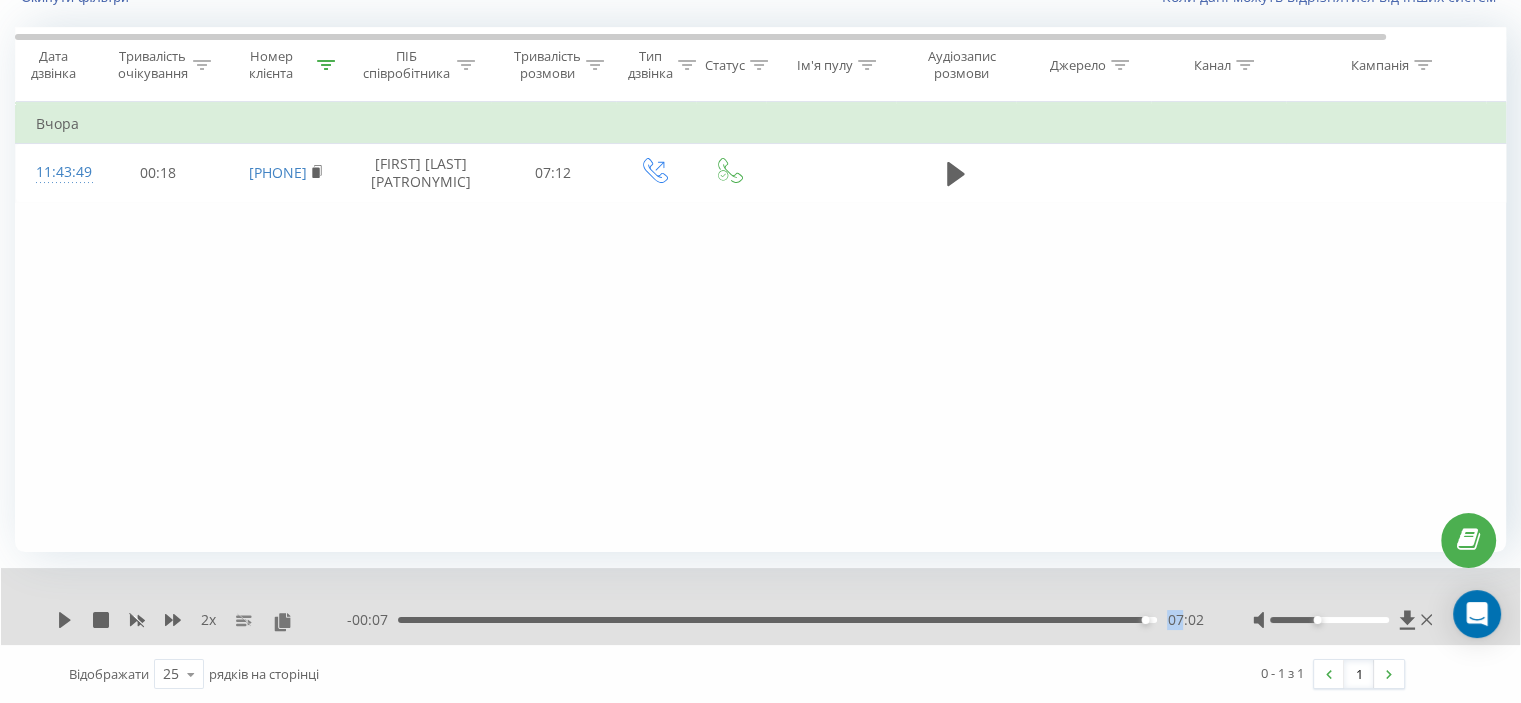 click on "- 00:07 07:02   07:02" at bounding box center (775, 620) 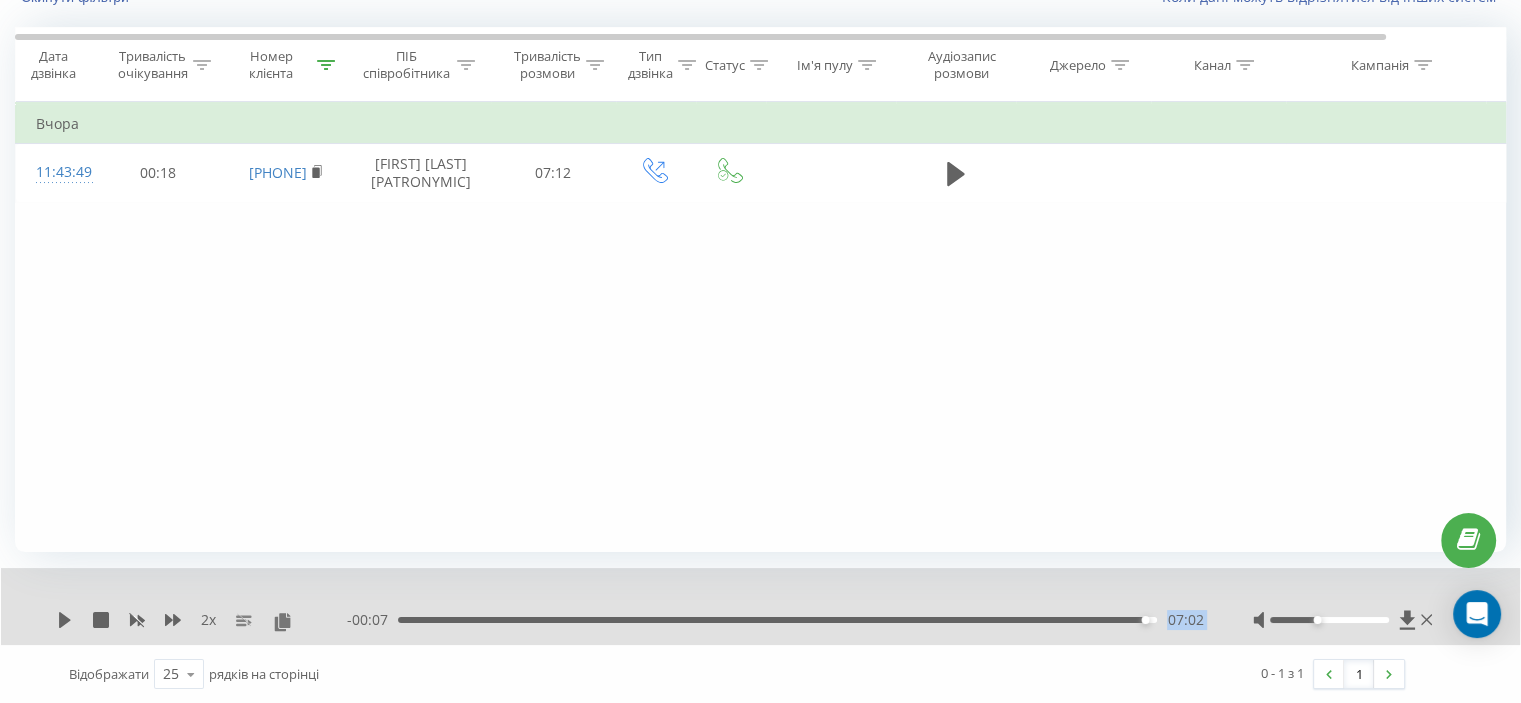 click on "- 00:07 07:02   07:02" at bounding box center [775, 620] 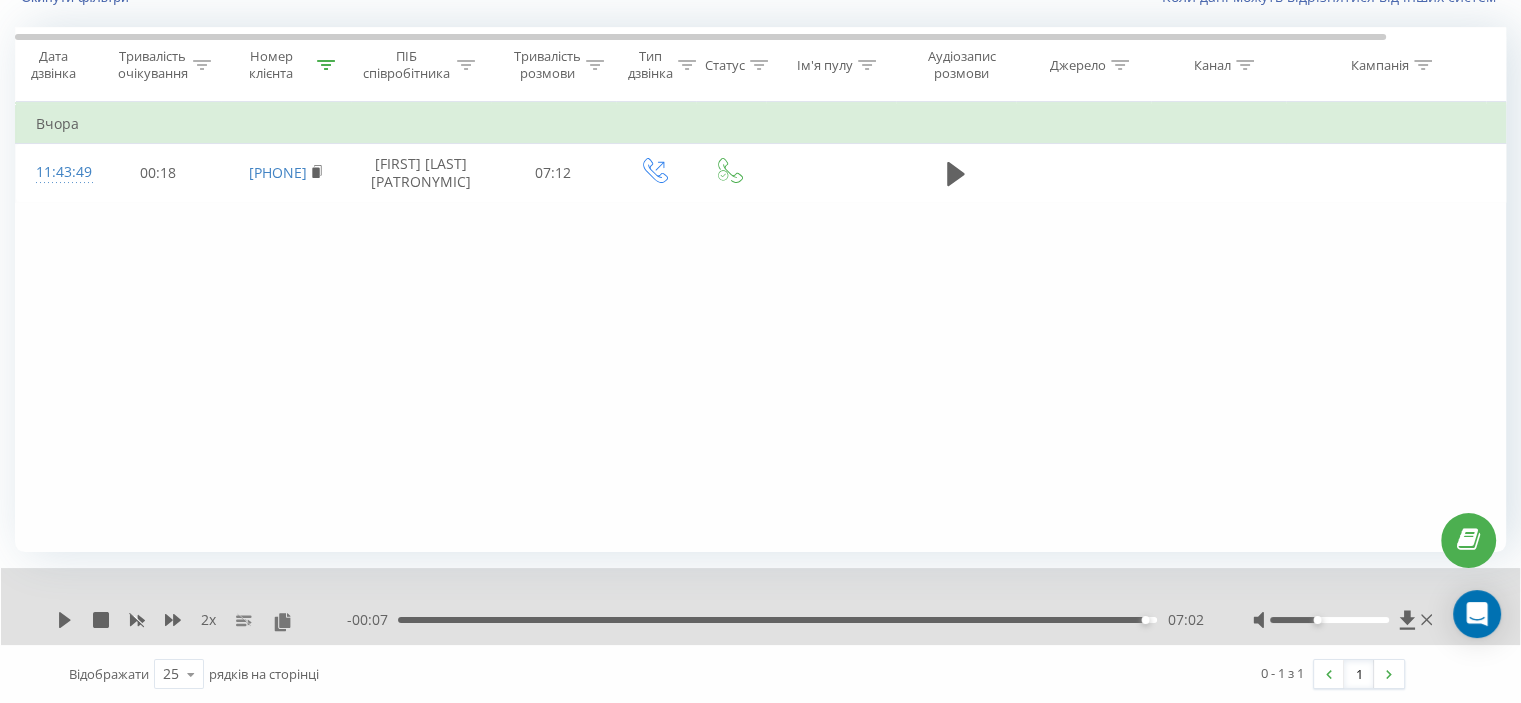 click on "- 00:07 07:02   07:02" at bounding box center [775, 620] 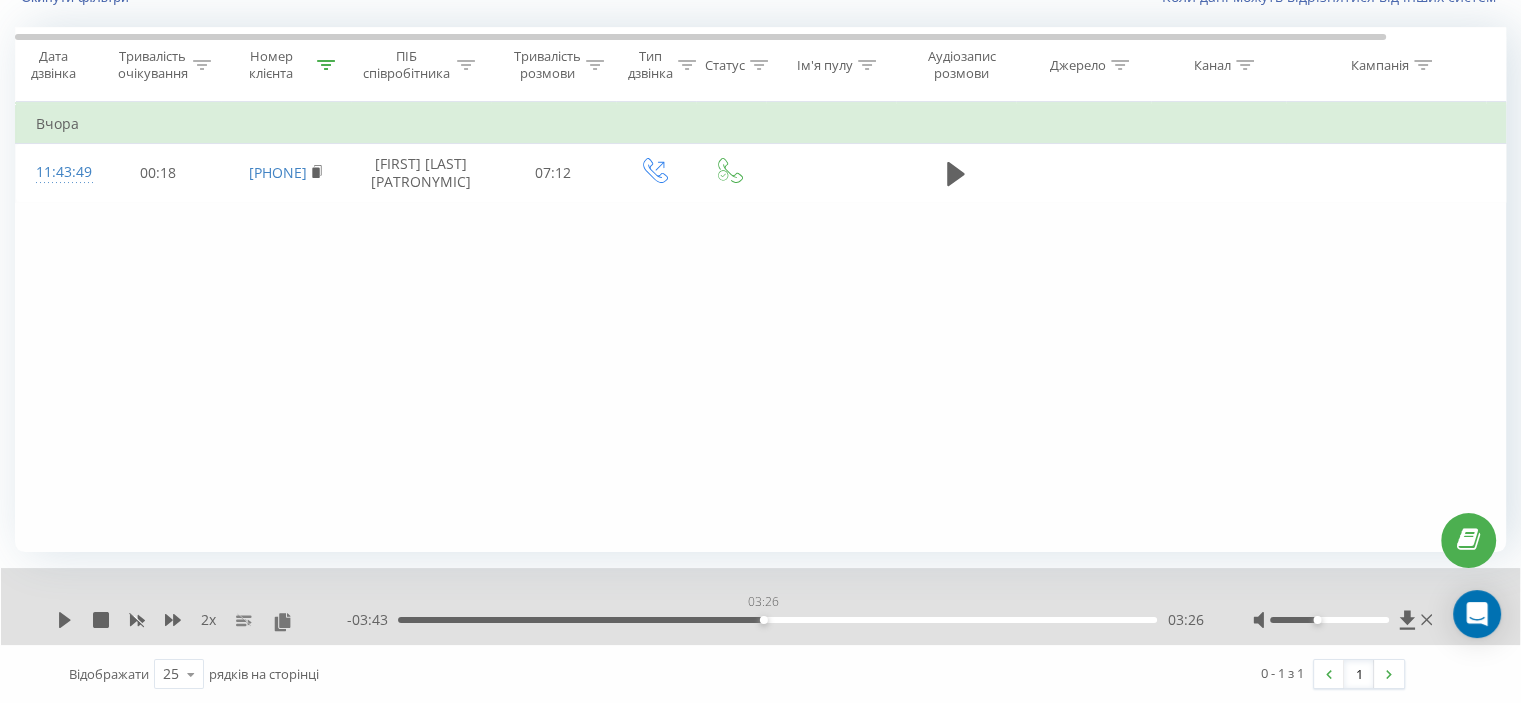 click on "03:26" at bounding box center [777, 620] 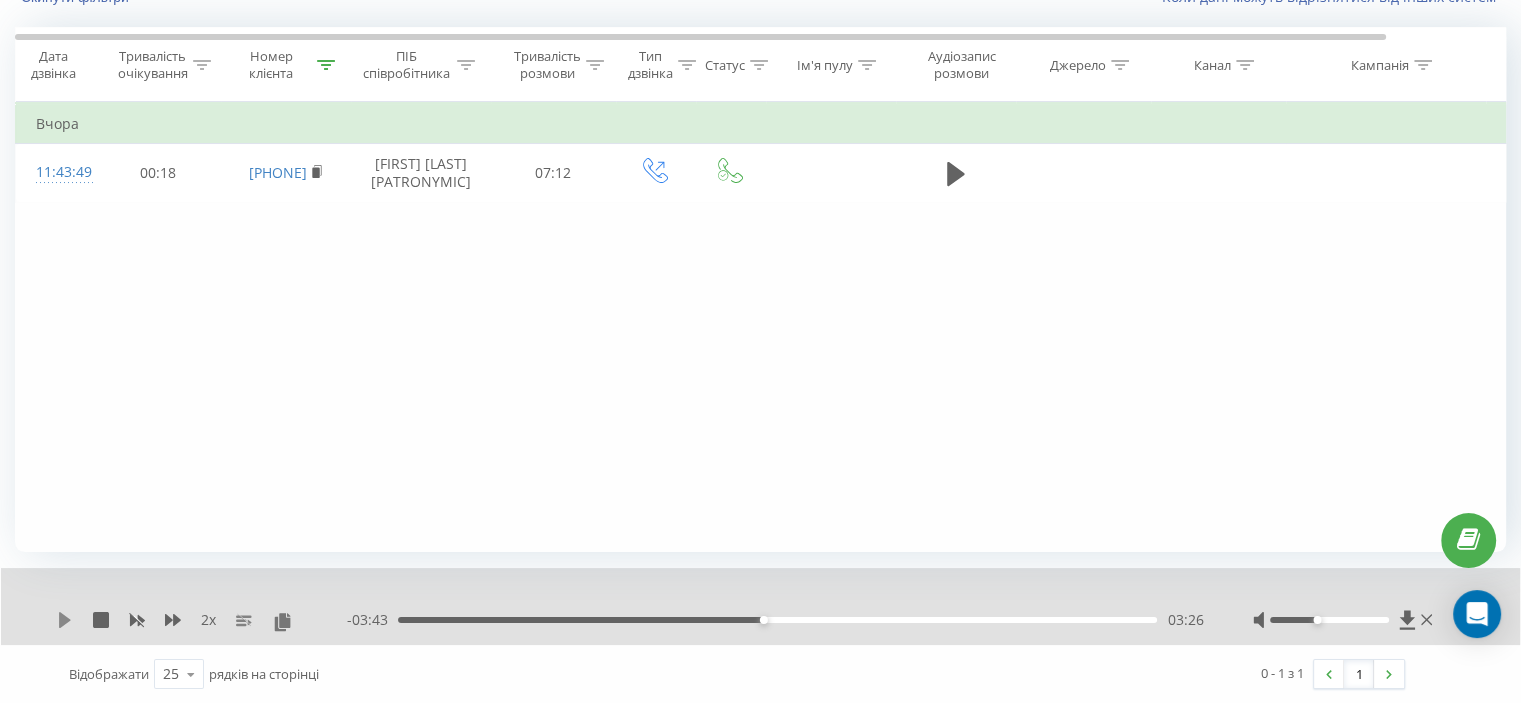 click 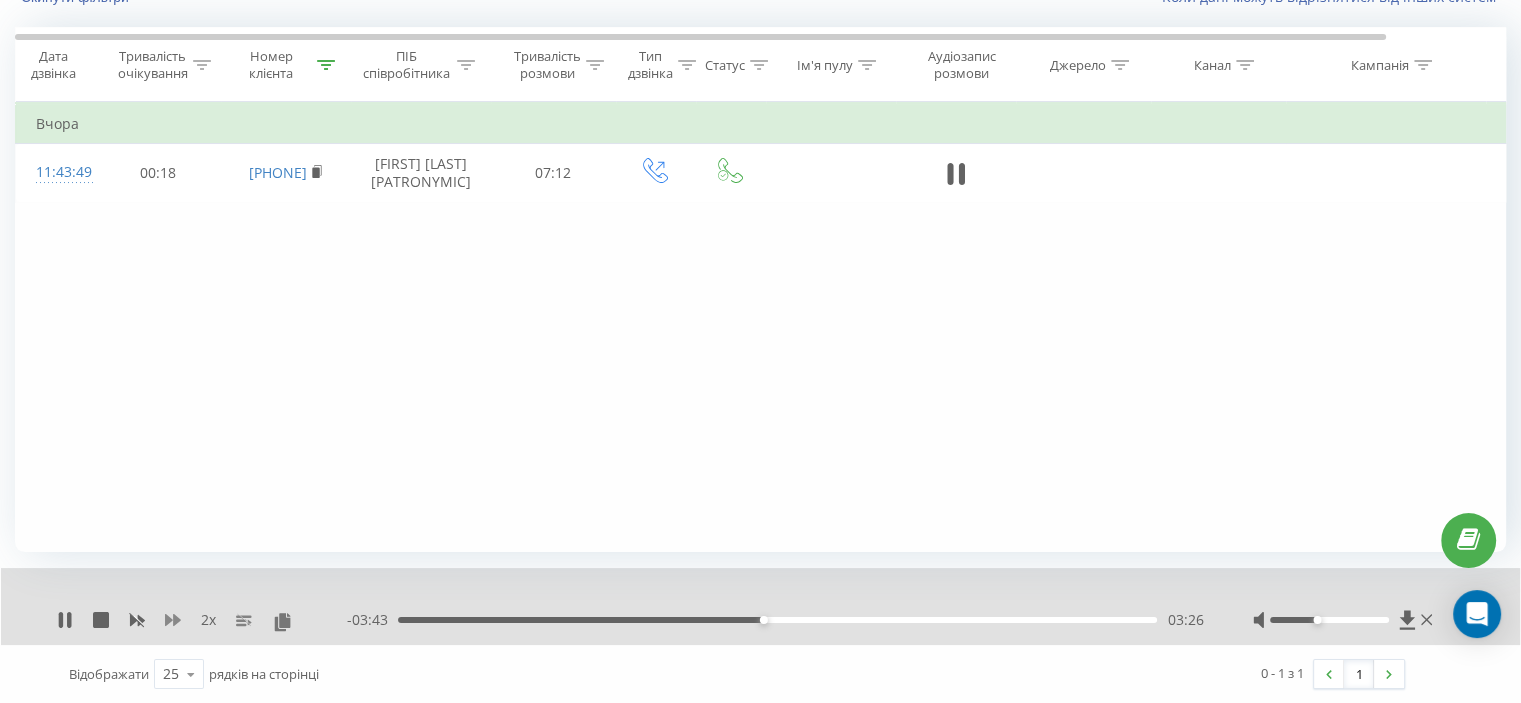 click 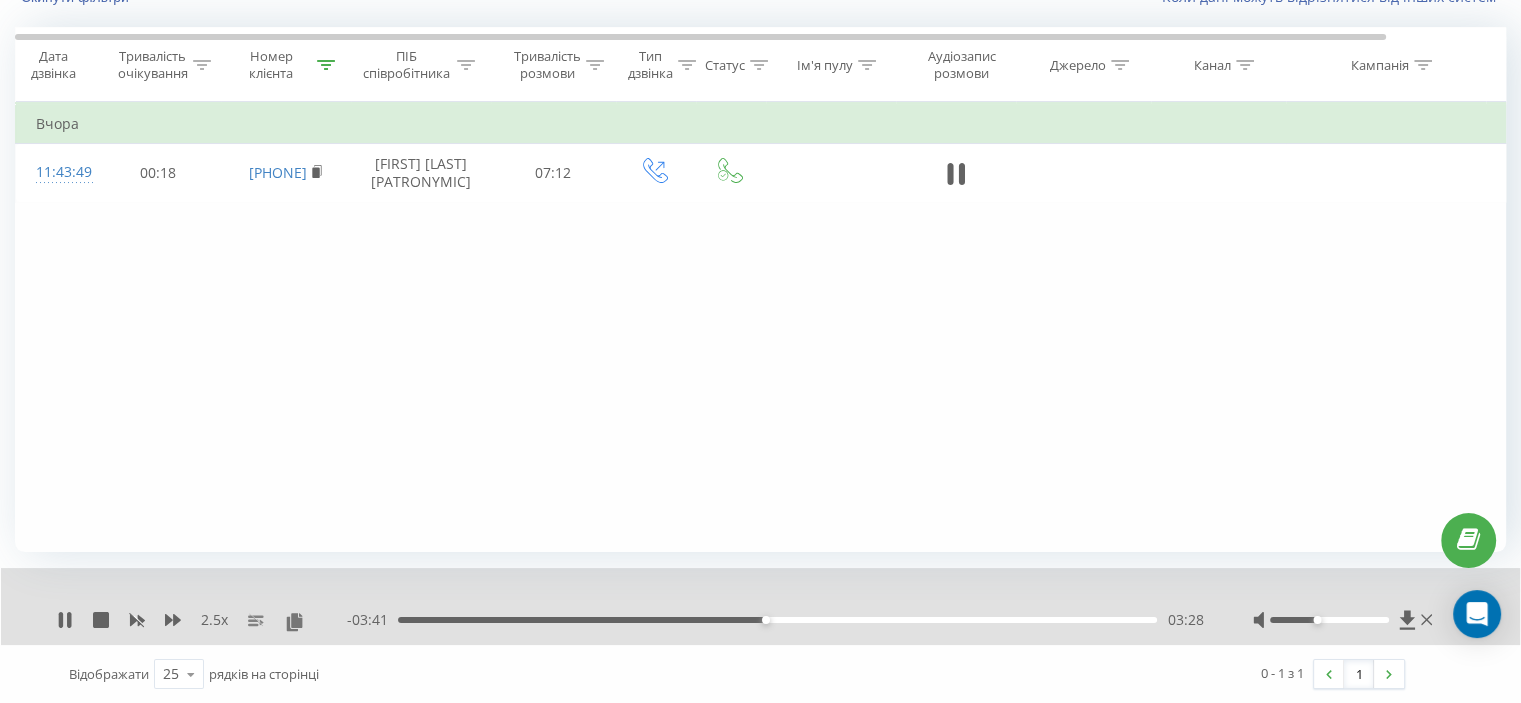 click on "03:28" at bounding box center [777, 620] 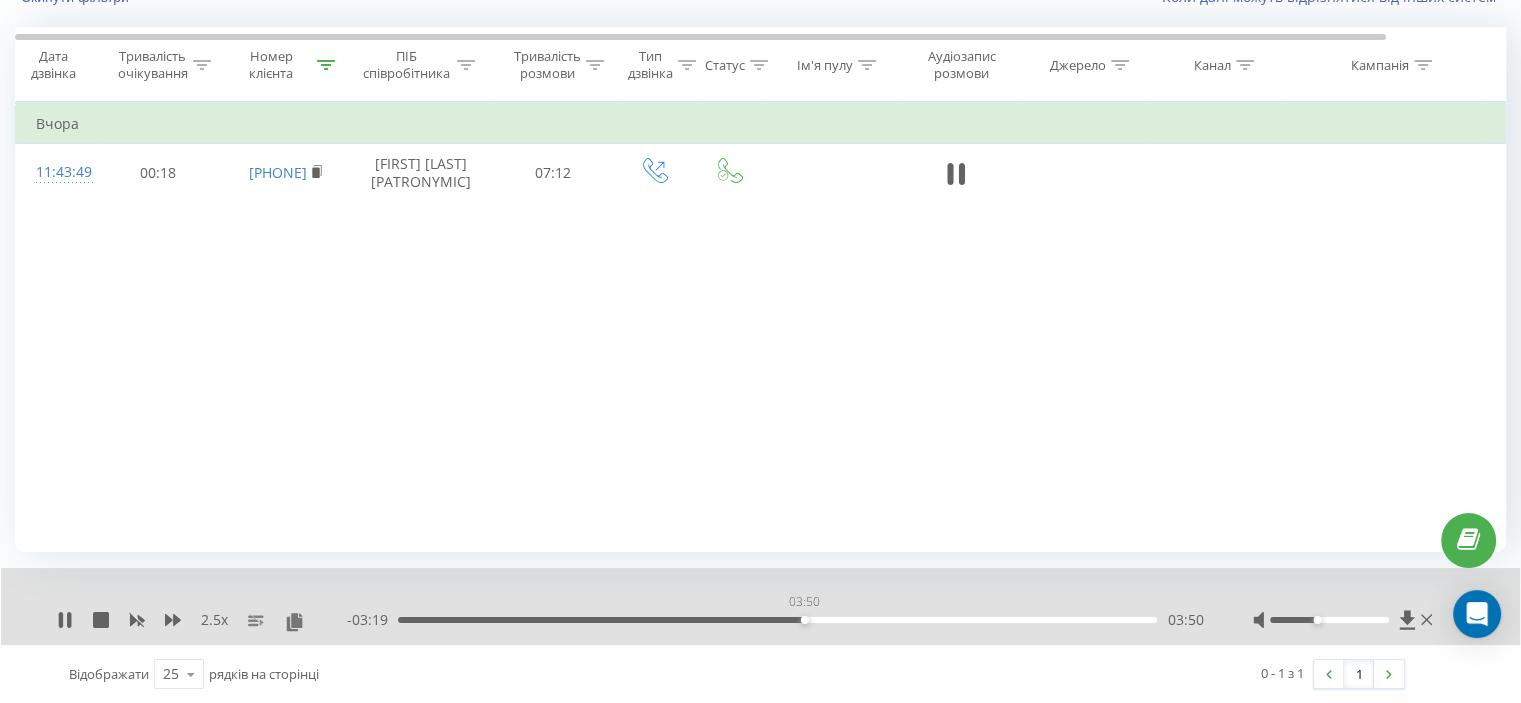 click on "03:50" at bounding box center (777, 620) 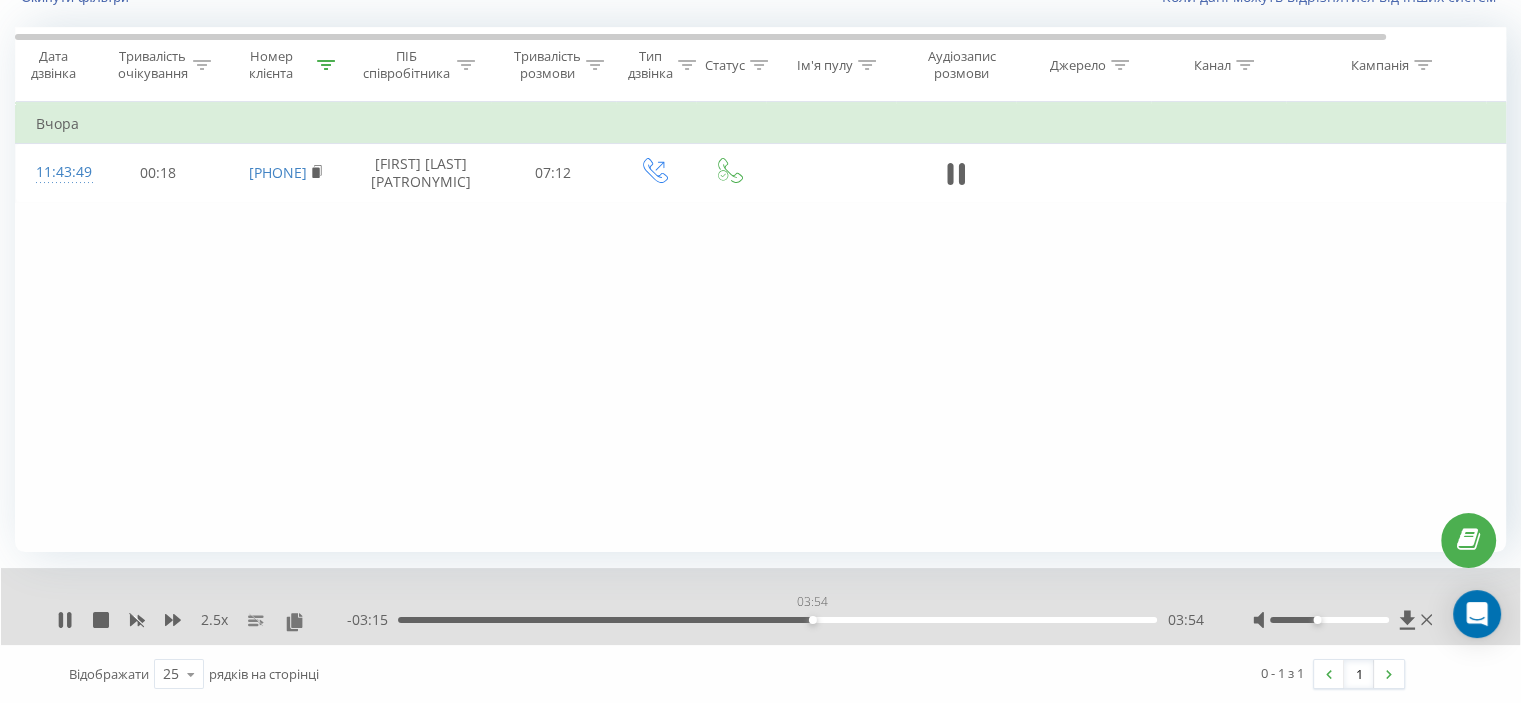 click on "03:54" at bounding box center (777, 620) 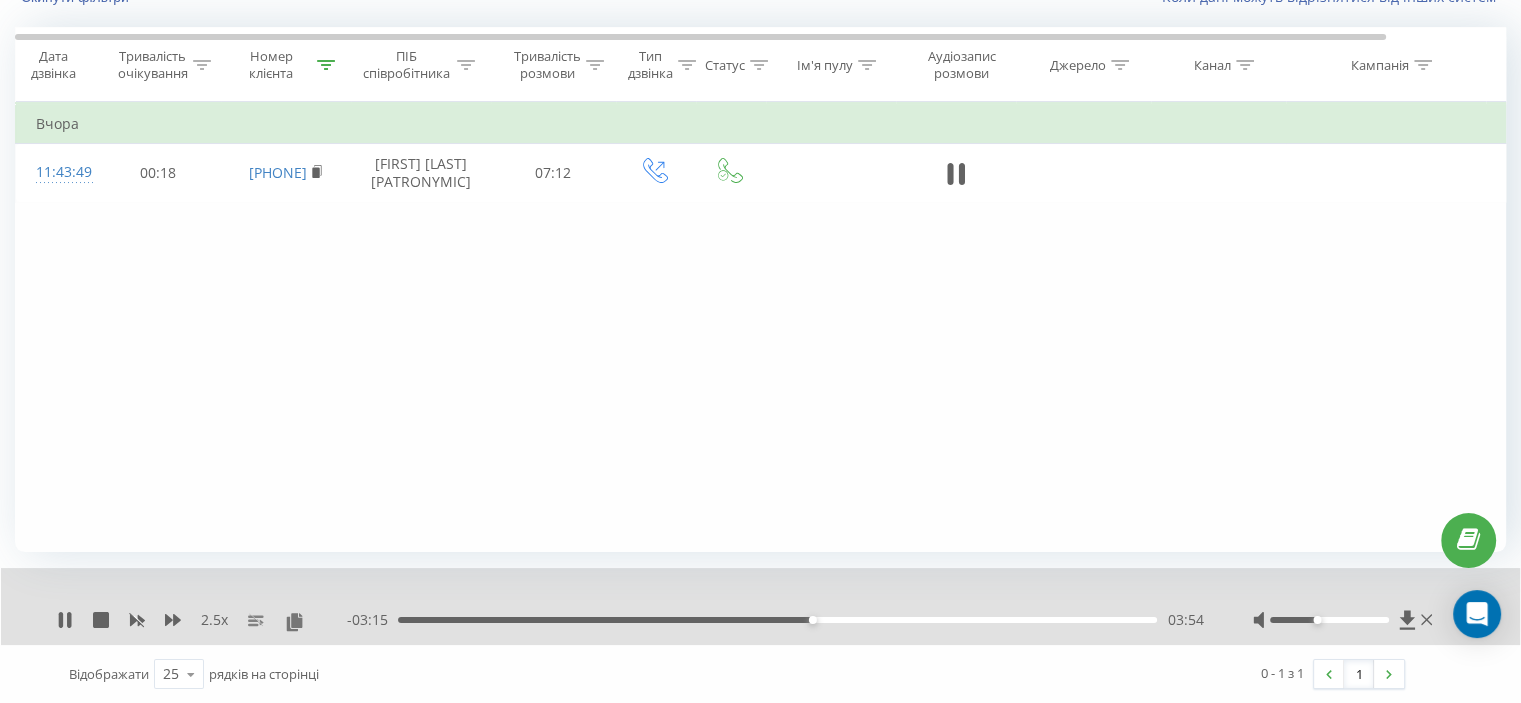click on "03:54" at bounding box center (777, 620) 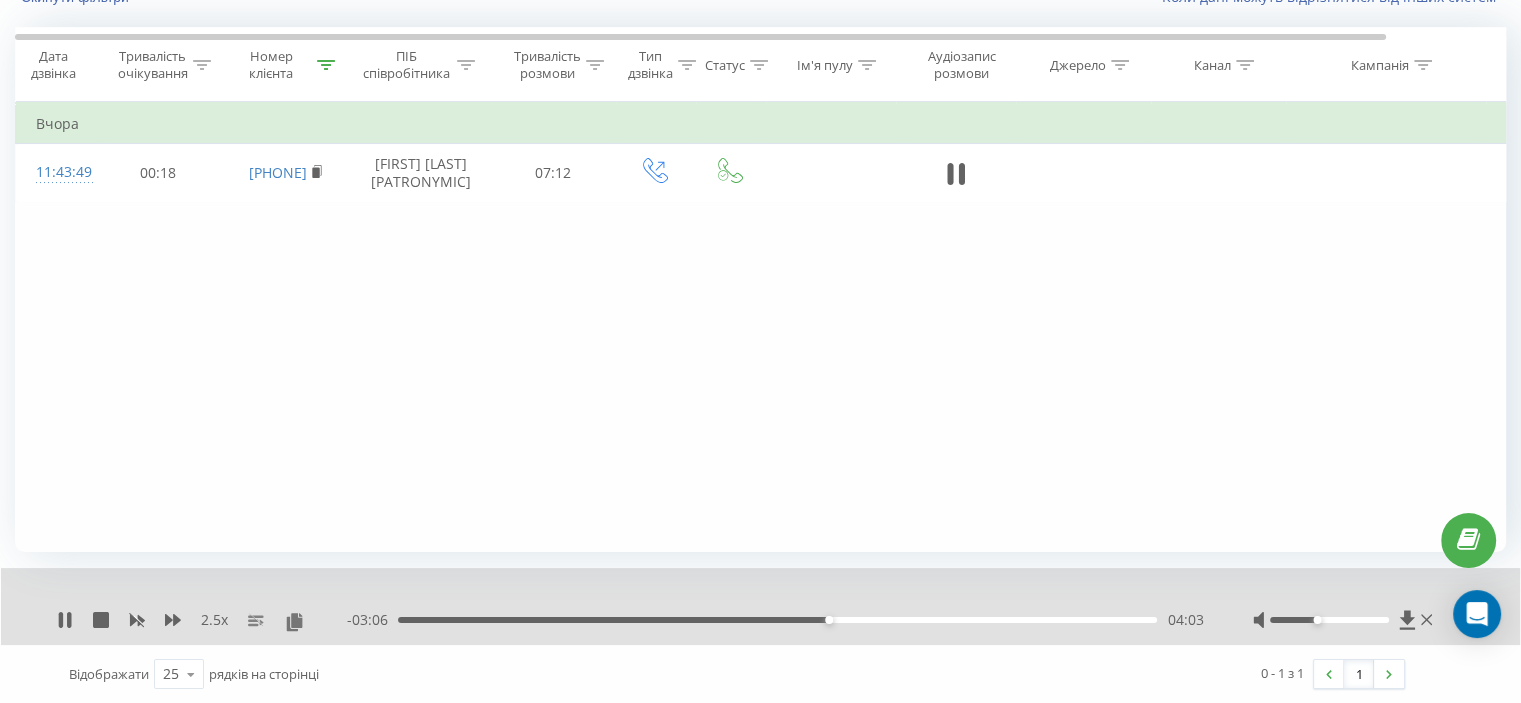 click on "04:03" at bounding box center (777, 620) 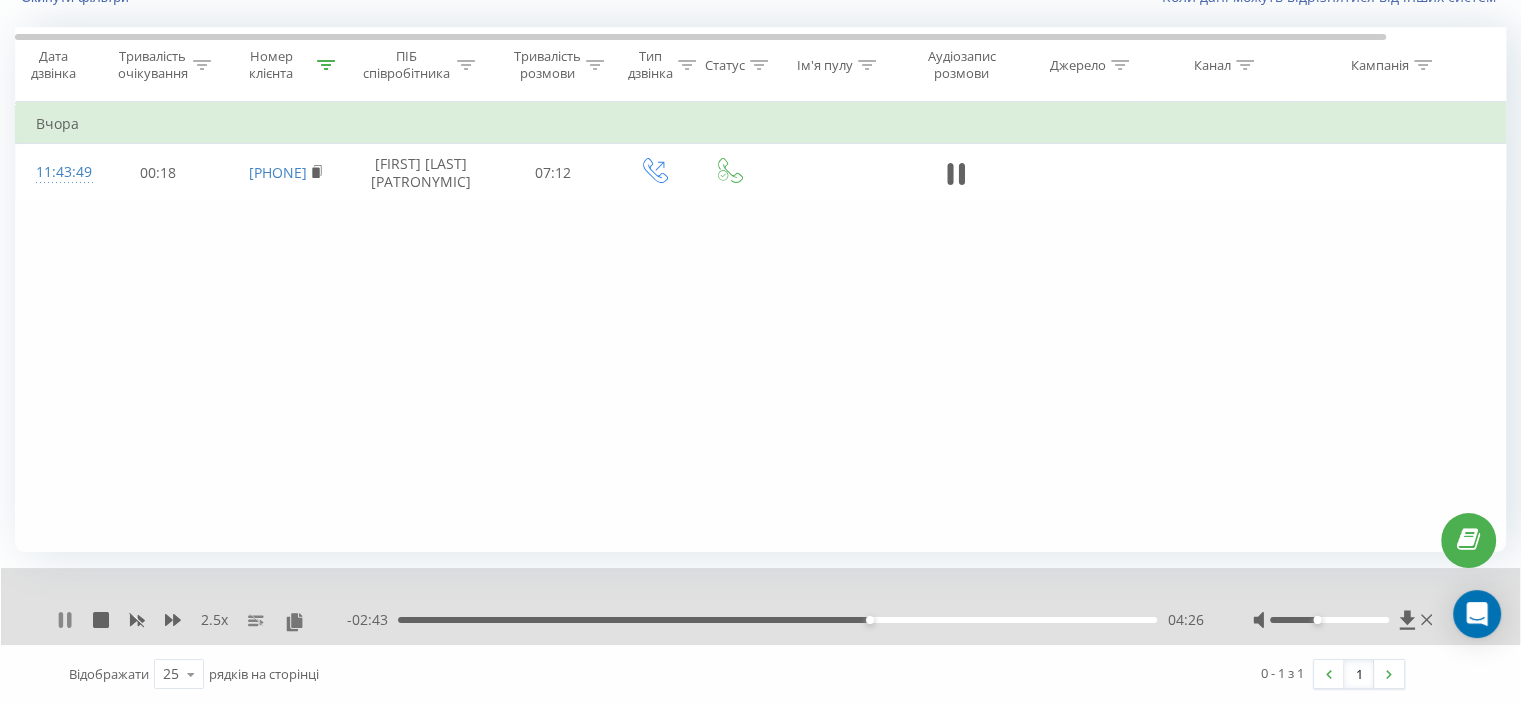click 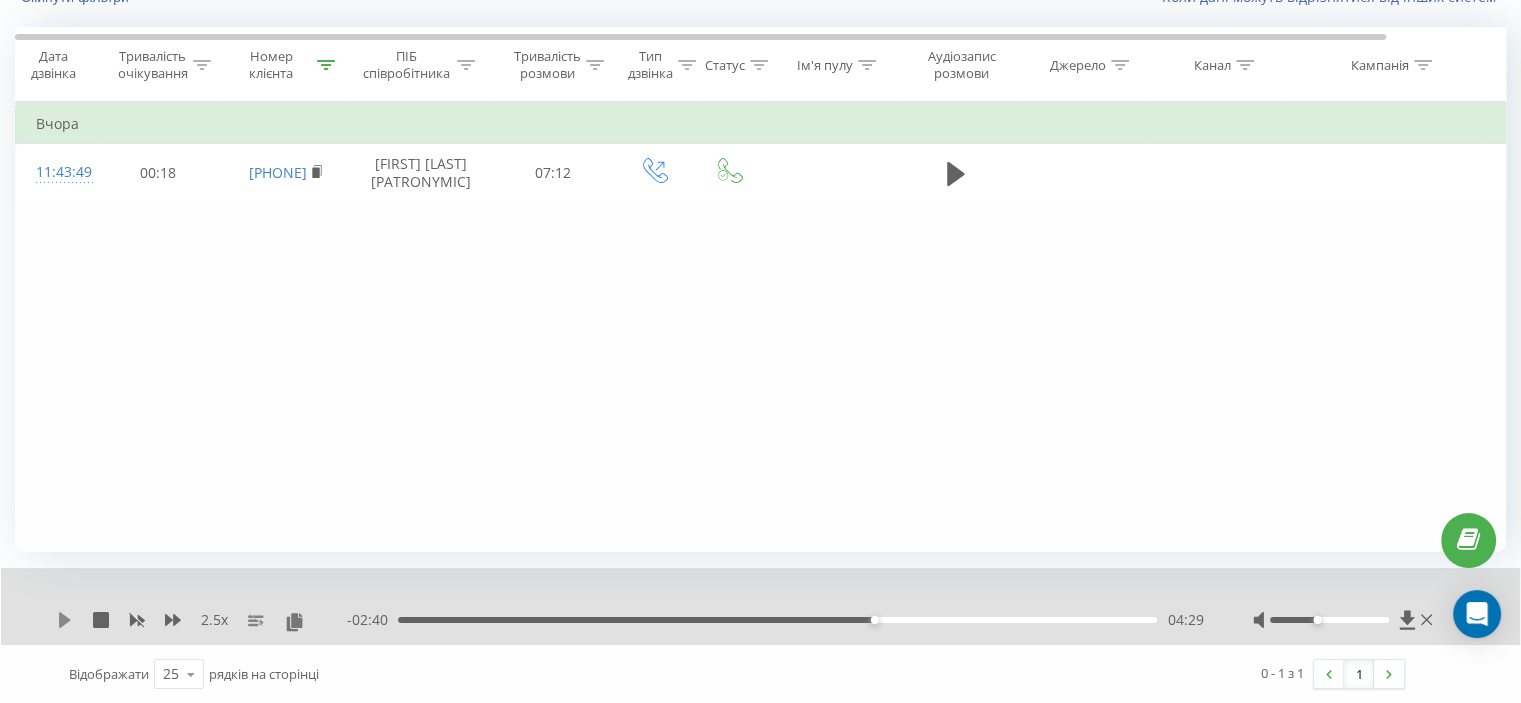 click 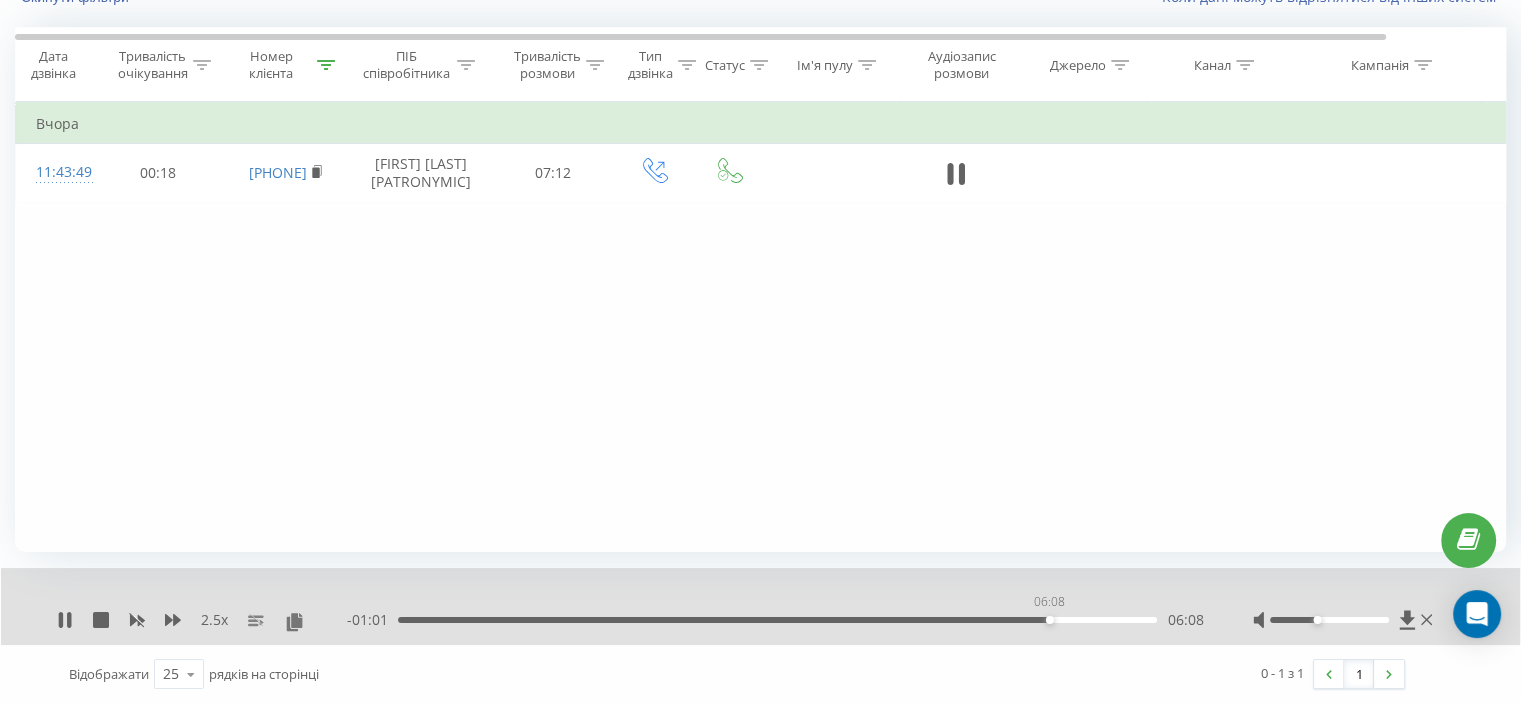 click on "06:08" at bounding box center [777, 620] 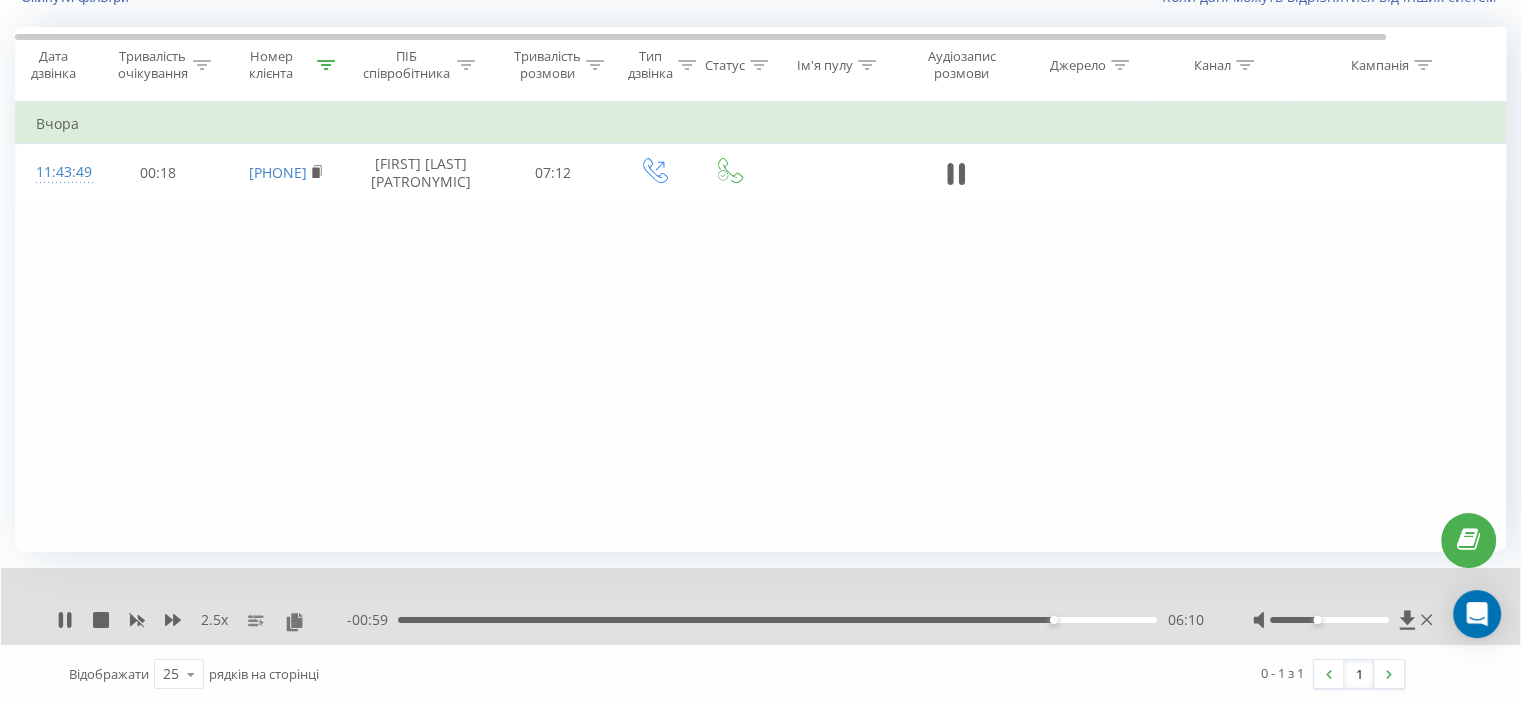 click on "06:10" at bounding box center [777, 620] 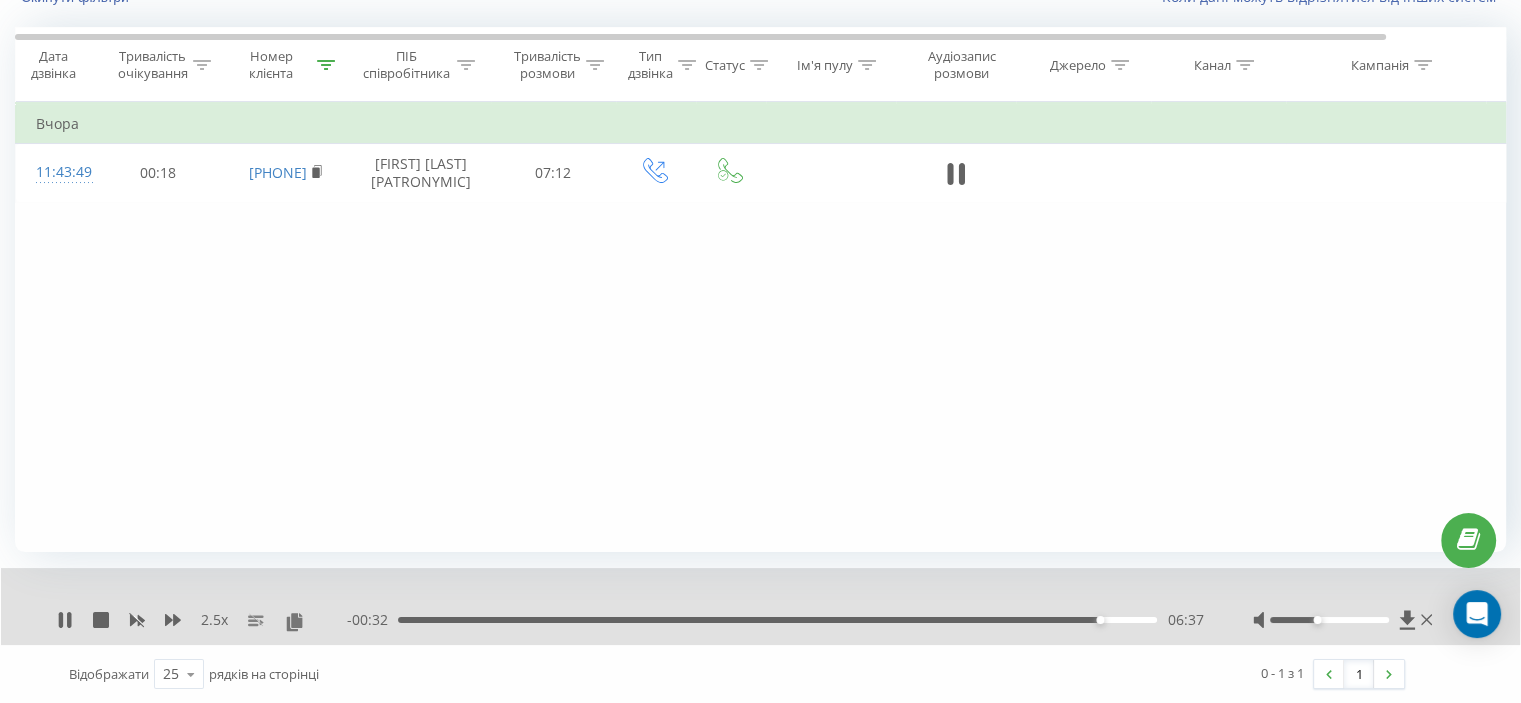 click on "06:37" at bounding box center [777, 620] 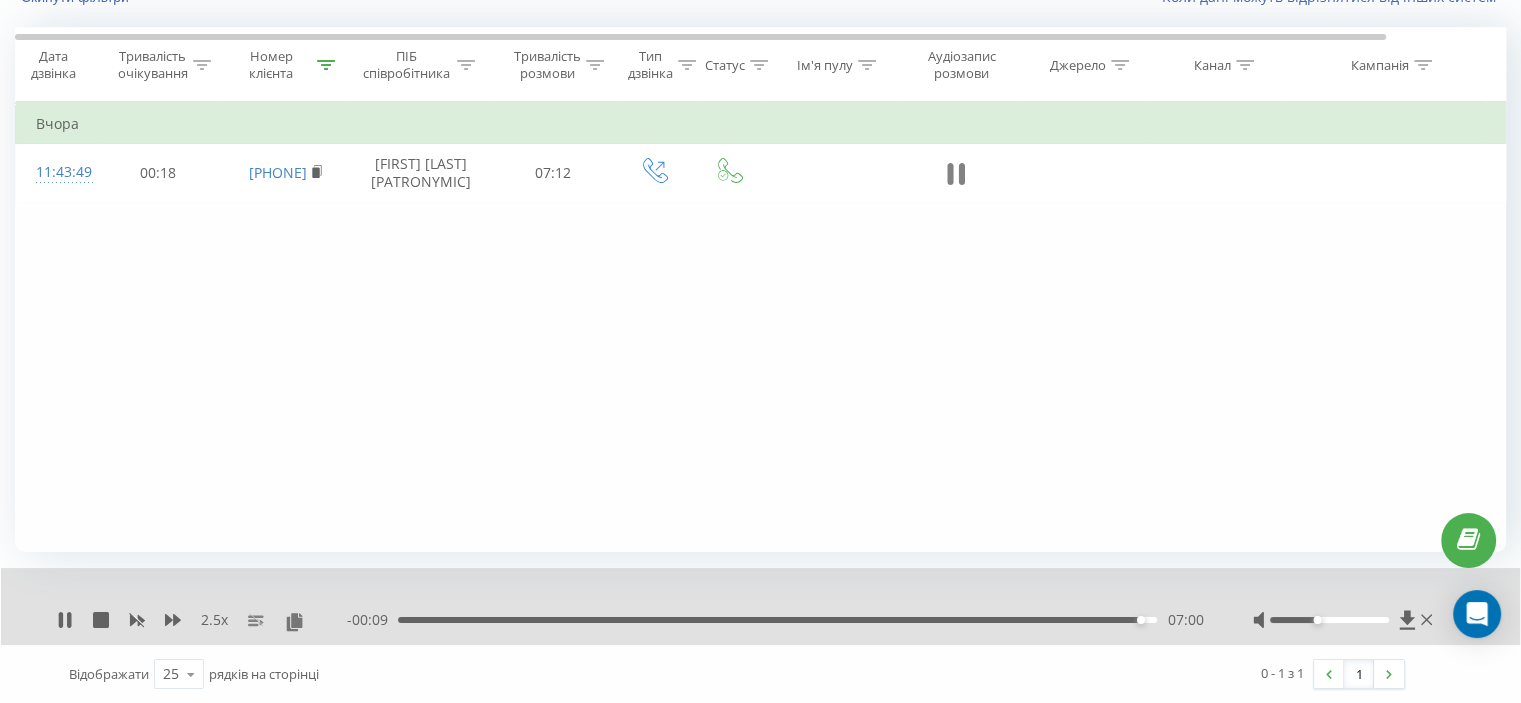 click 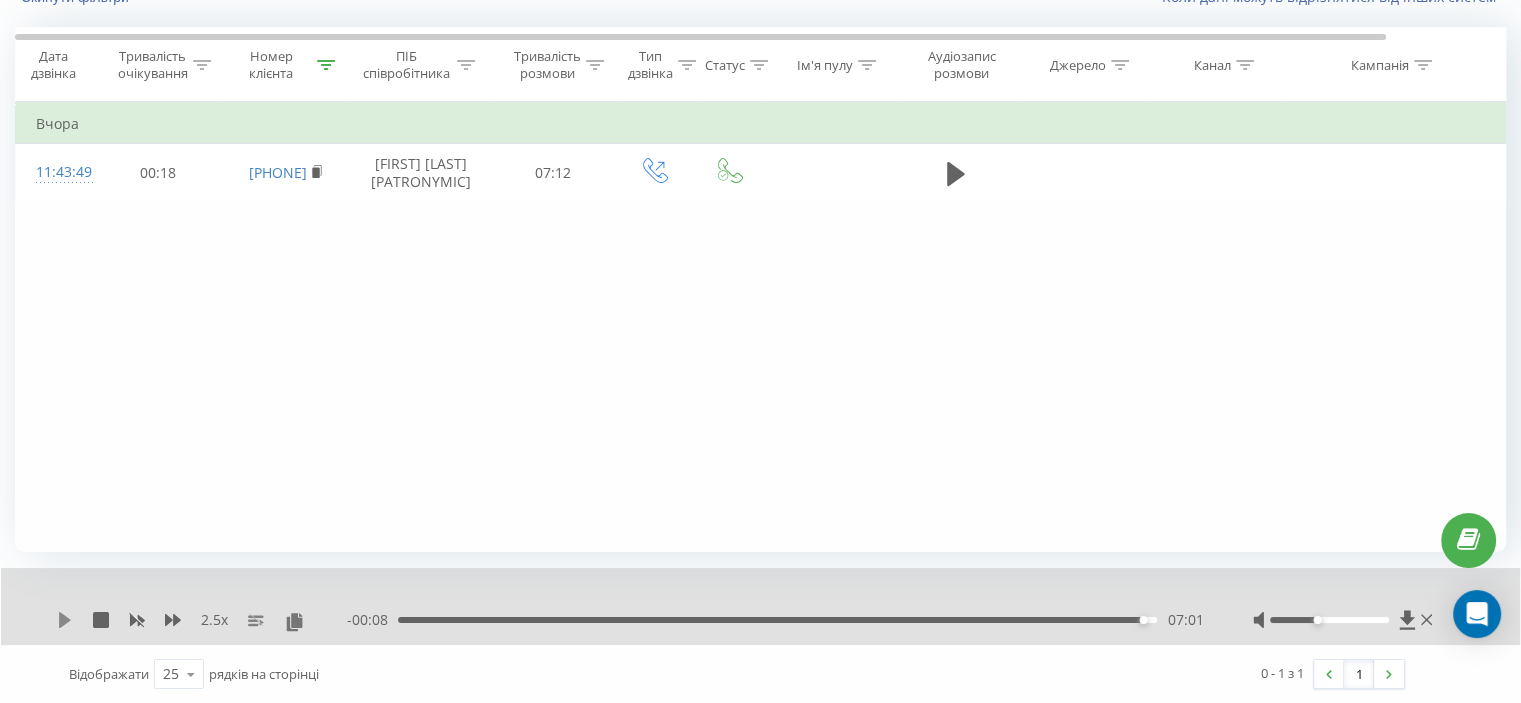 click 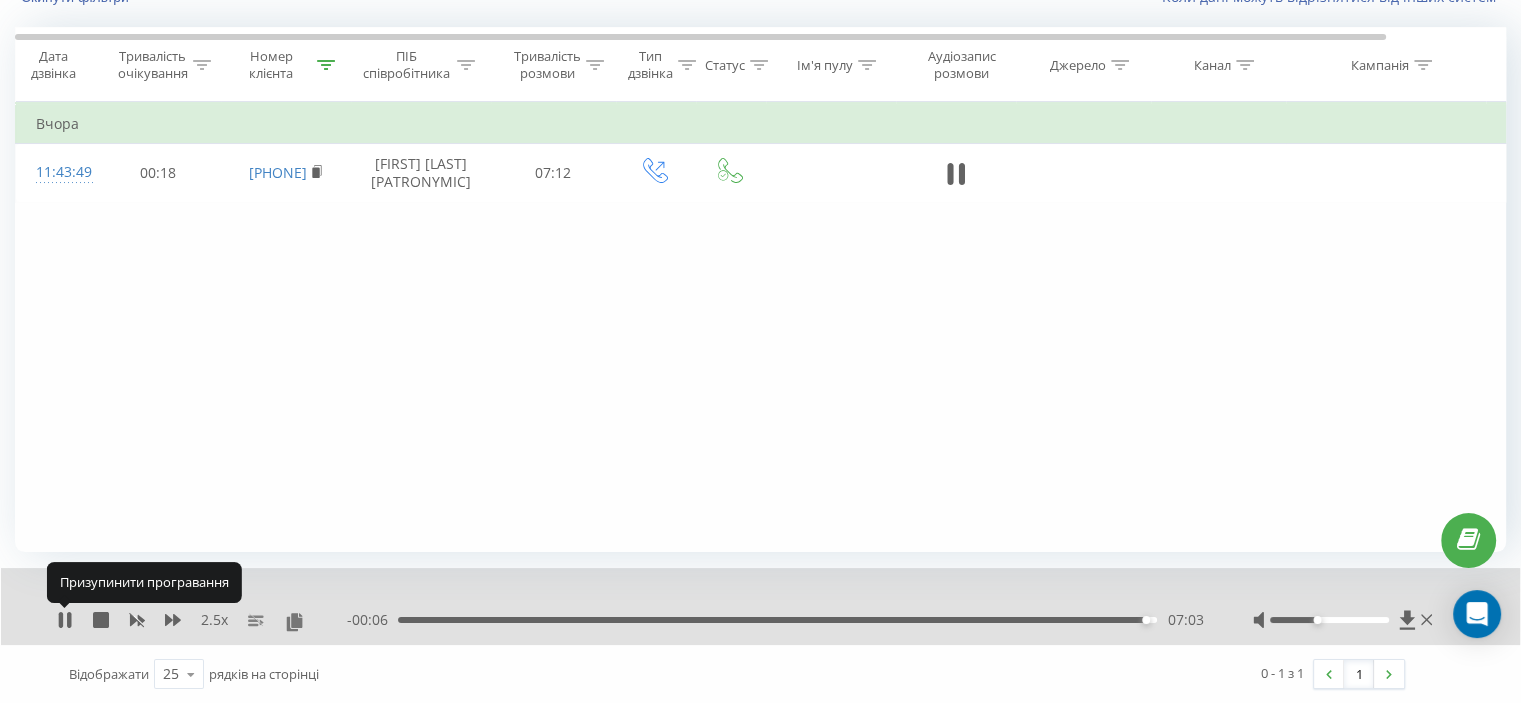 click 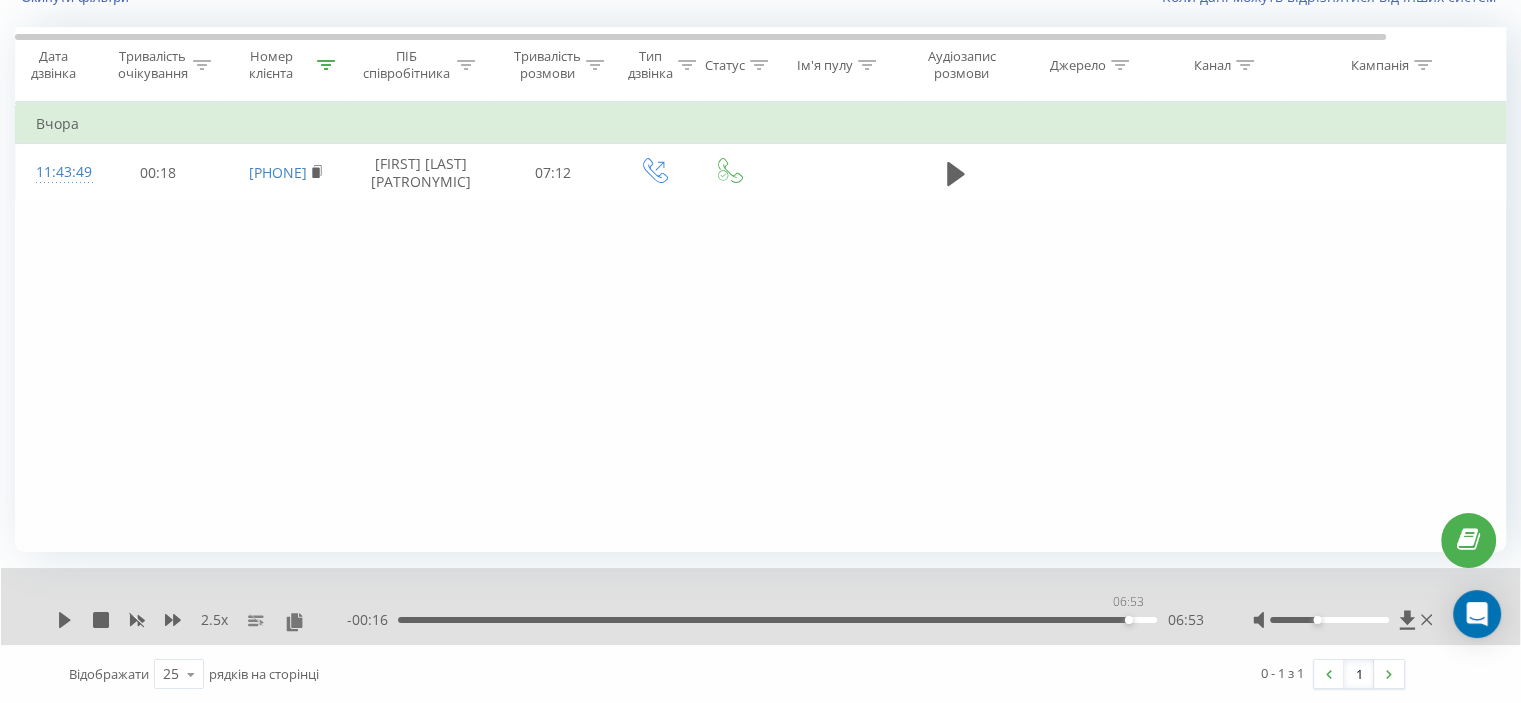 click on "06:53" at bounding box center (777, 620) 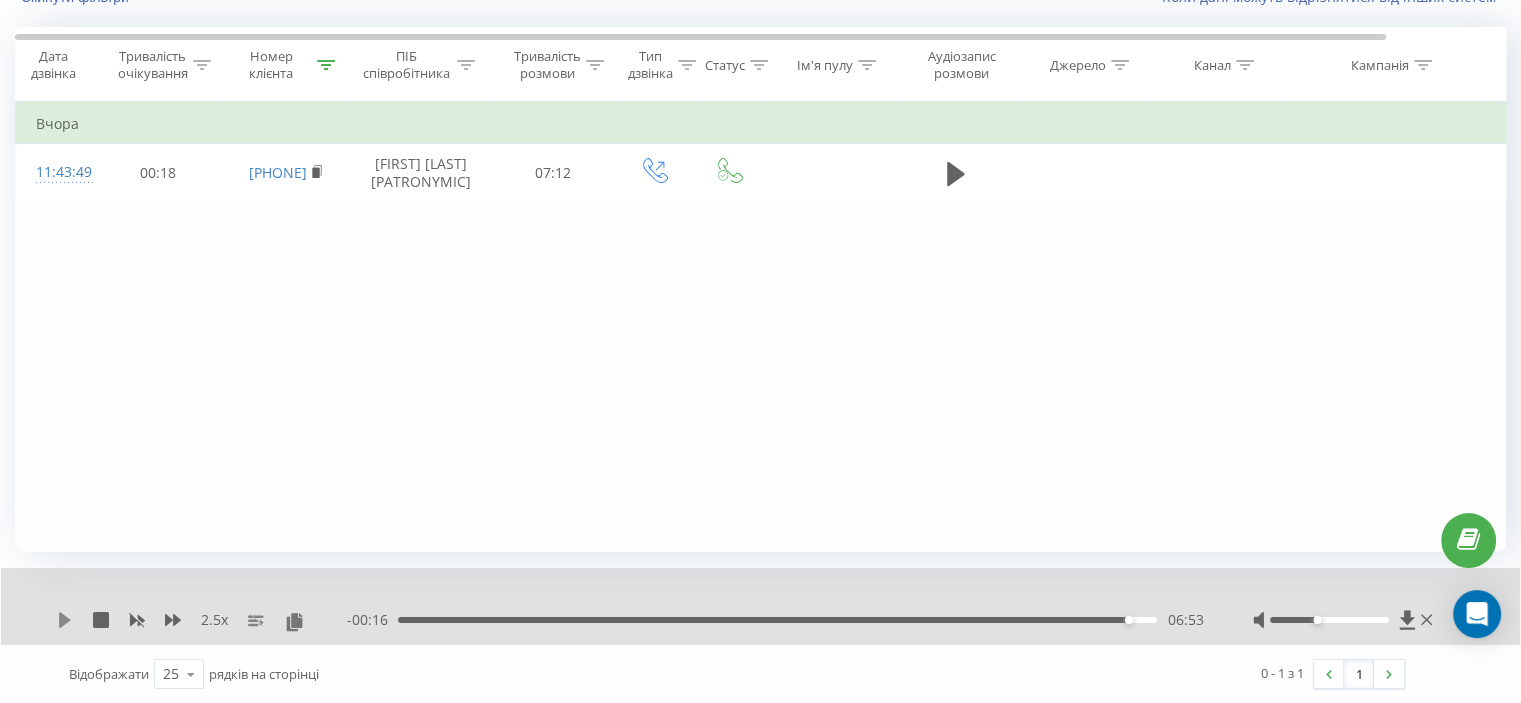click 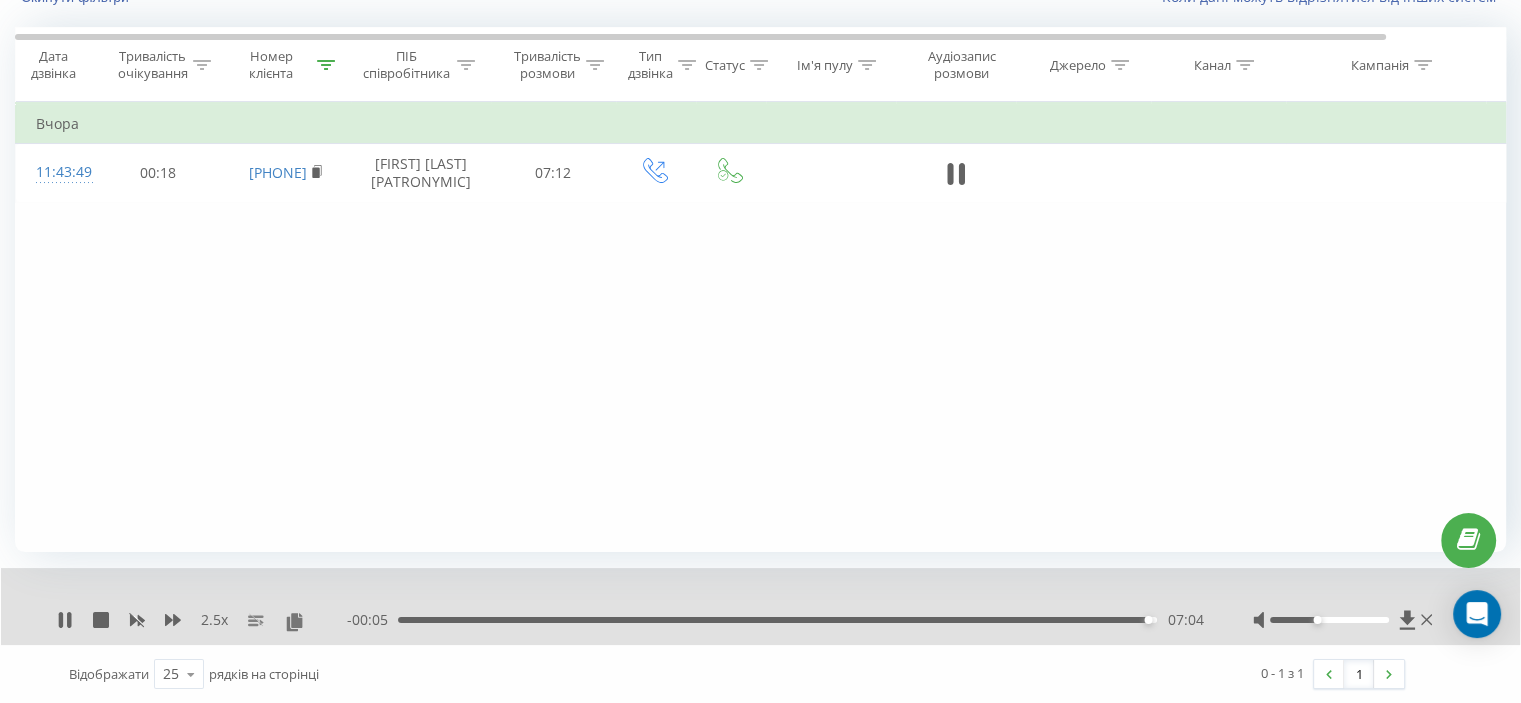 click on "07:04" at bounding box center [777, 620] 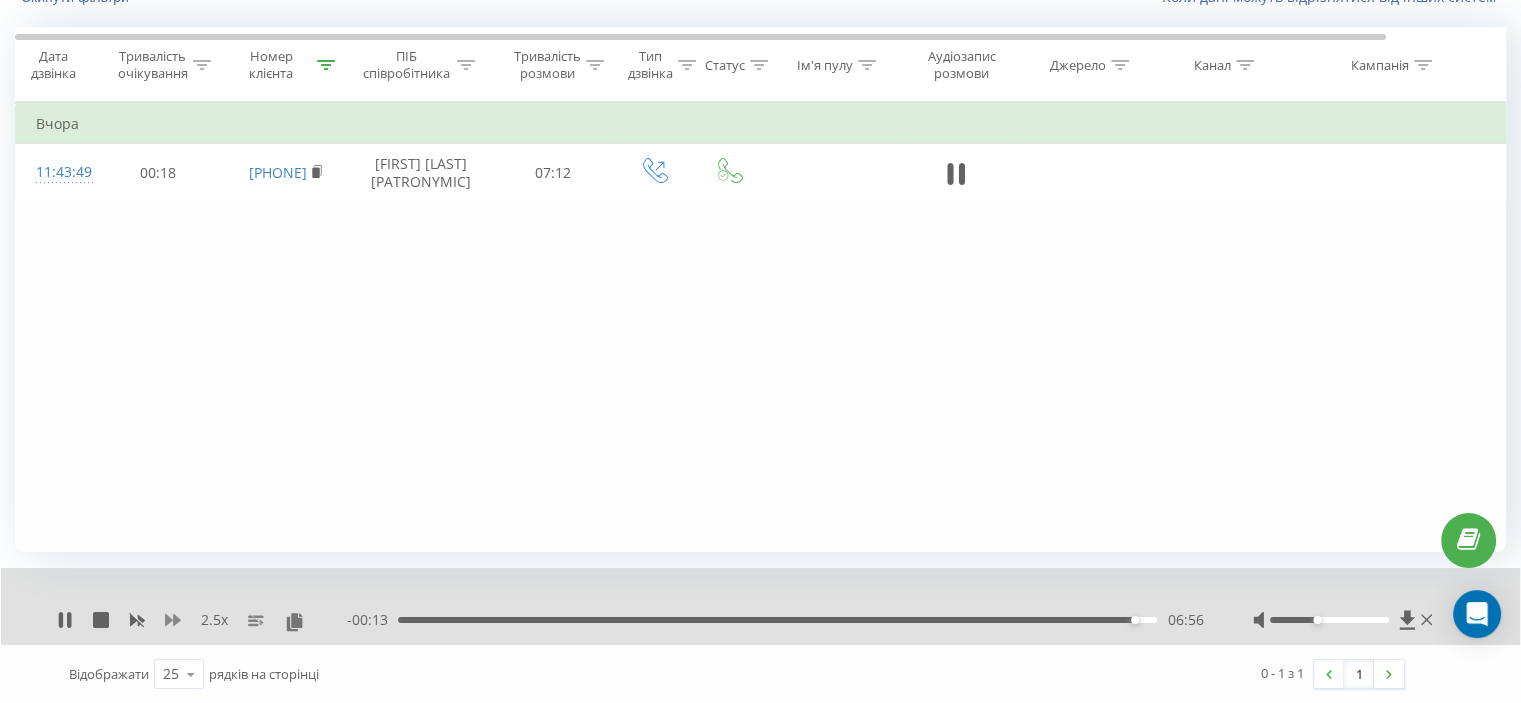 click 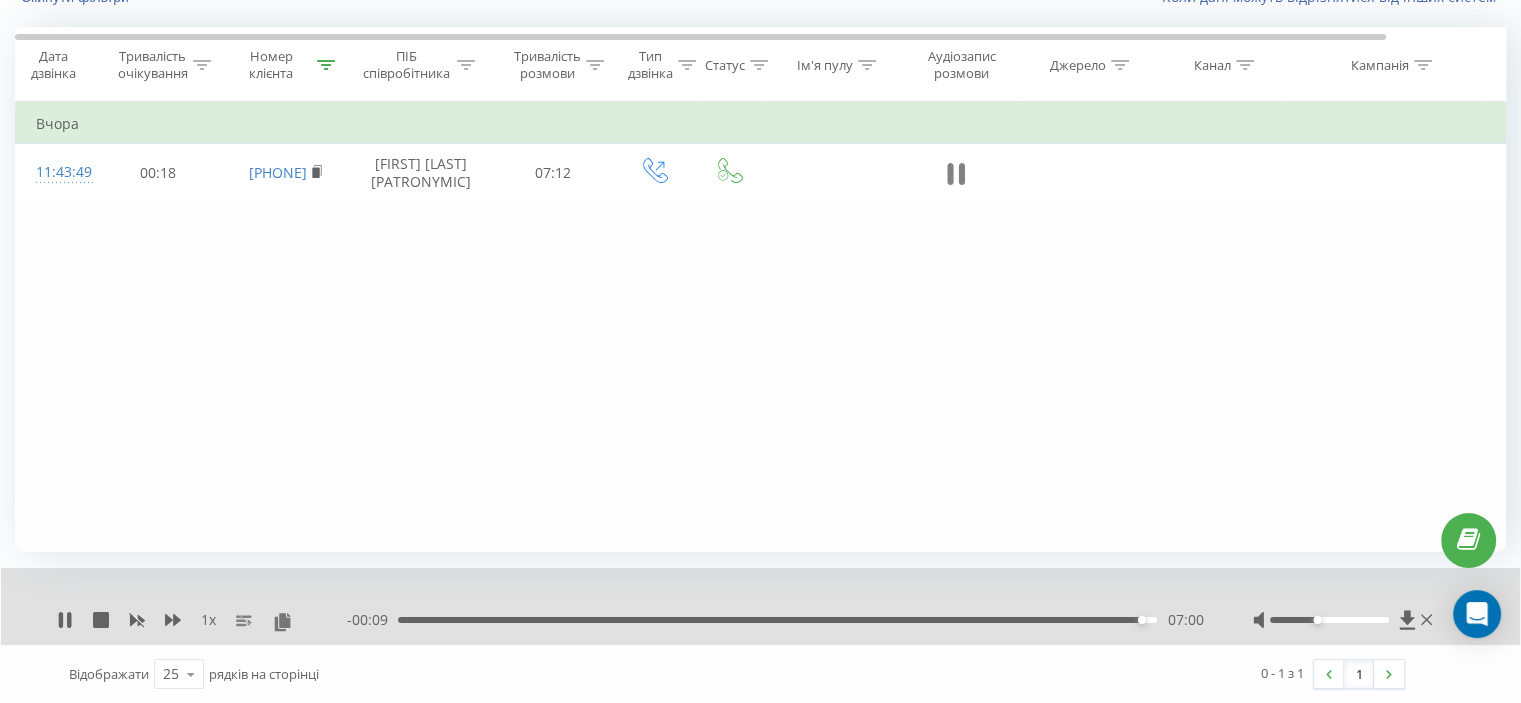 click 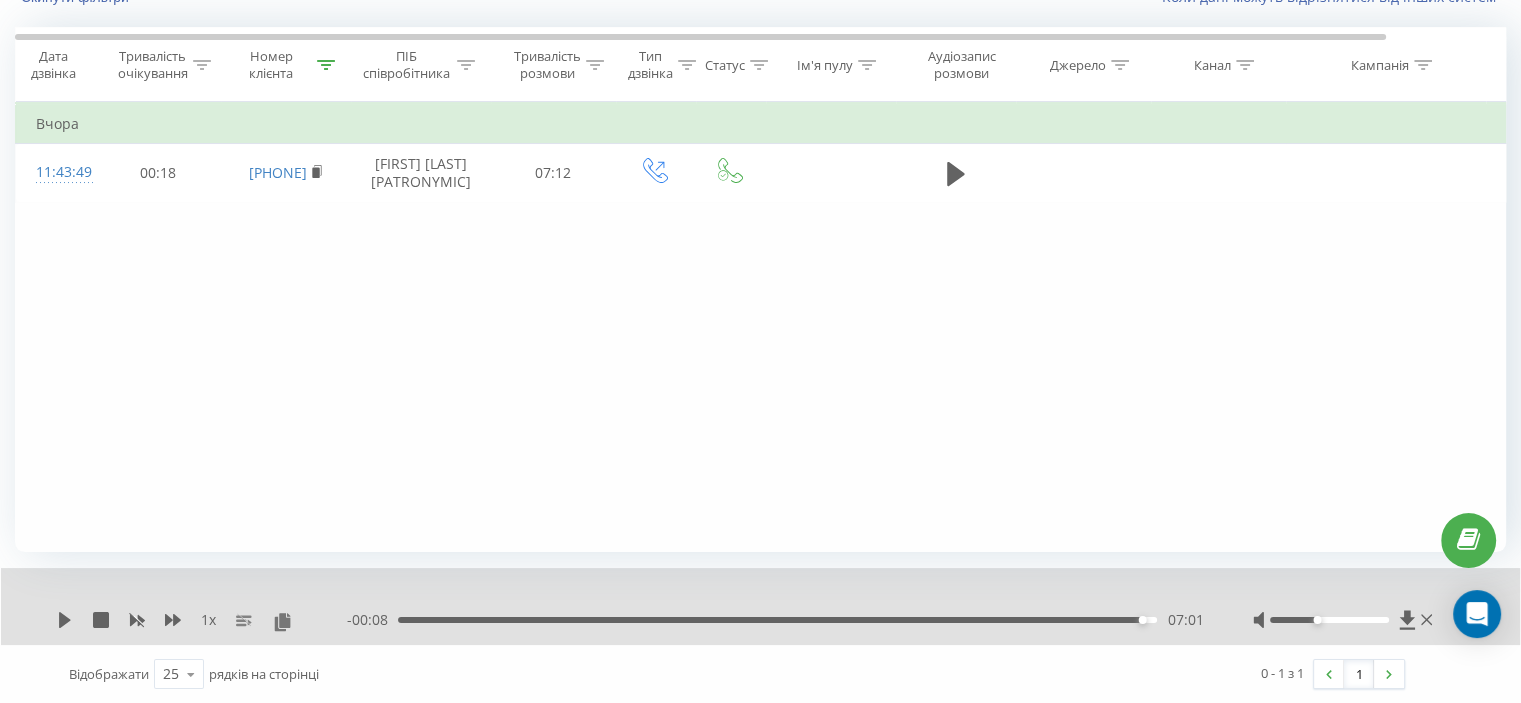 click on "07:01" at bounding box center (777, 620) 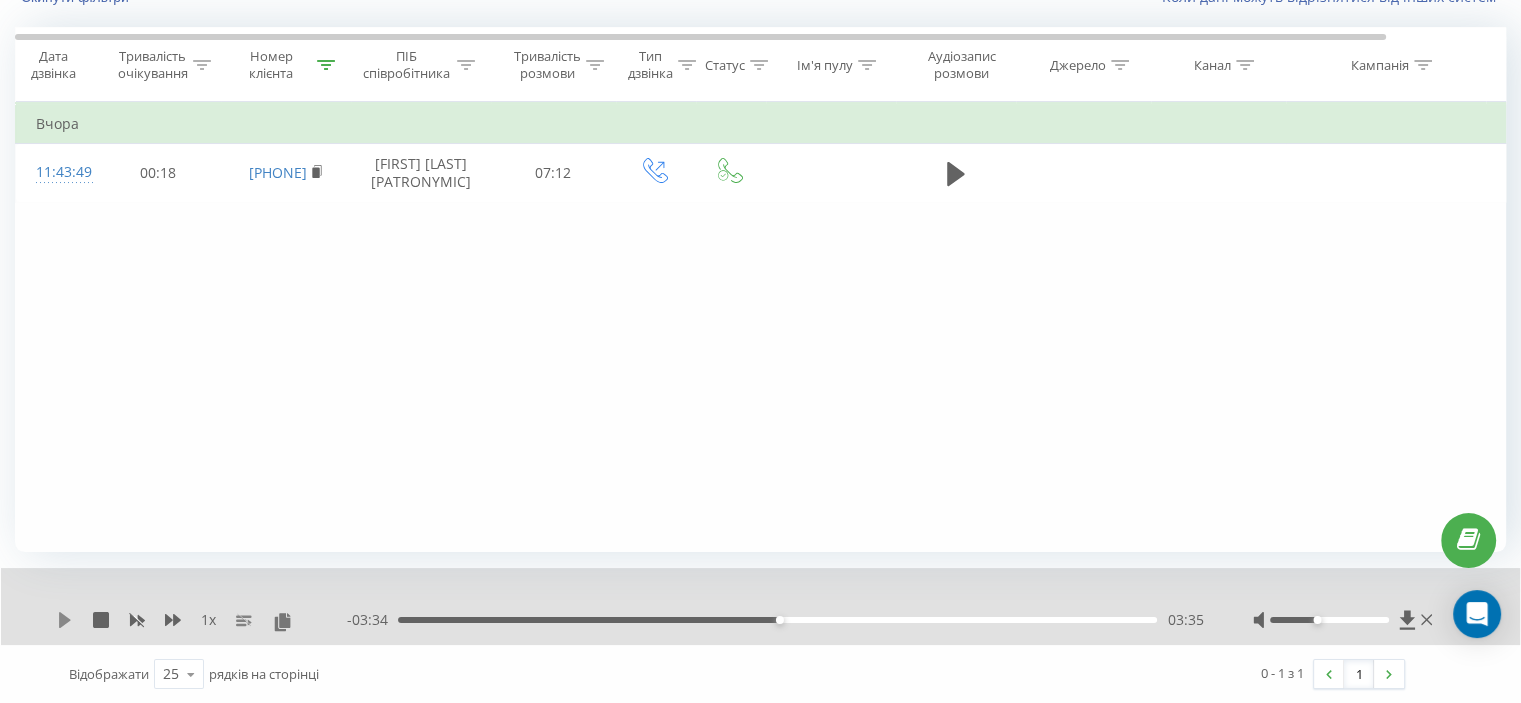 click 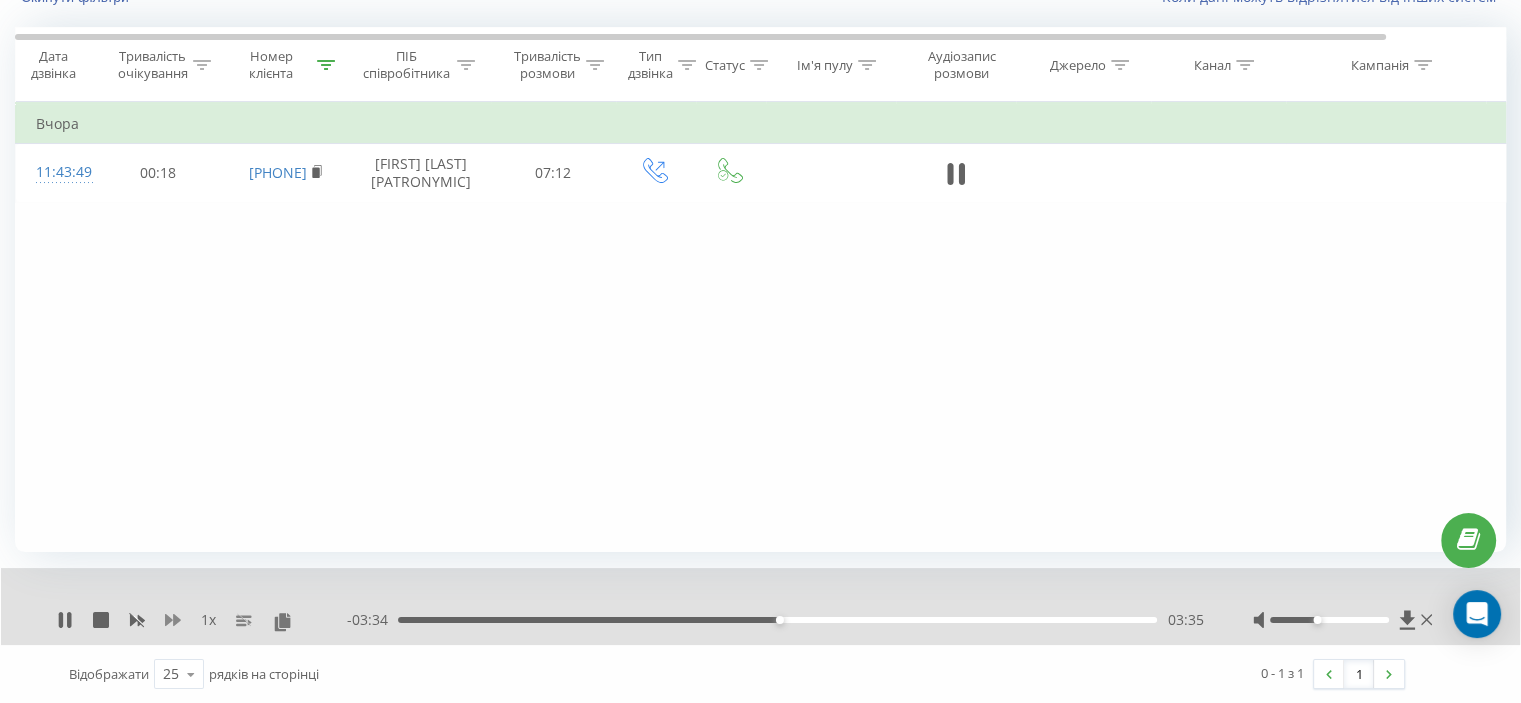 click 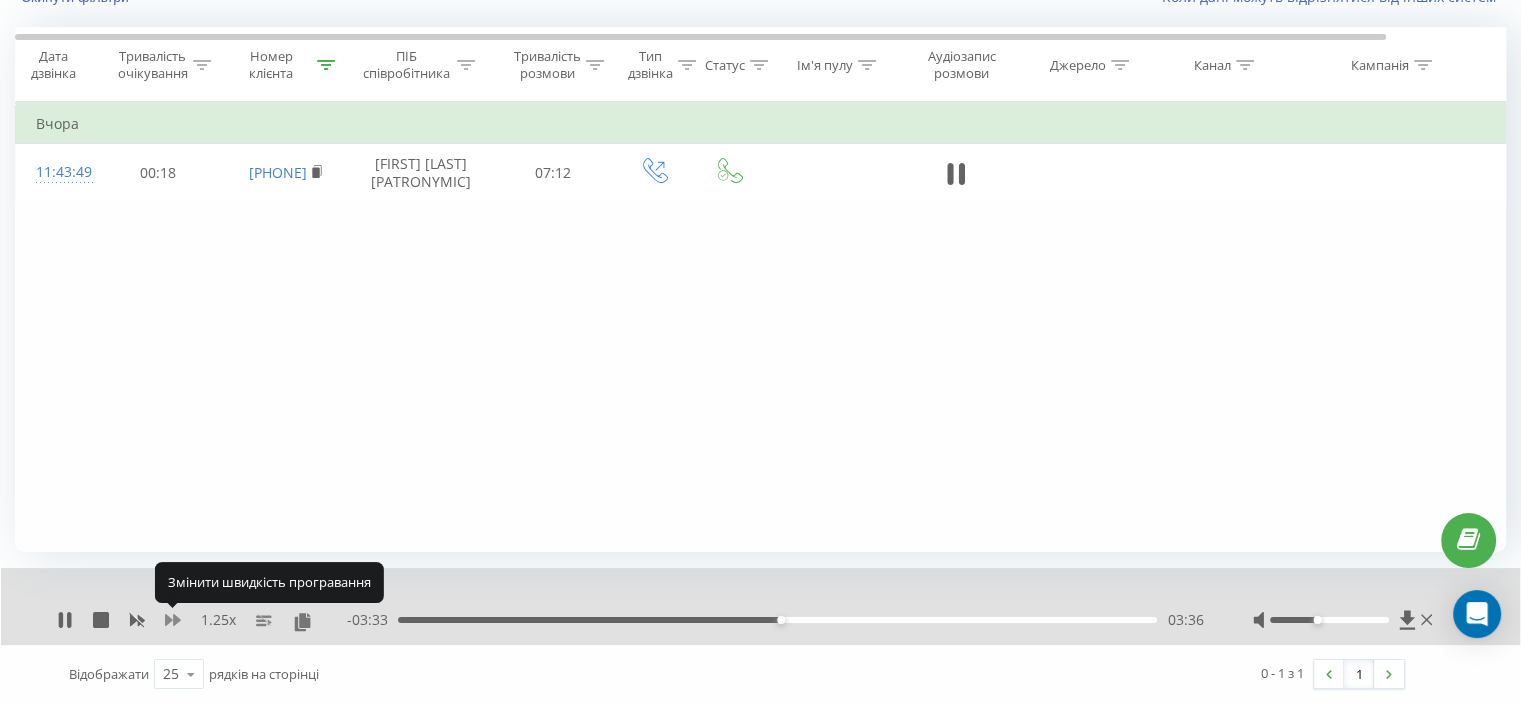 click 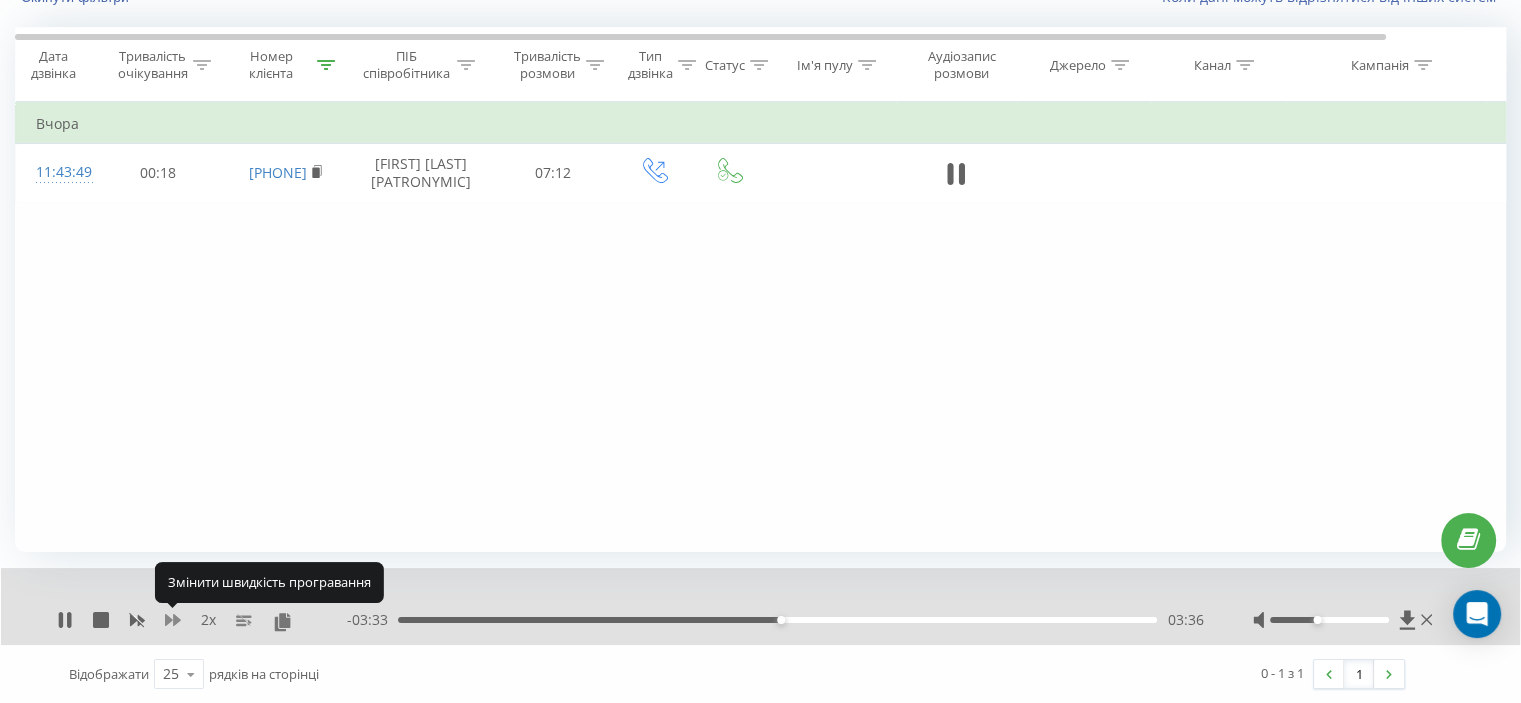 click 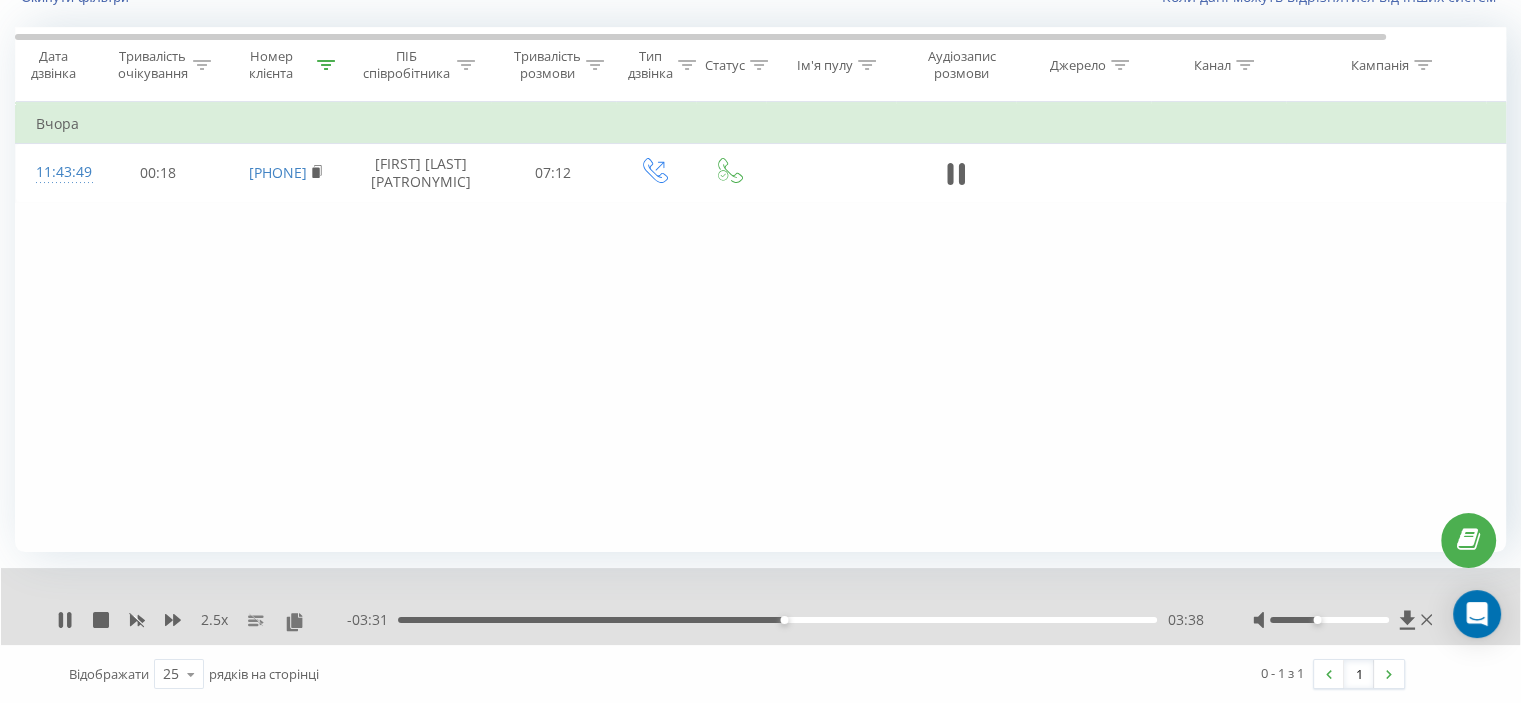 click on "03:38" at bounding box center (777, 620) 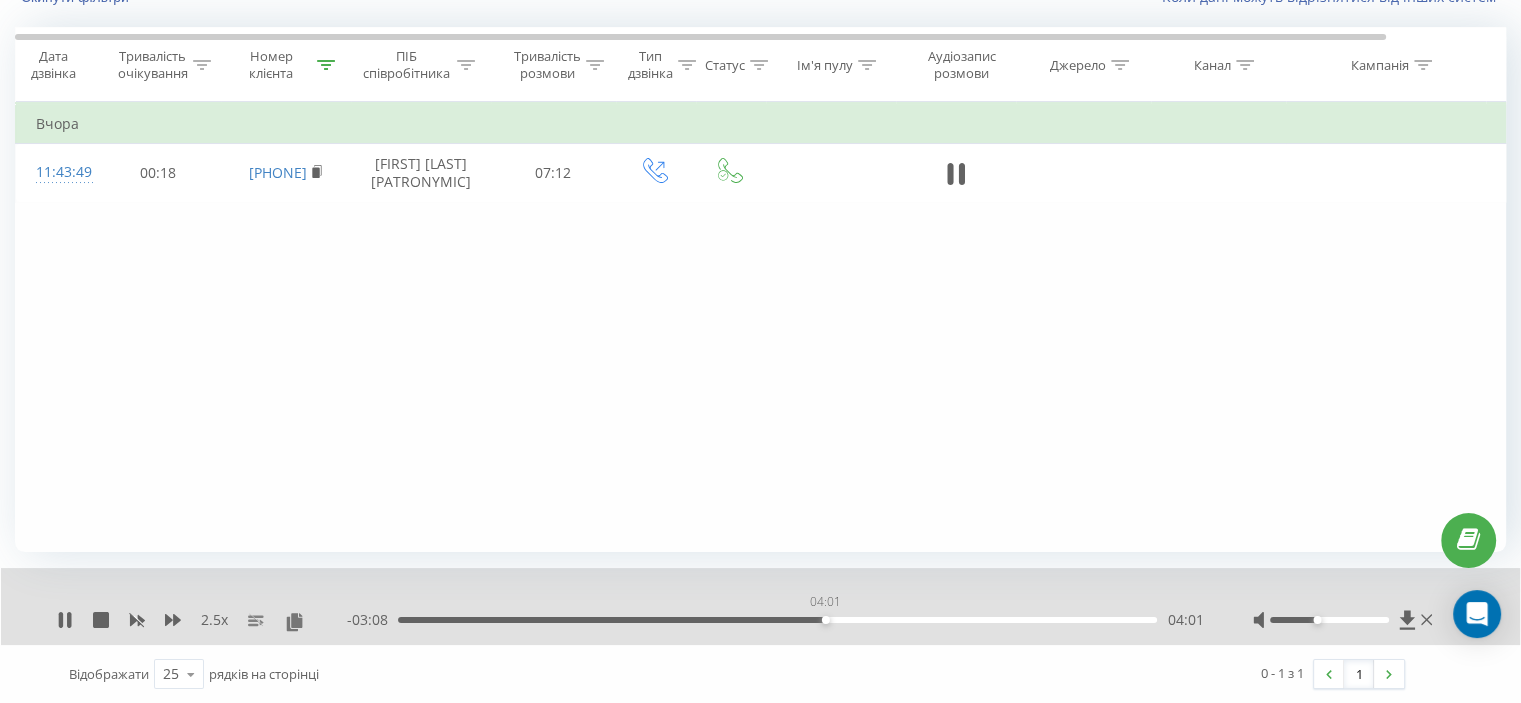 click on "04:01" at bounding box center (777, 620) 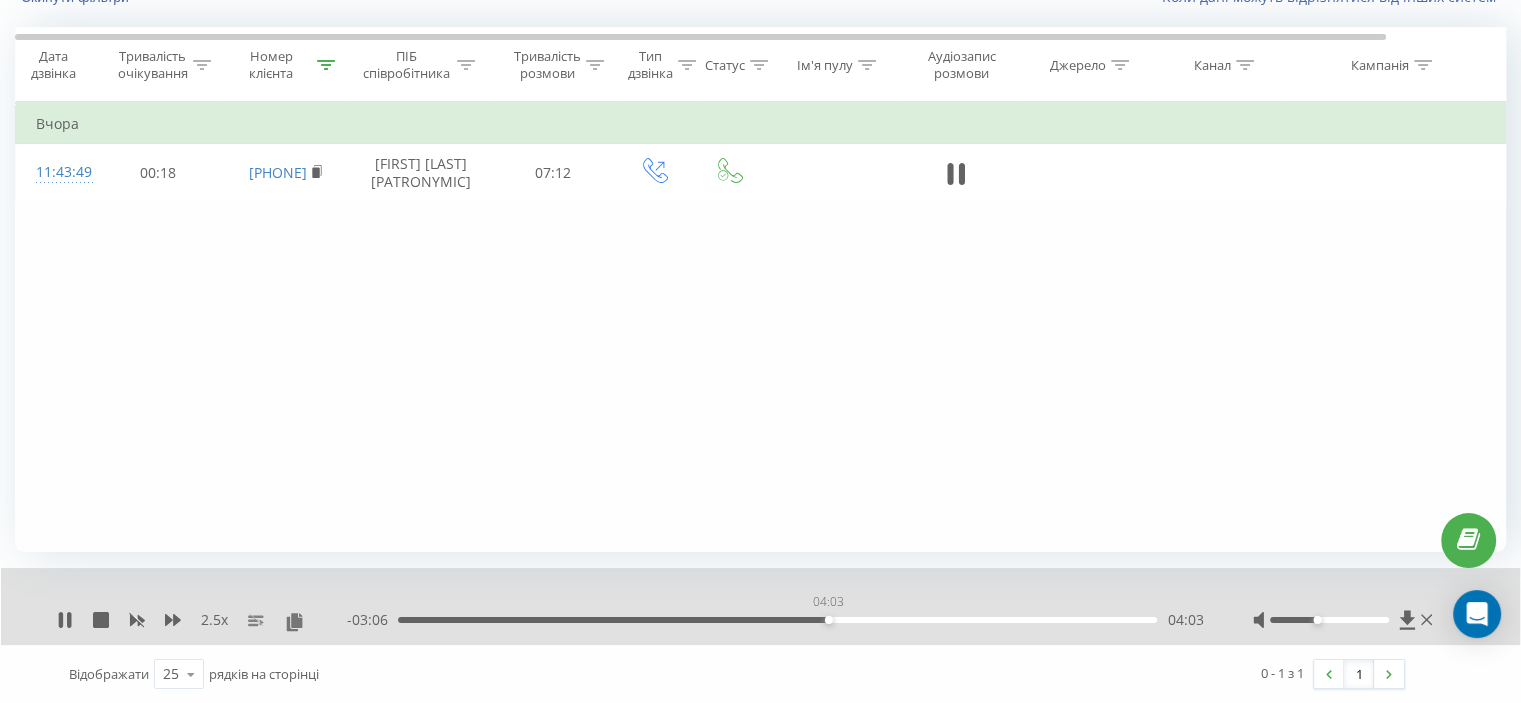 click on "04:03" at bounding box center (777, 620) 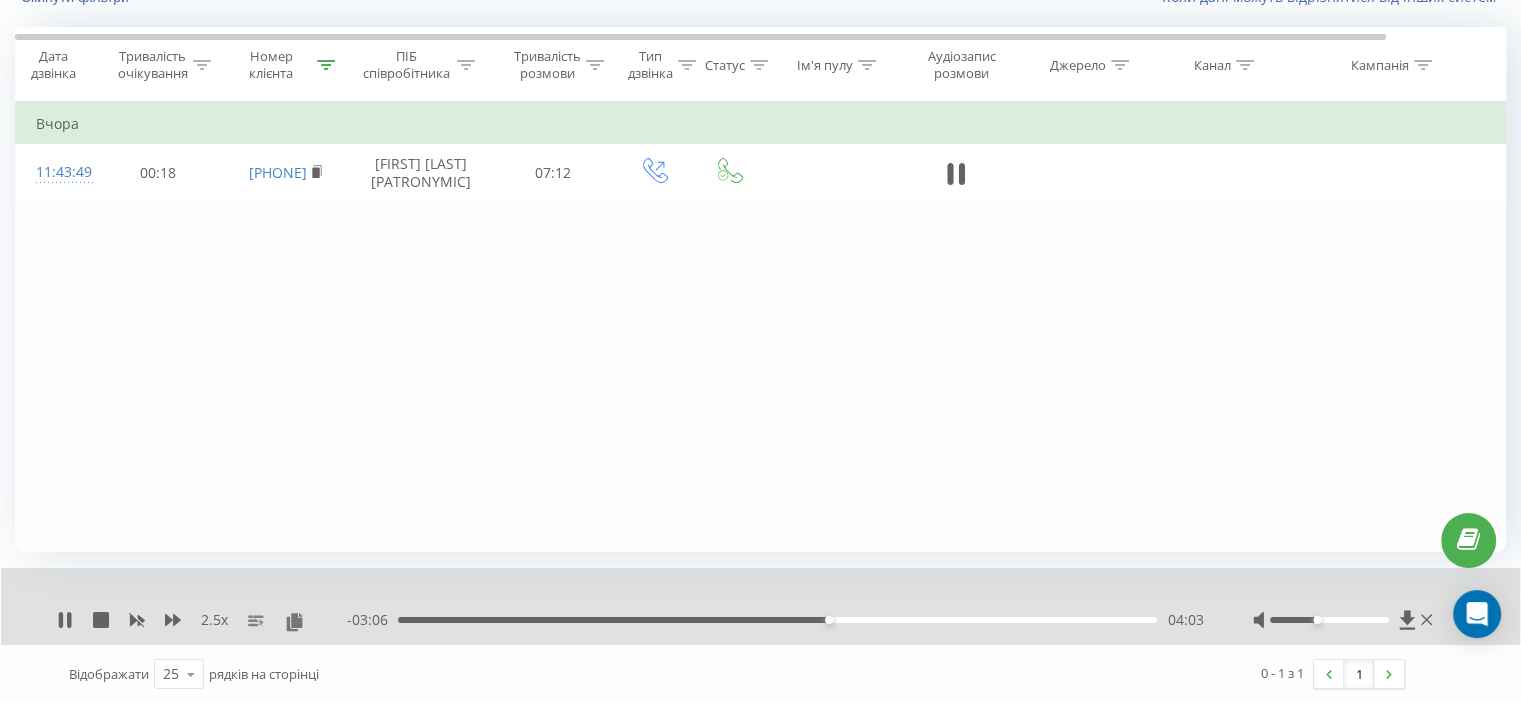 click on "04:03" at bounding box center [777, 620] 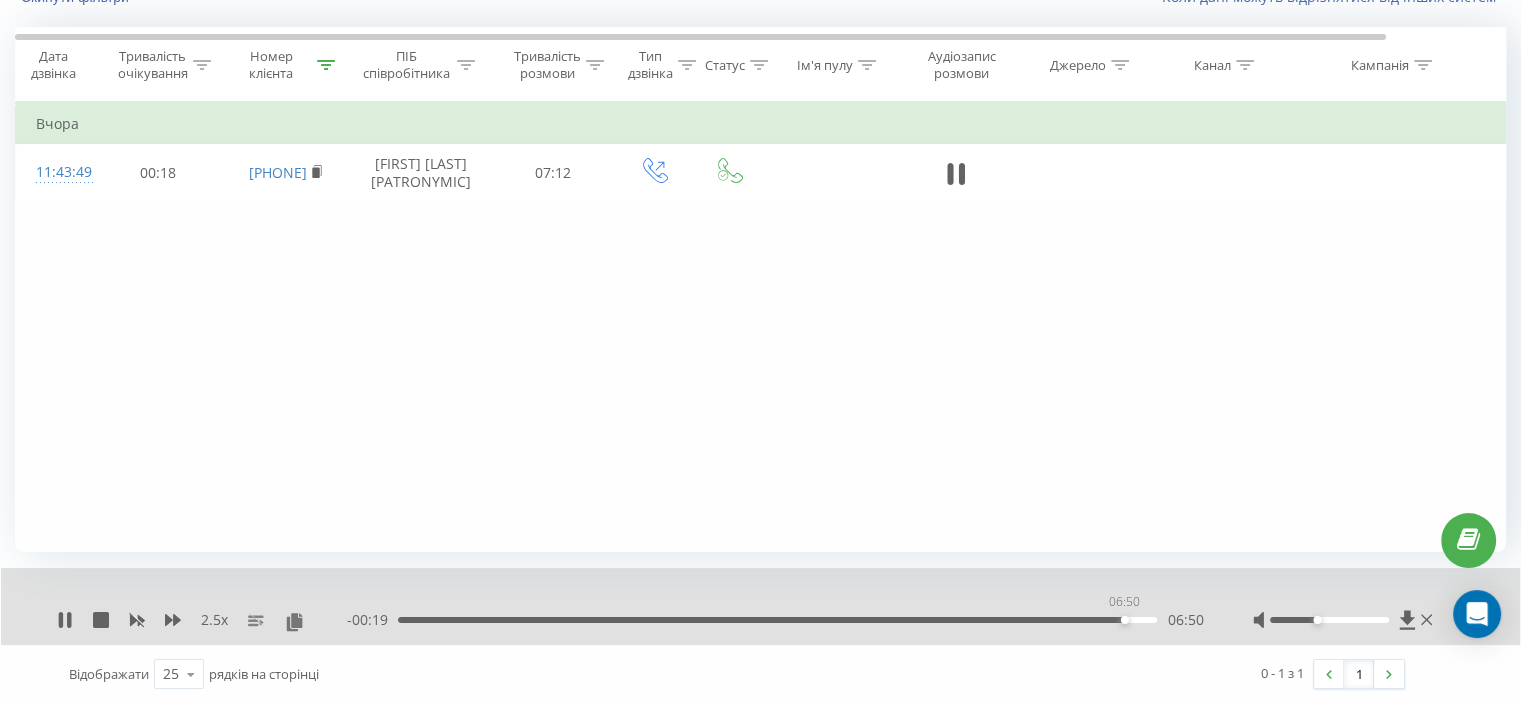 click on "06:50" at bounding box center [777, 620] 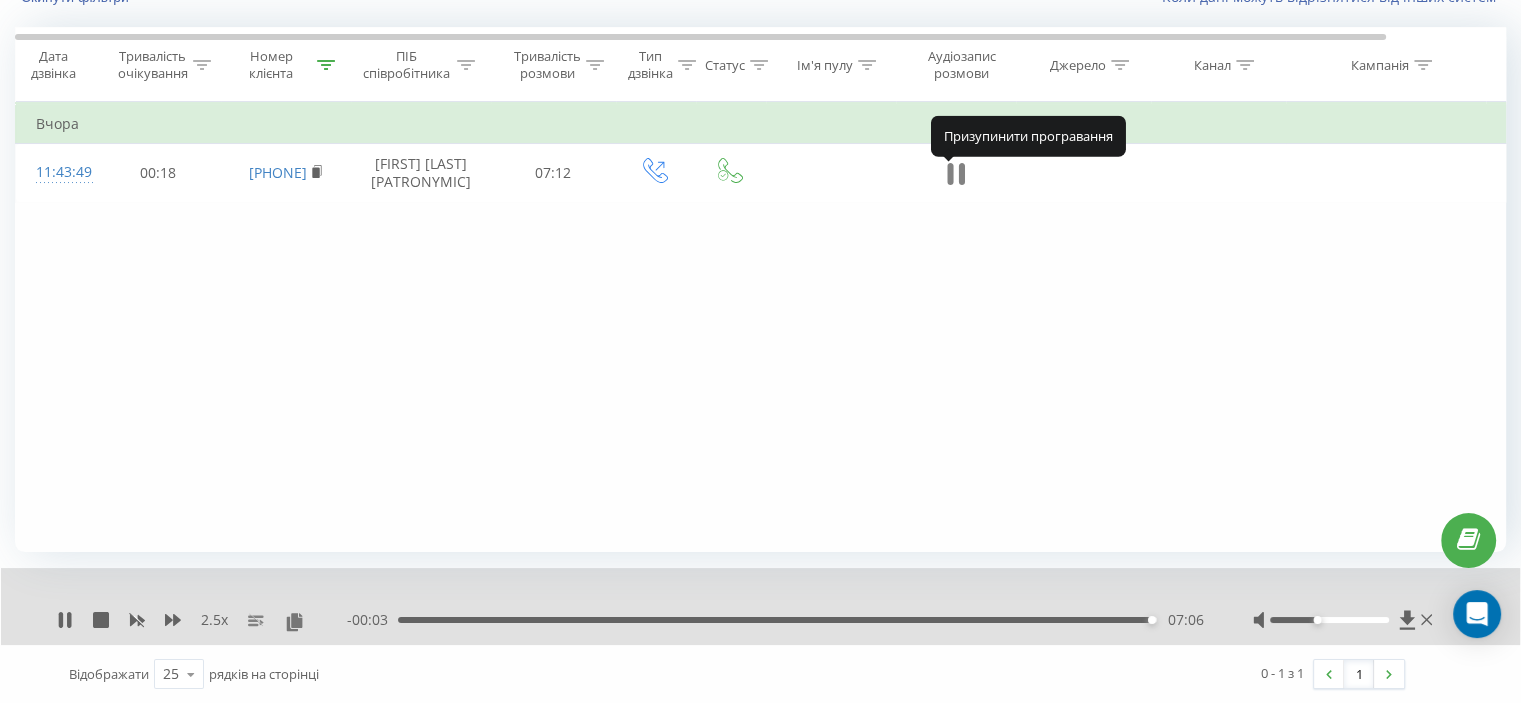 click 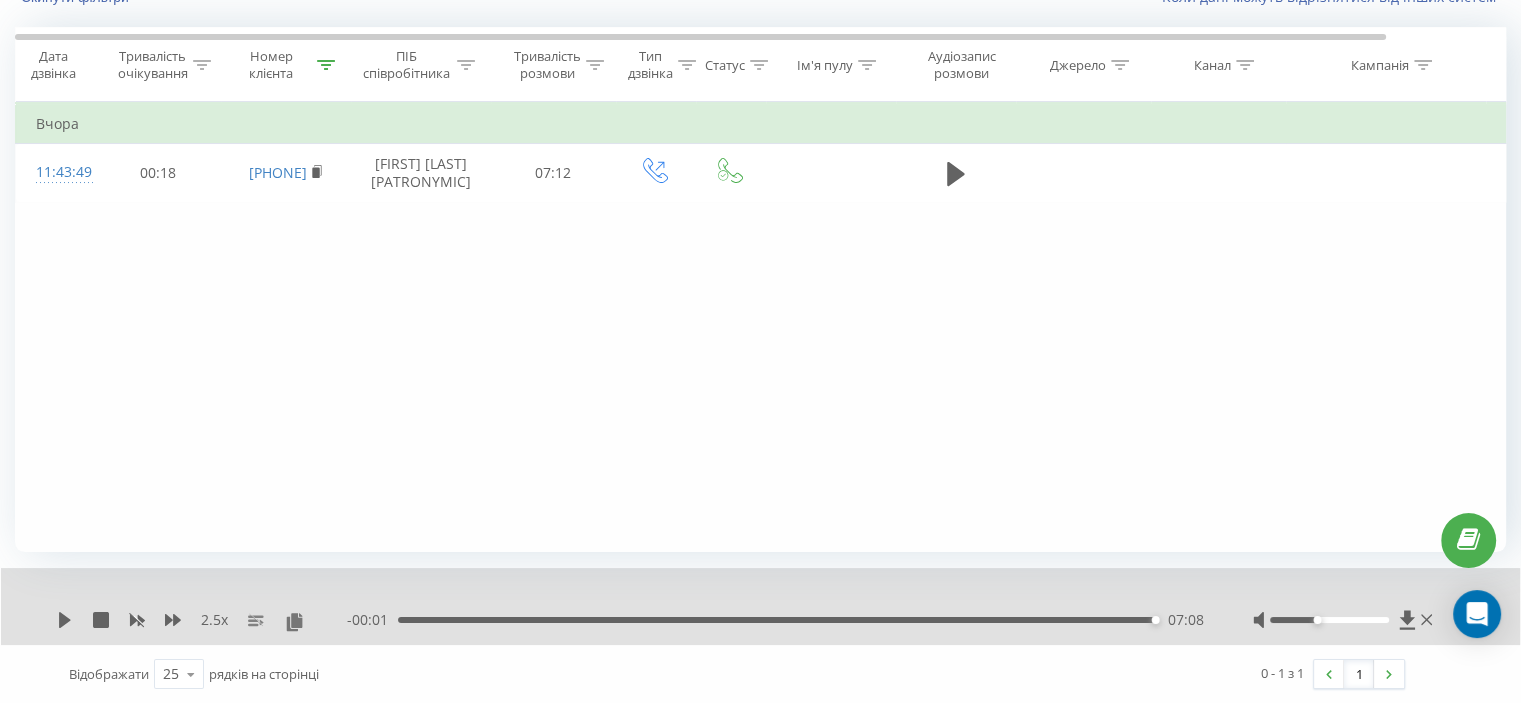 drag, startPoint x: 328, startPoint y: 62, endPoint x: 307, endPoint y: 97, distance: 40.81666 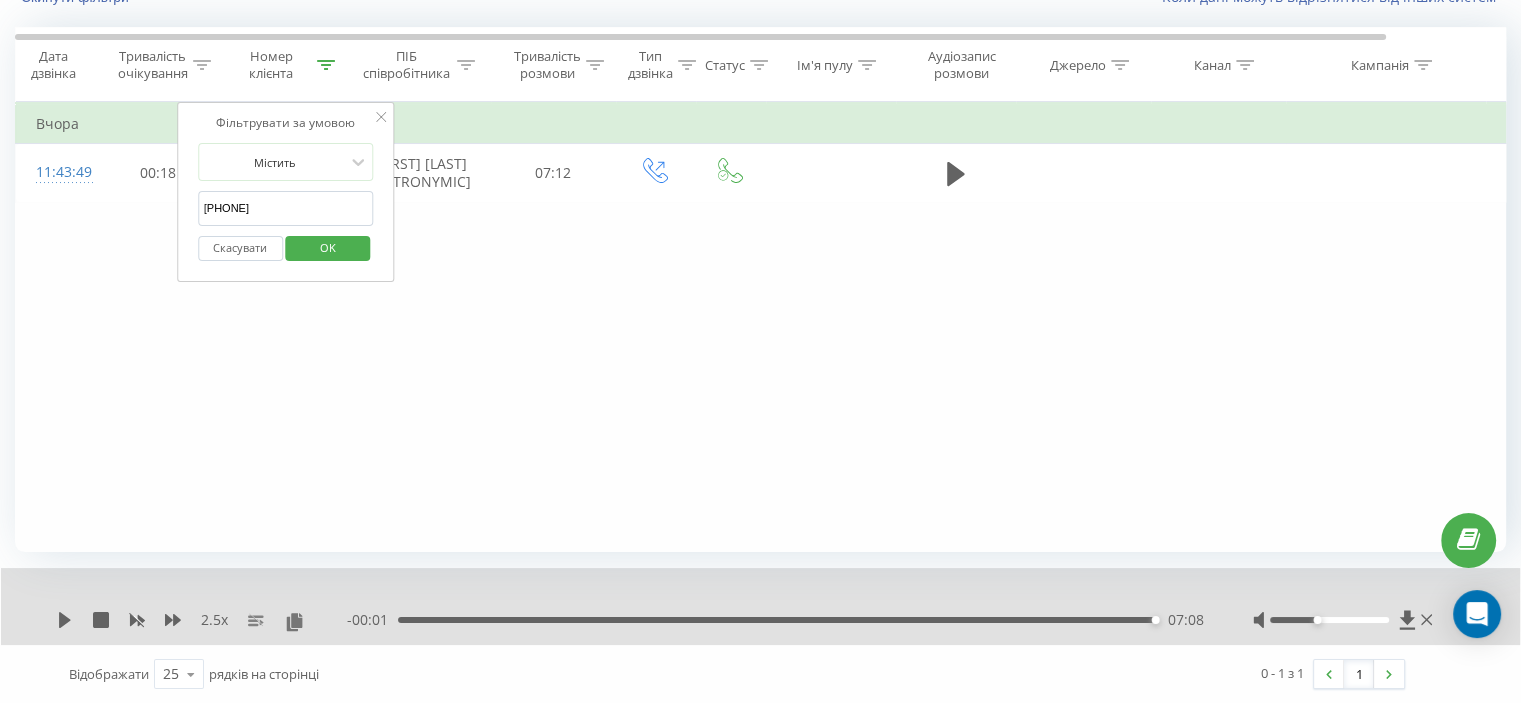 drag, startPoint x: 292, startPoint y: 198, endPoint x: 136, endPoint y: 220, distance: 157.54364 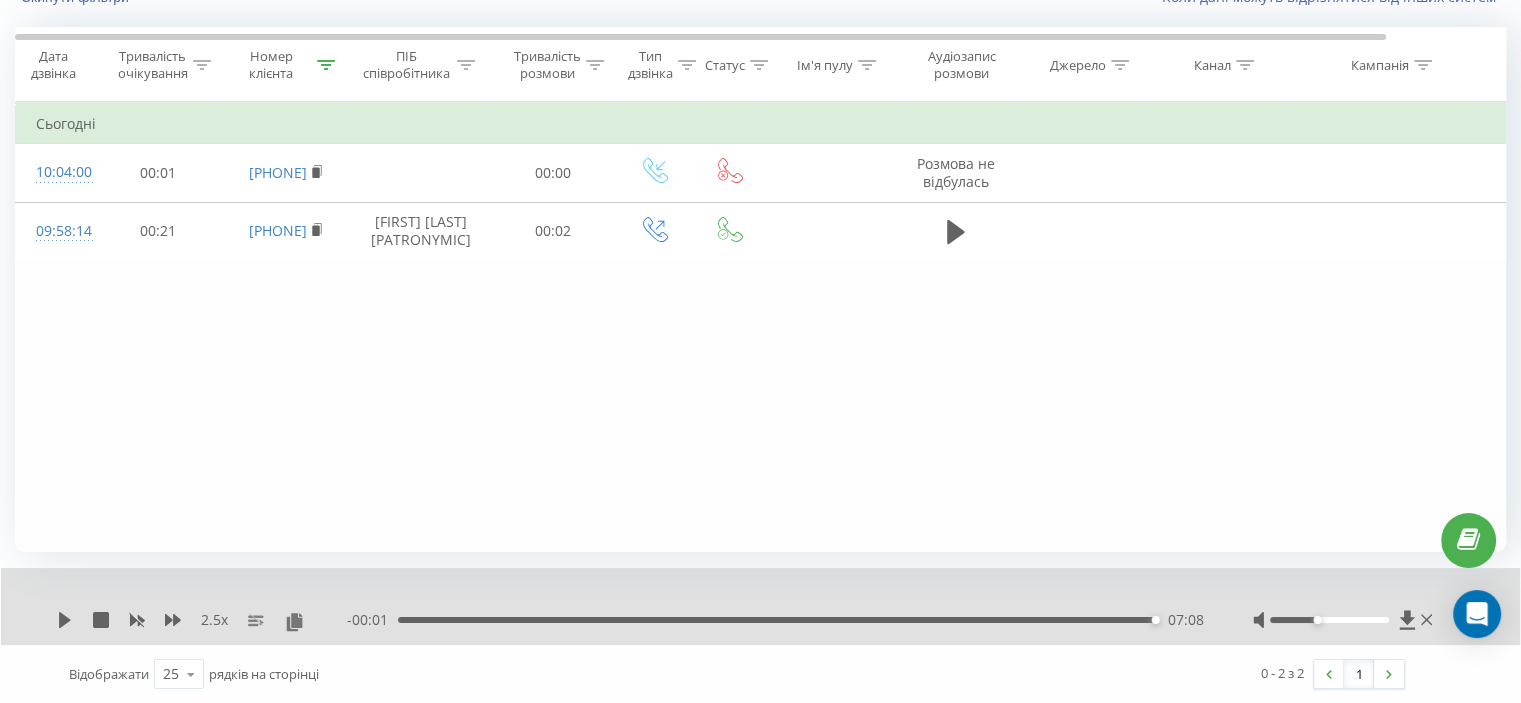 click 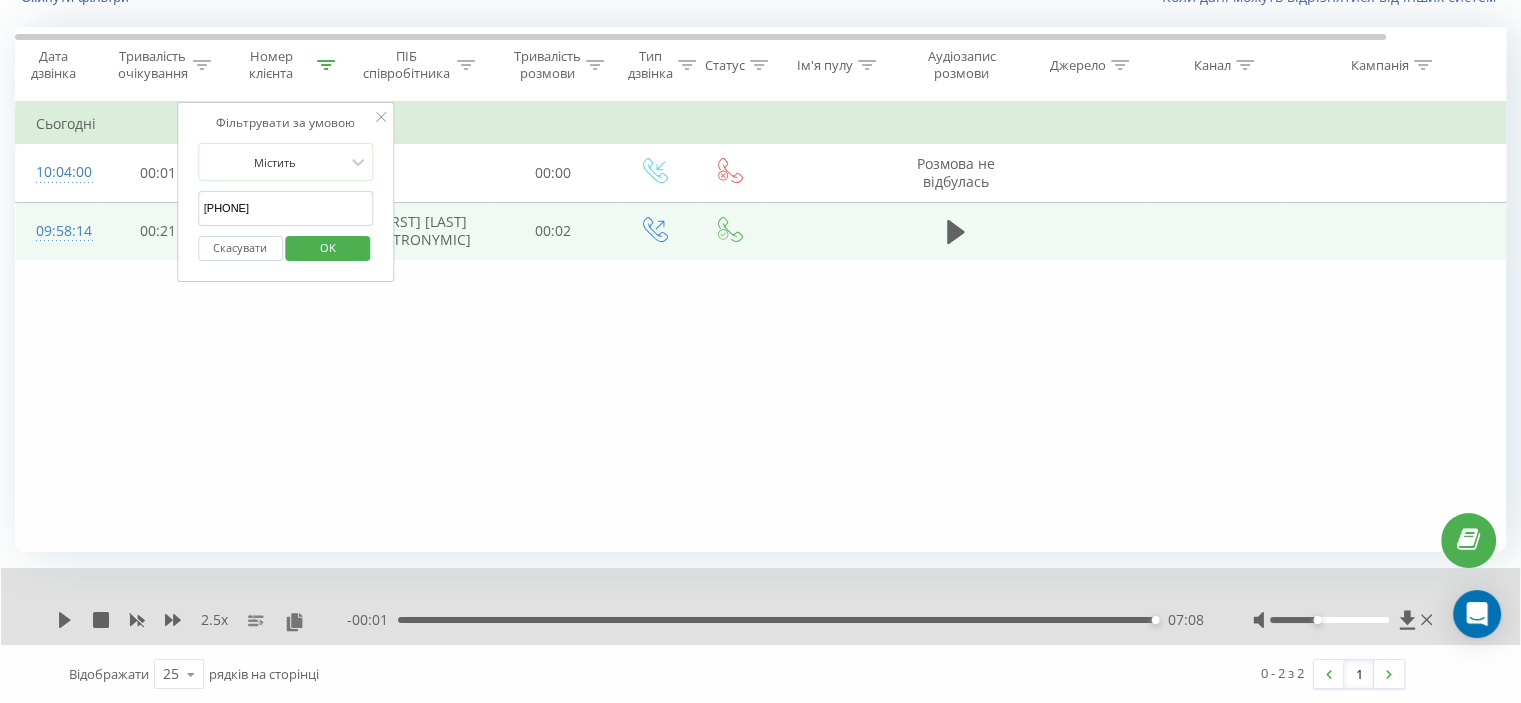 drag, startPoint x: 294, startPoint y: 201, endPoint x: 166, endPoint y: 219, distance: 129.25943 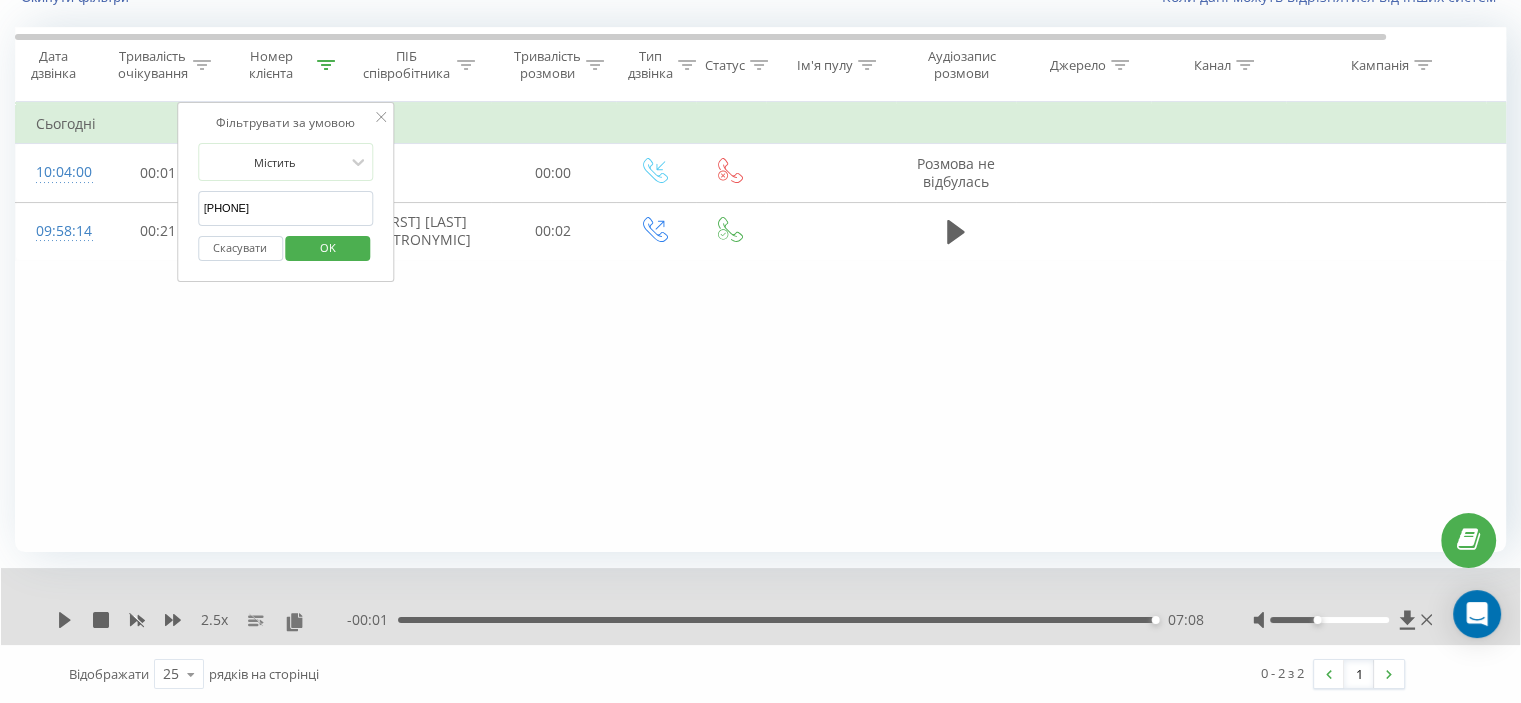 paste on "[PHONE]" 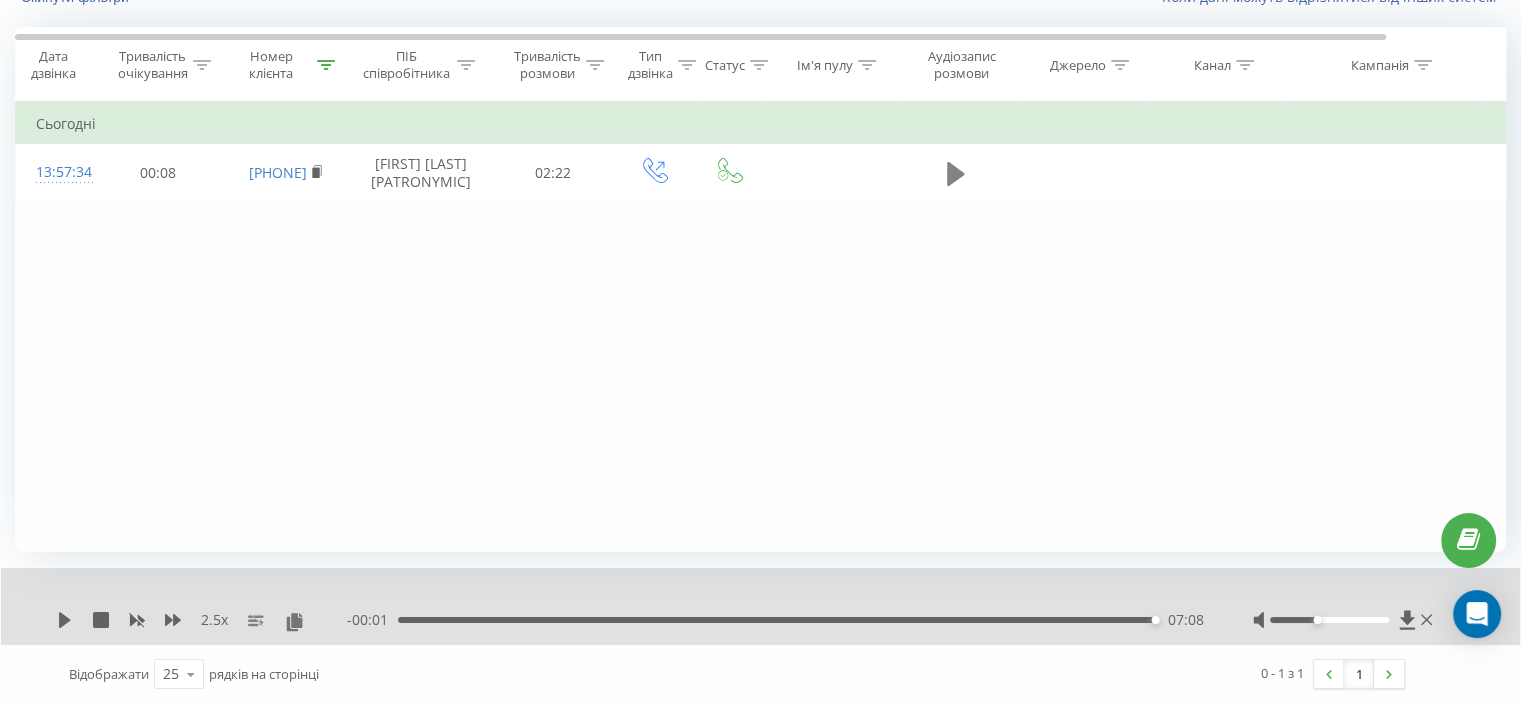 click 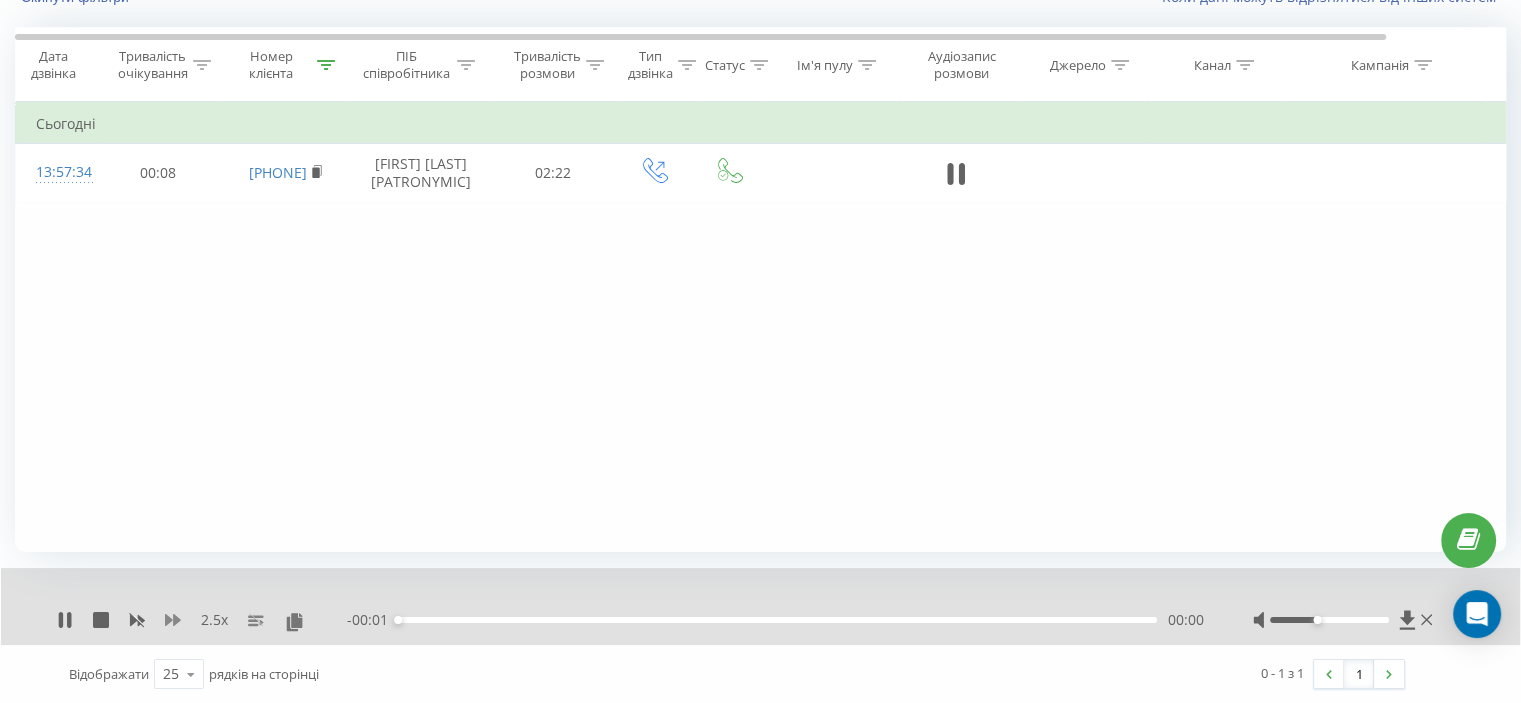 click 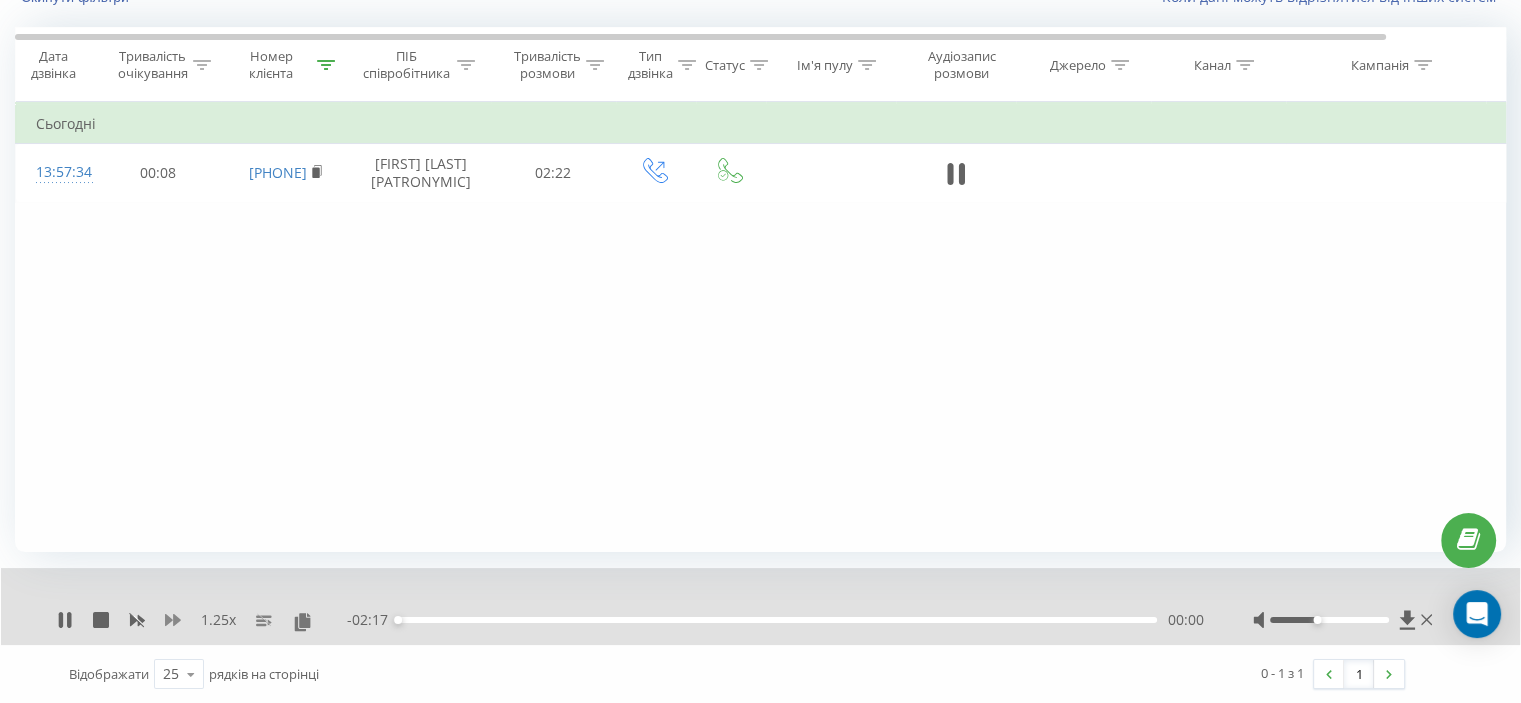 click 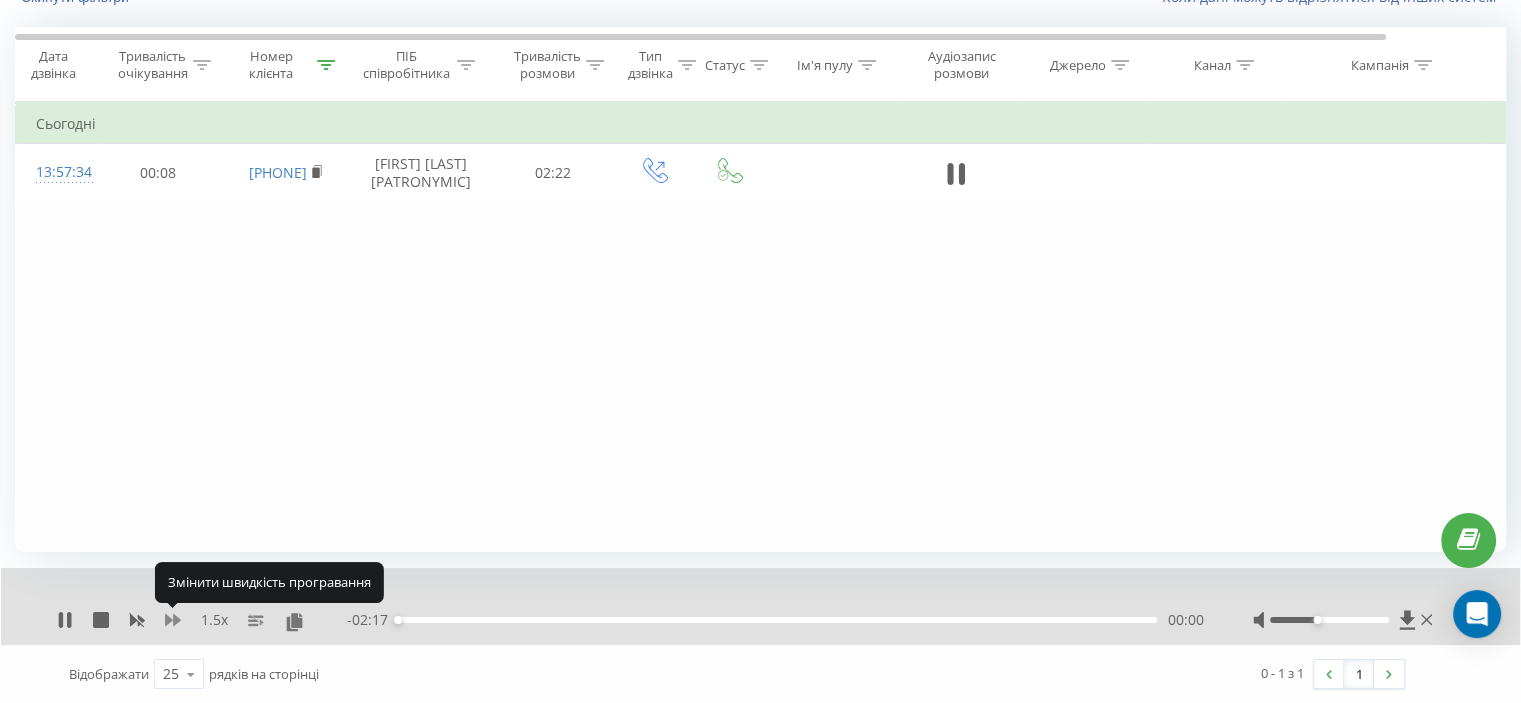 click 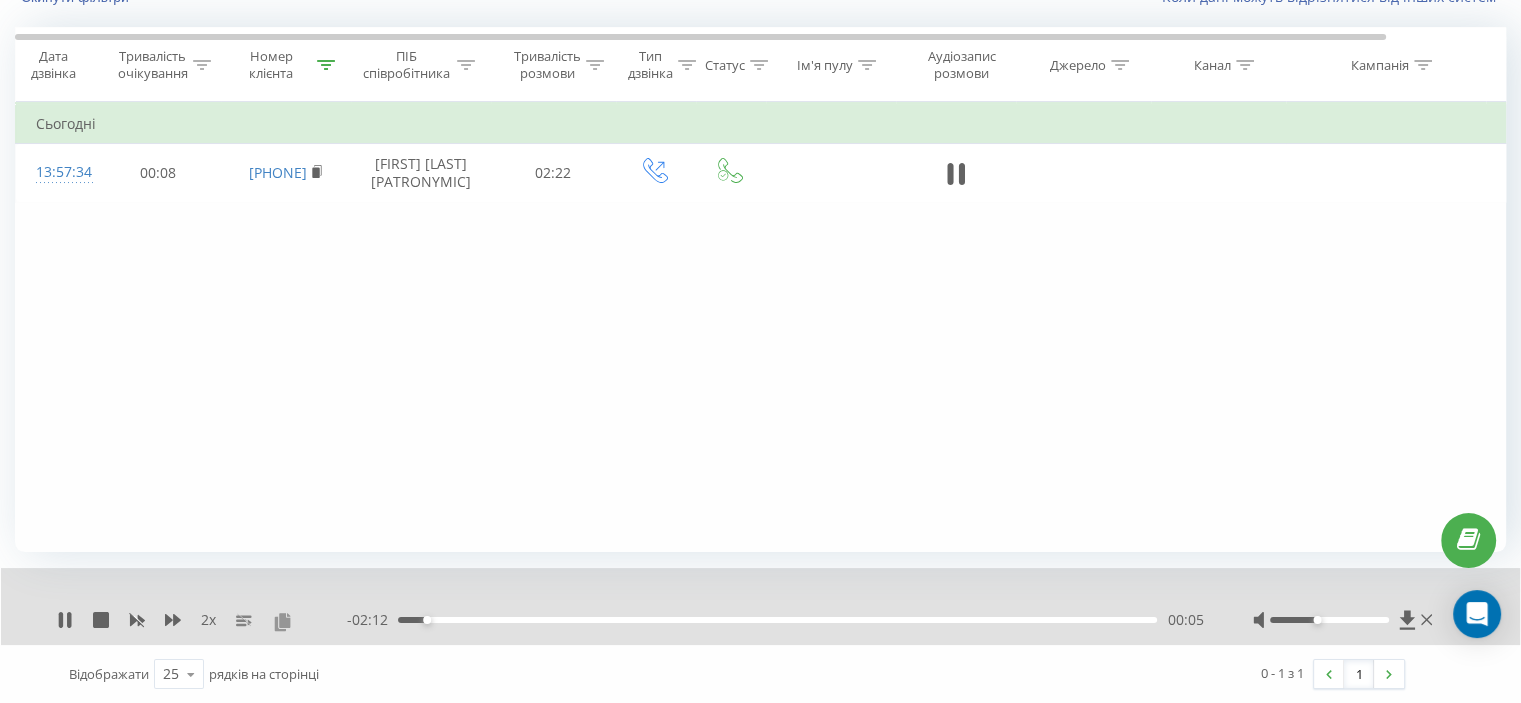 click at bounding box center [282, 621] 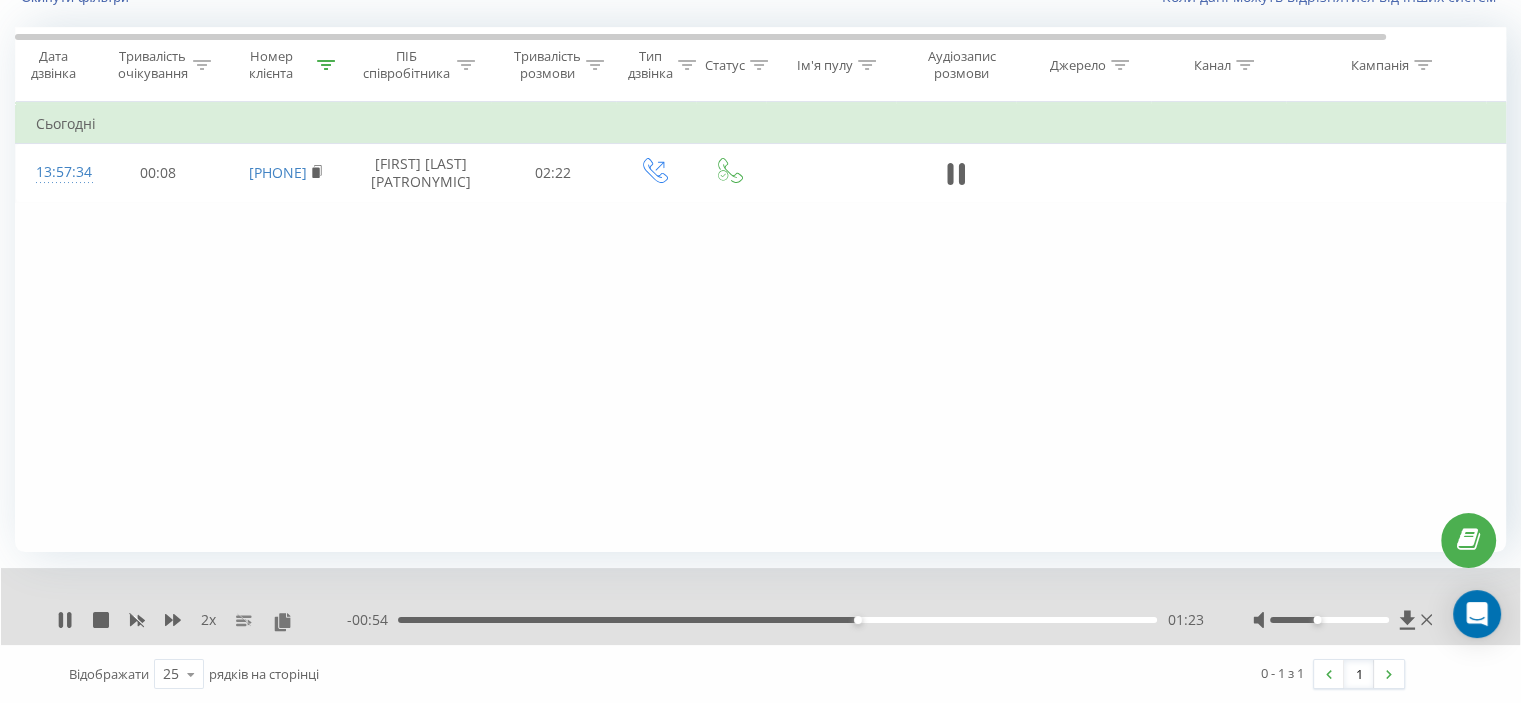 click on "01:23" at bounding box center (777, 620) 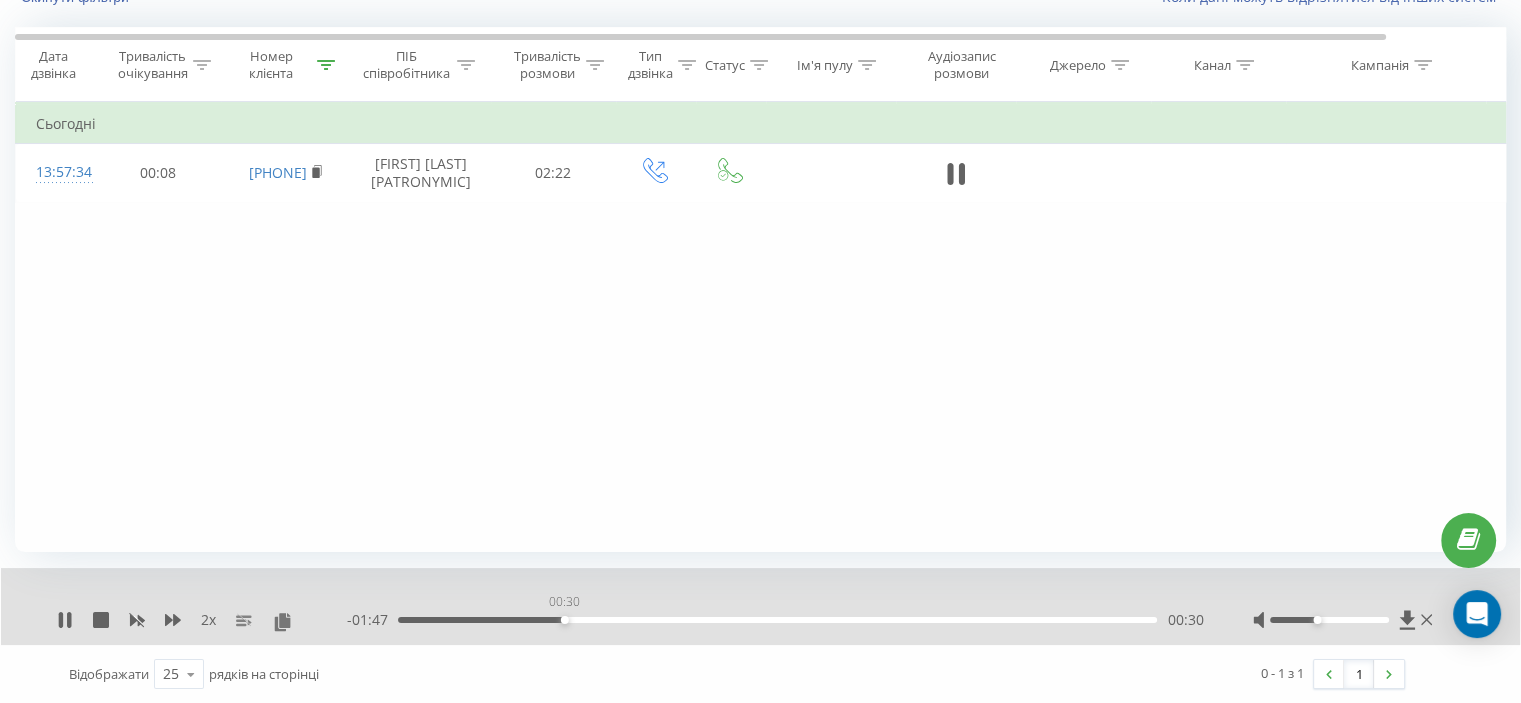 click on "00:30" at bounding box center [777, 620] 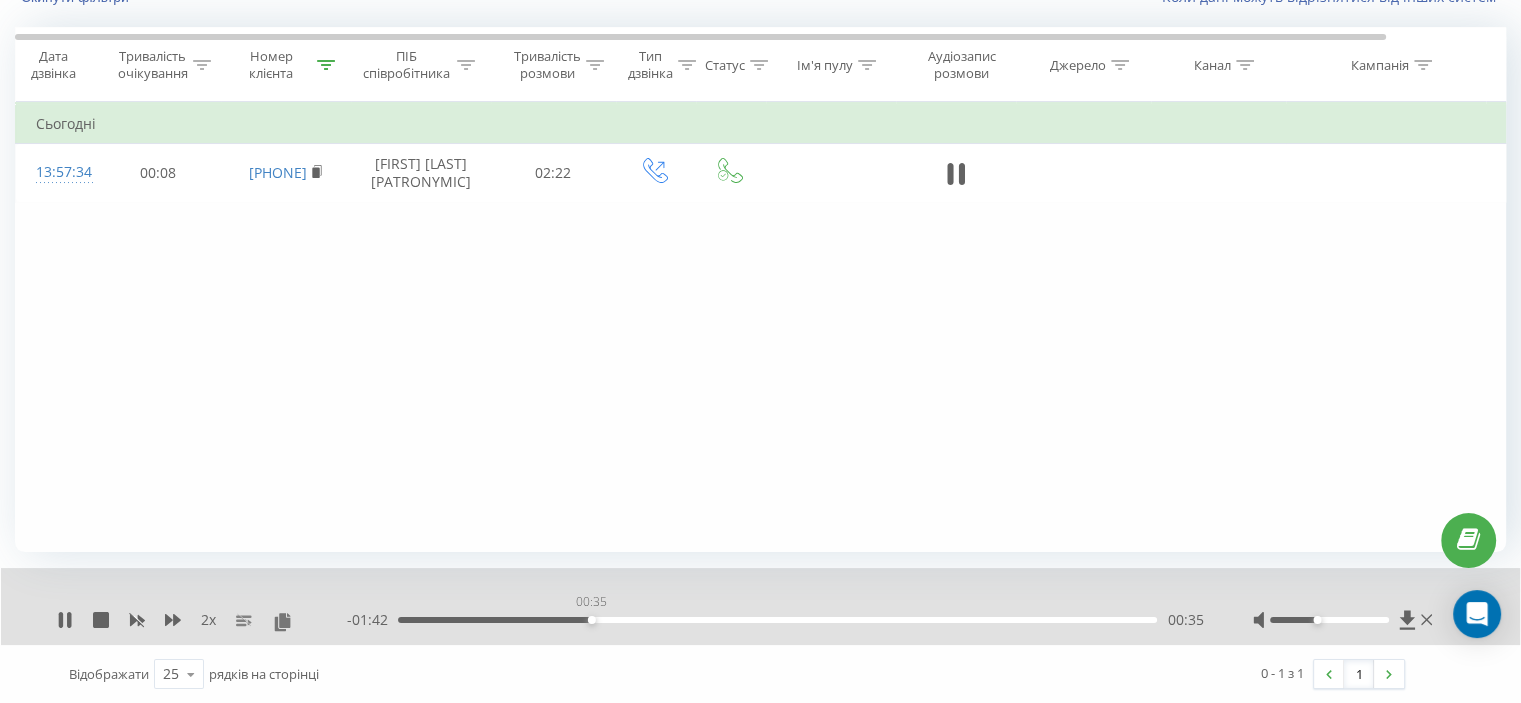 click on "00:35" at bounding box center [777, 620] 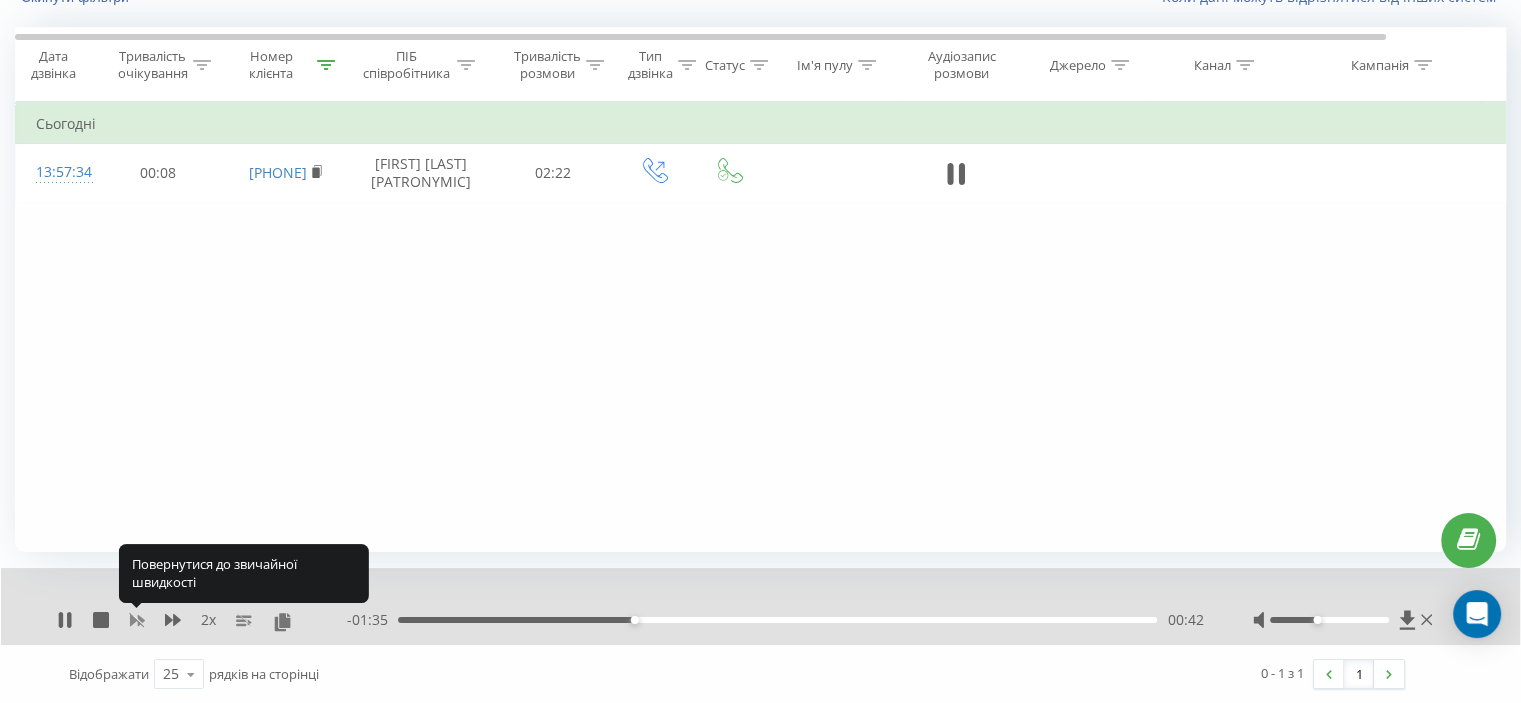 click 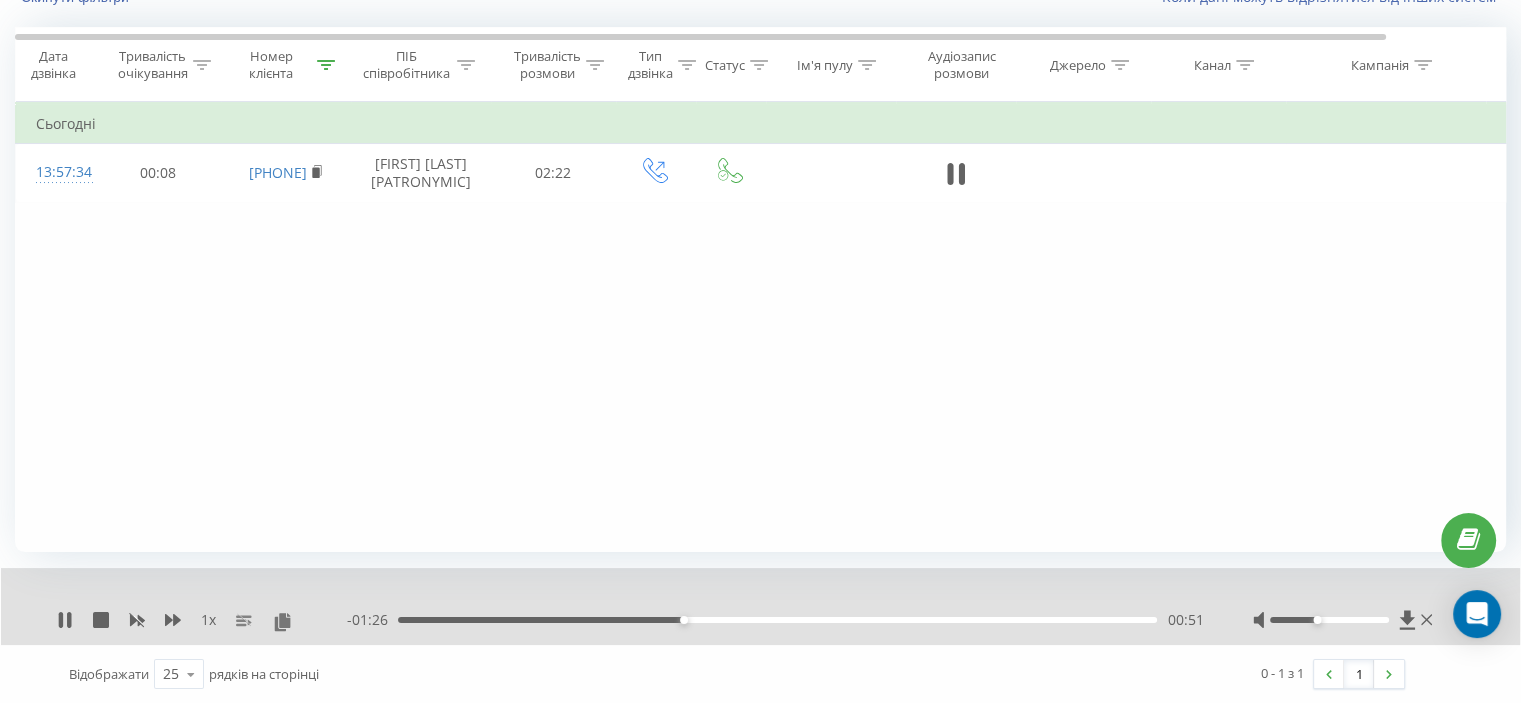 click on "- 01:26 00:51   00:51" at bounding box center (775, 620) 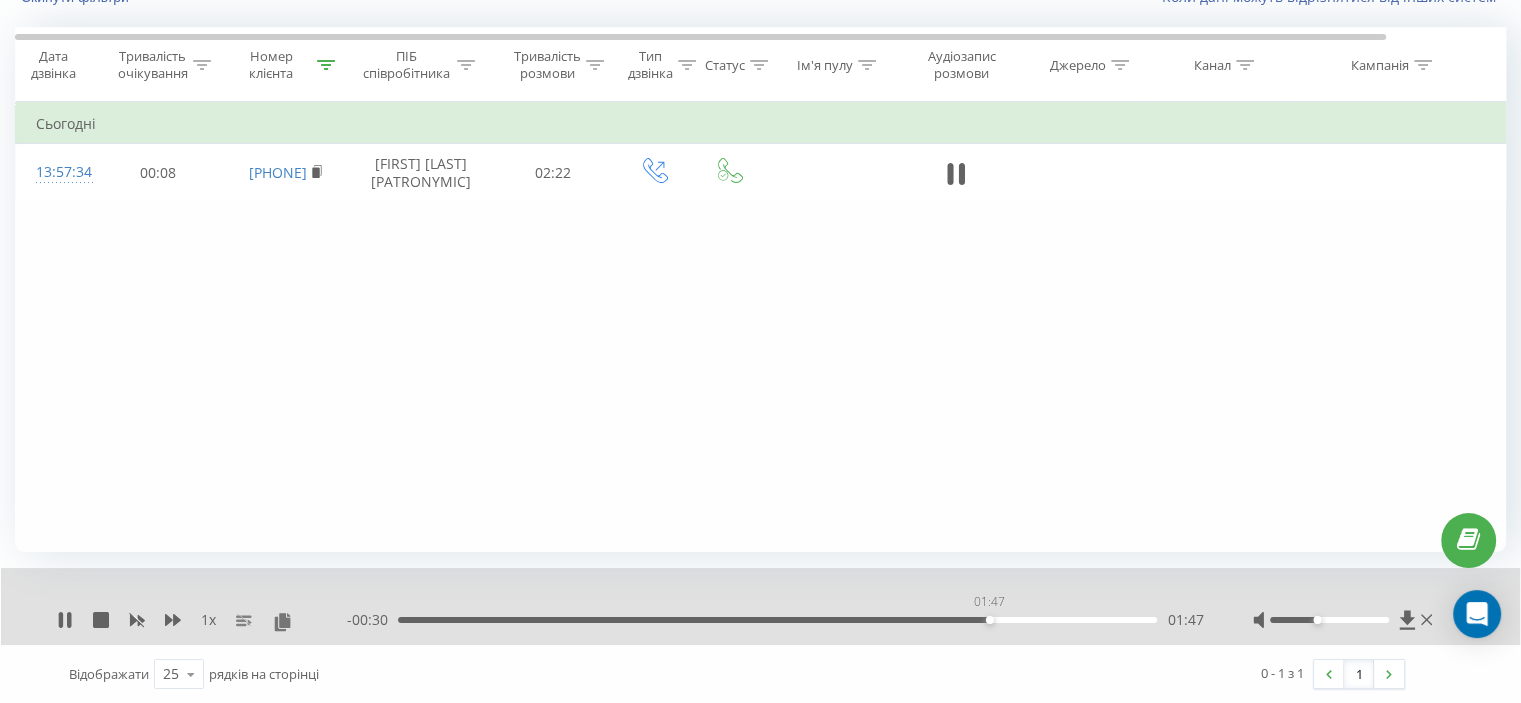 click on "01:47" at bounding box center (777, 620) 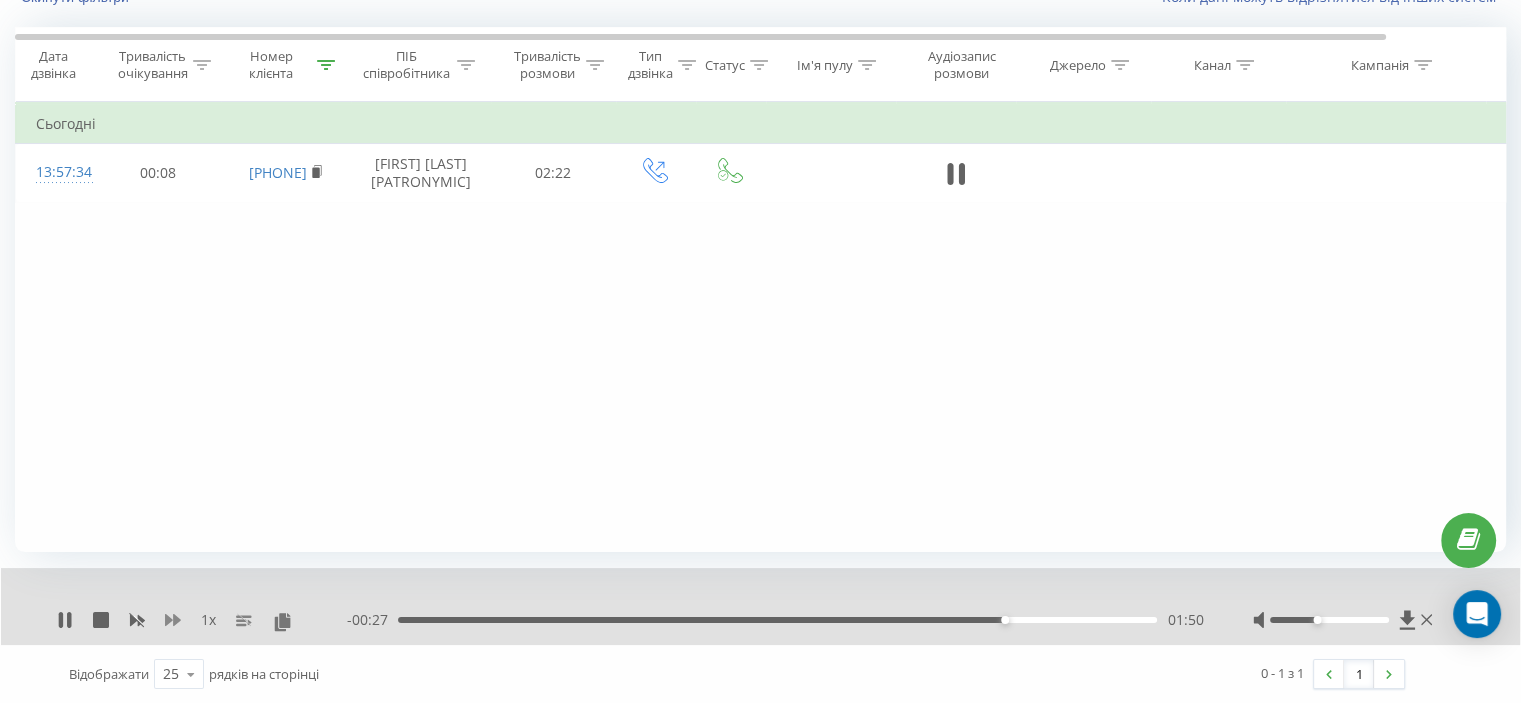 click 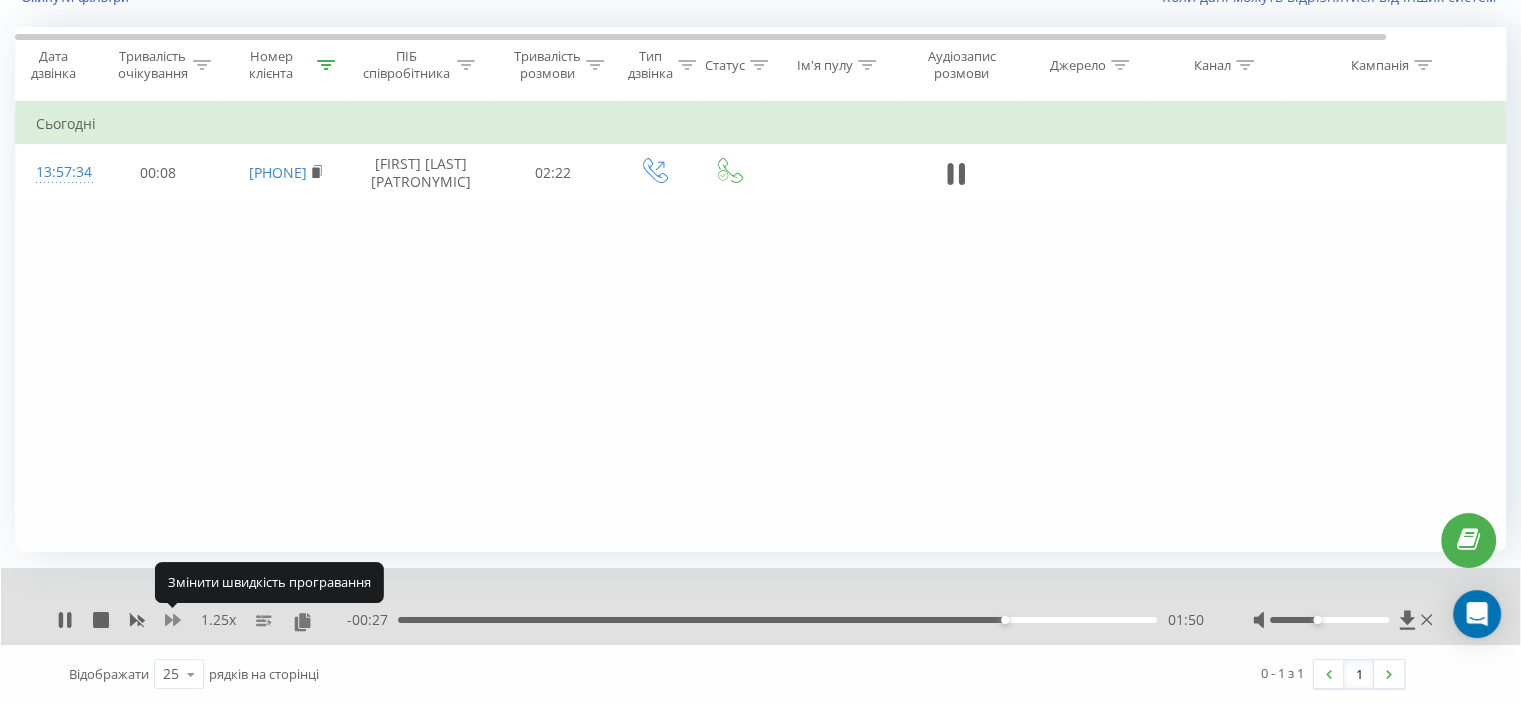 click 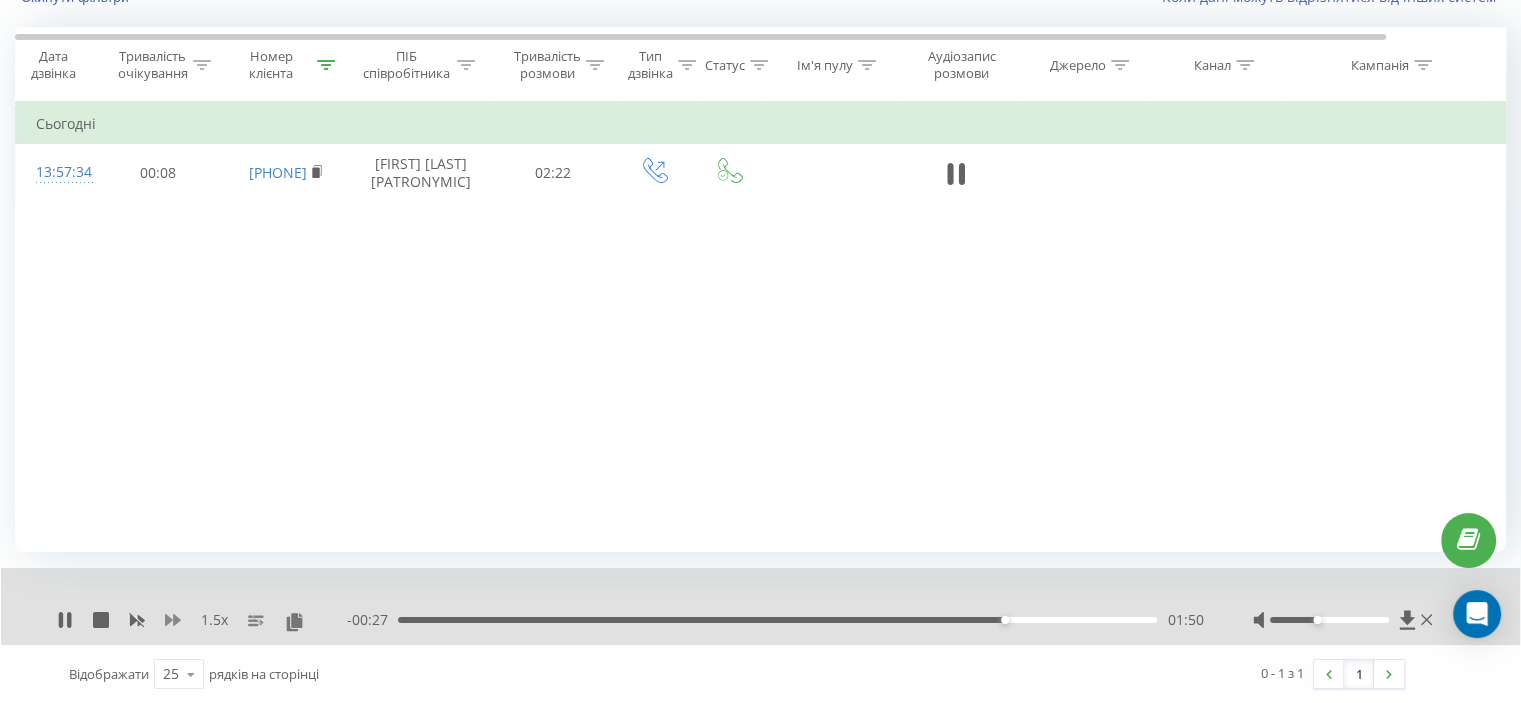 click 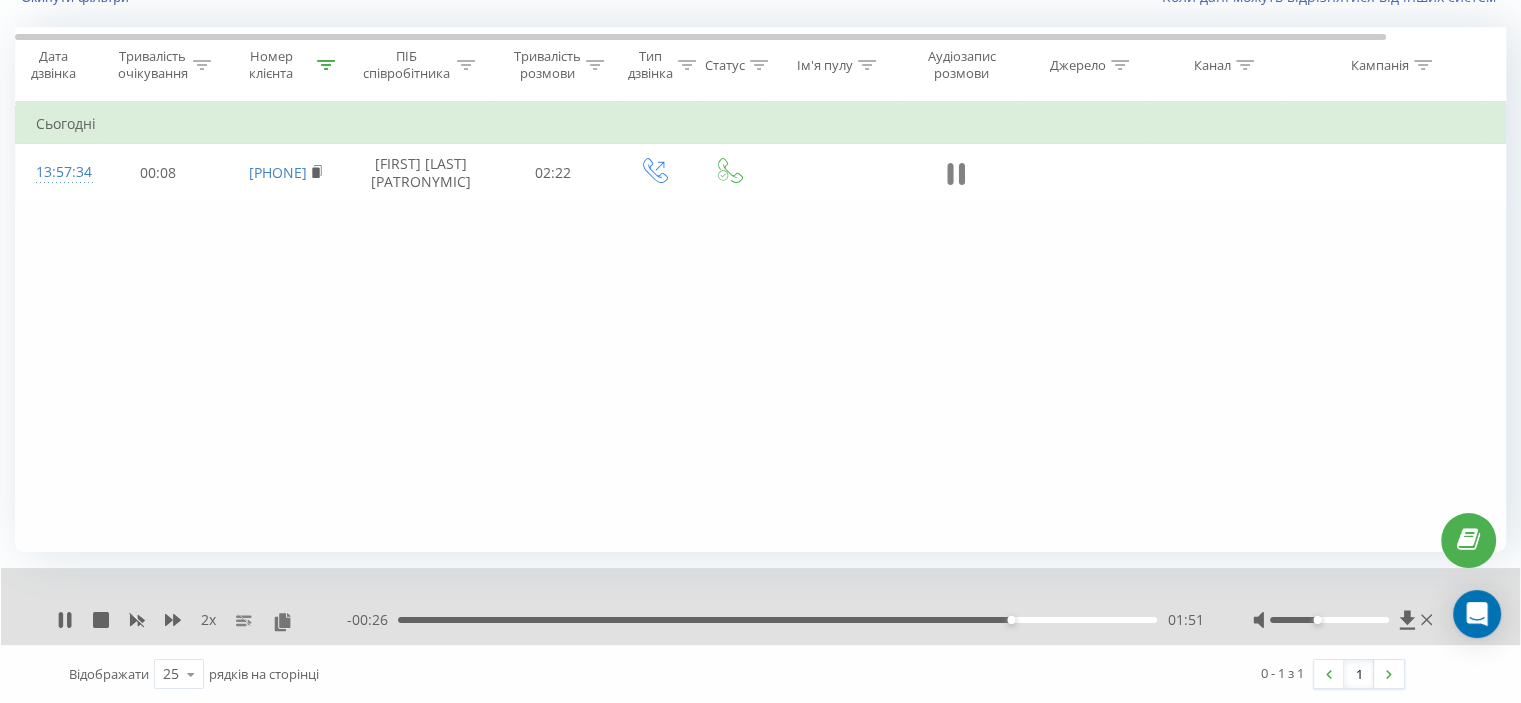 click 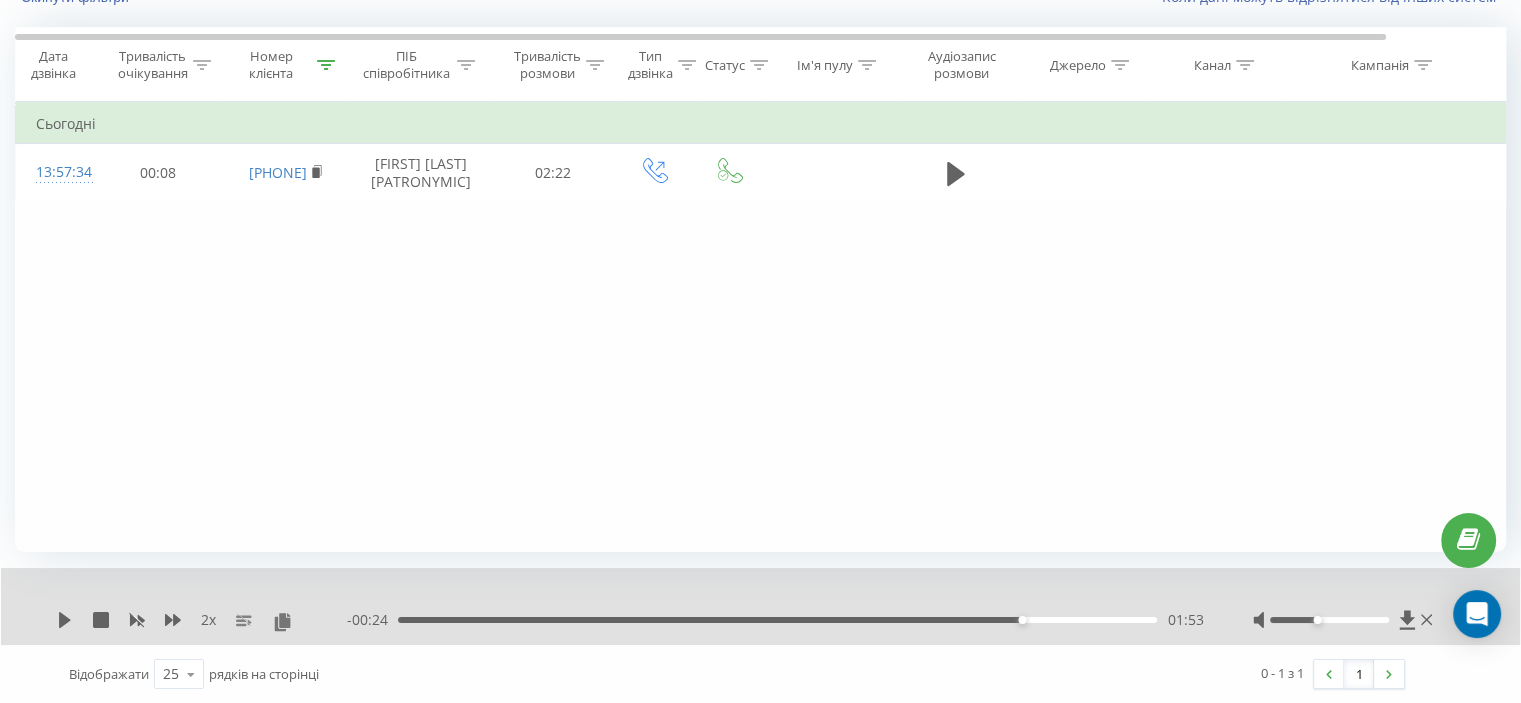 click at bounding box center [326, 65] 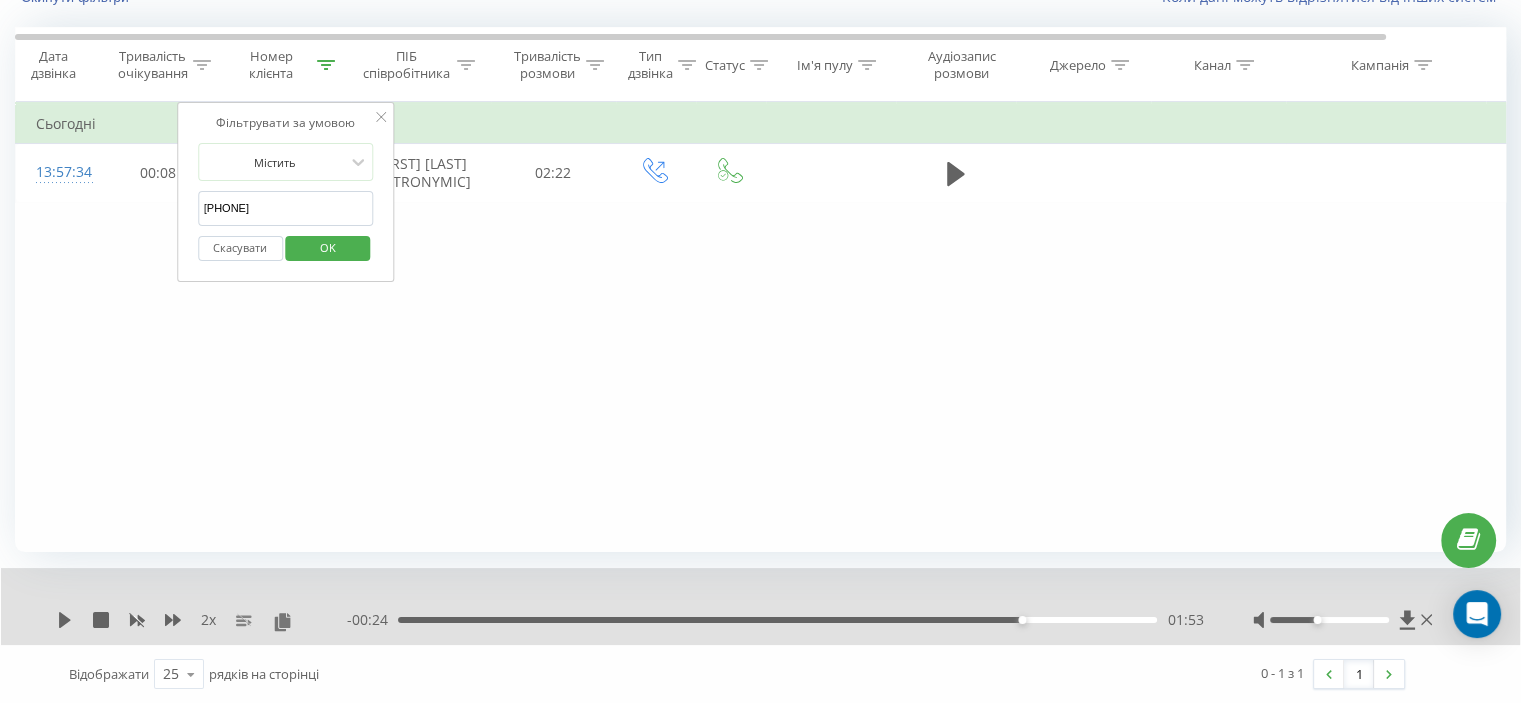 drag, startPoint x: 301, startPoint y: 207, endPoint x: 284, endPoint y: 247, distance: 43.462627 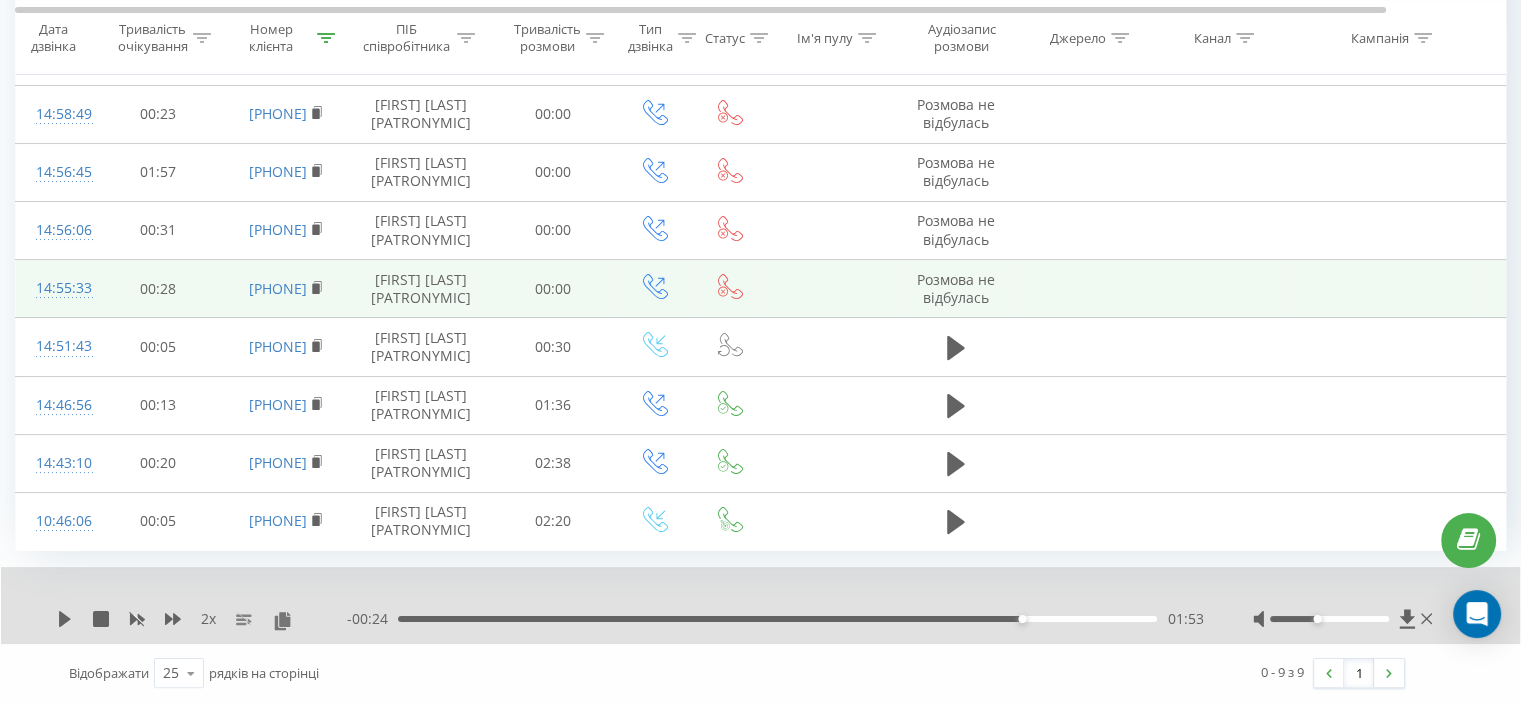 scroll, scrollTop: 407, scrollLeft: 0, axis: vertical 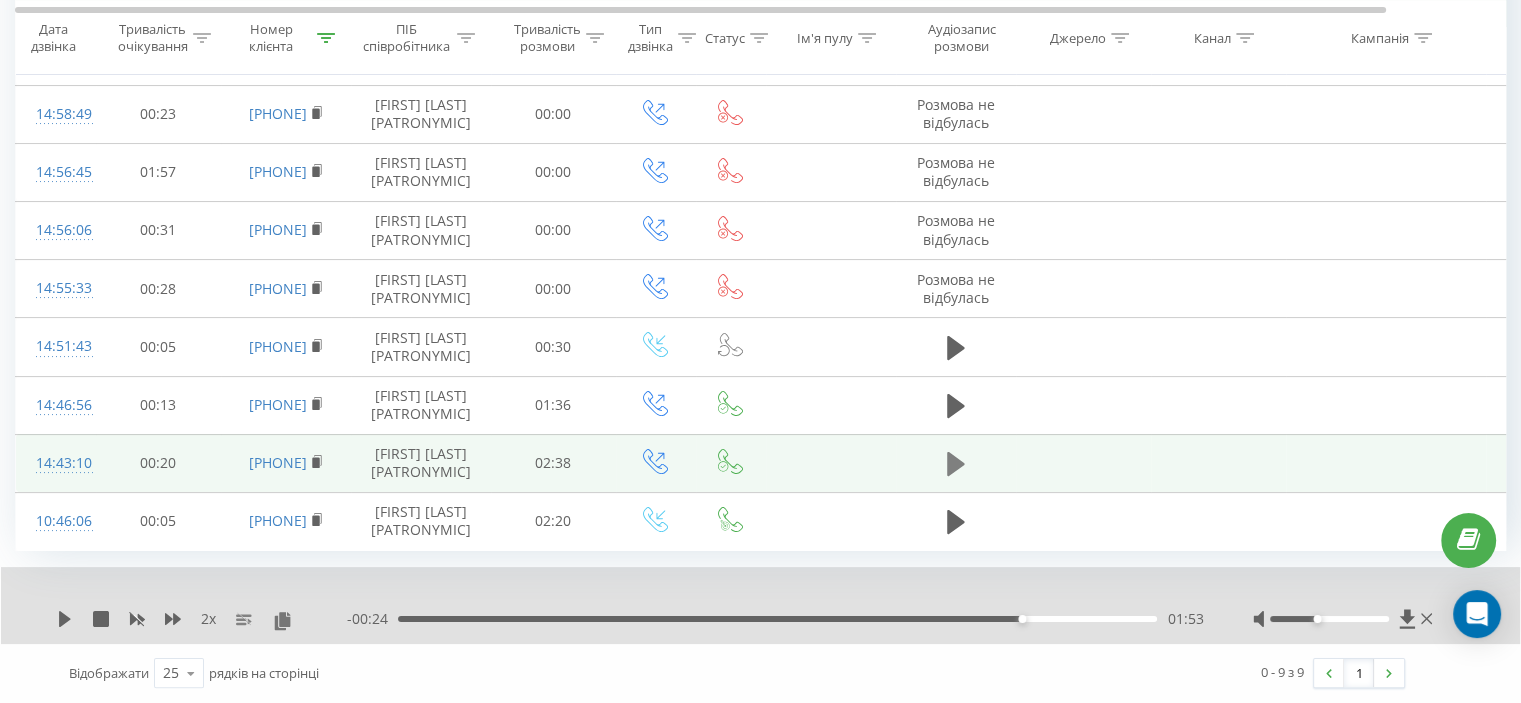 click 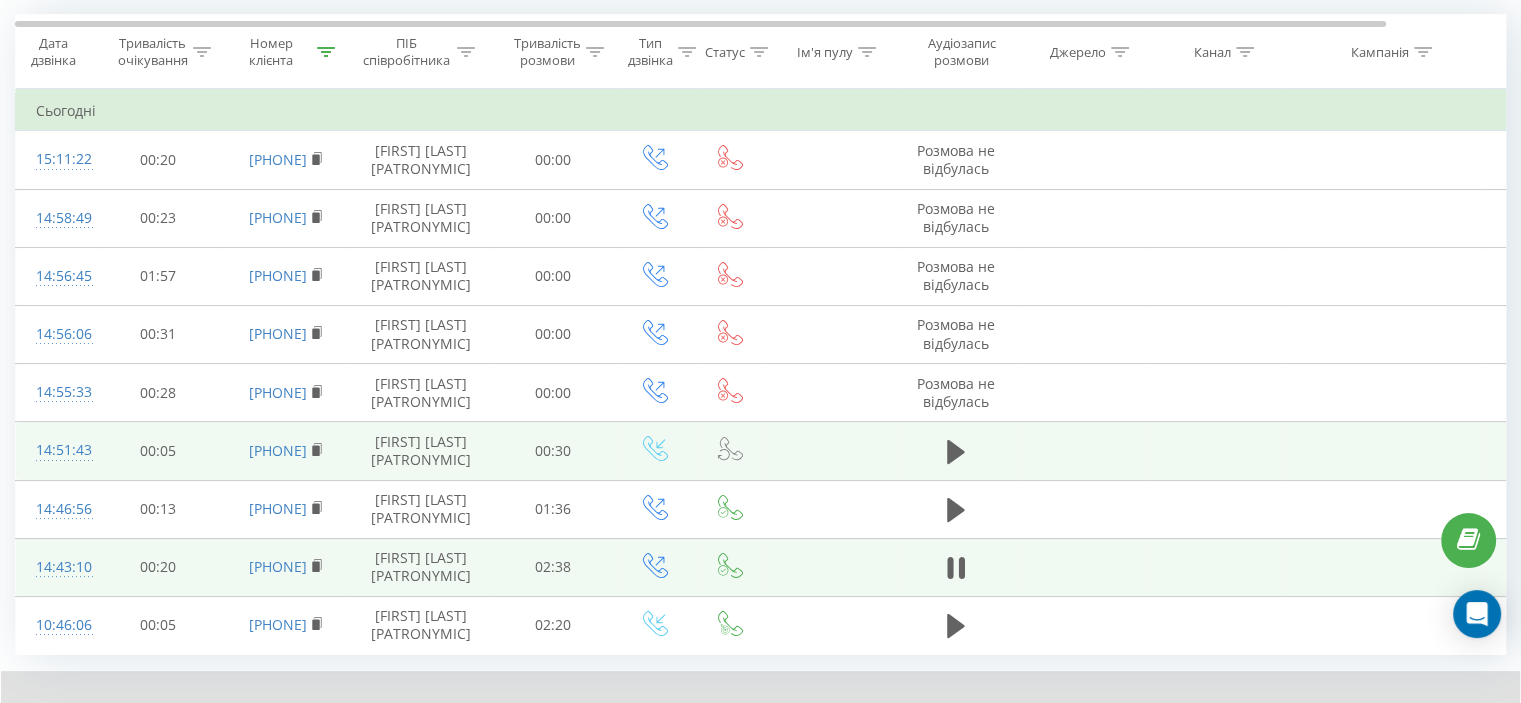 scroll, scrollTop: 330, scrollLeft: 0, axis: vertical 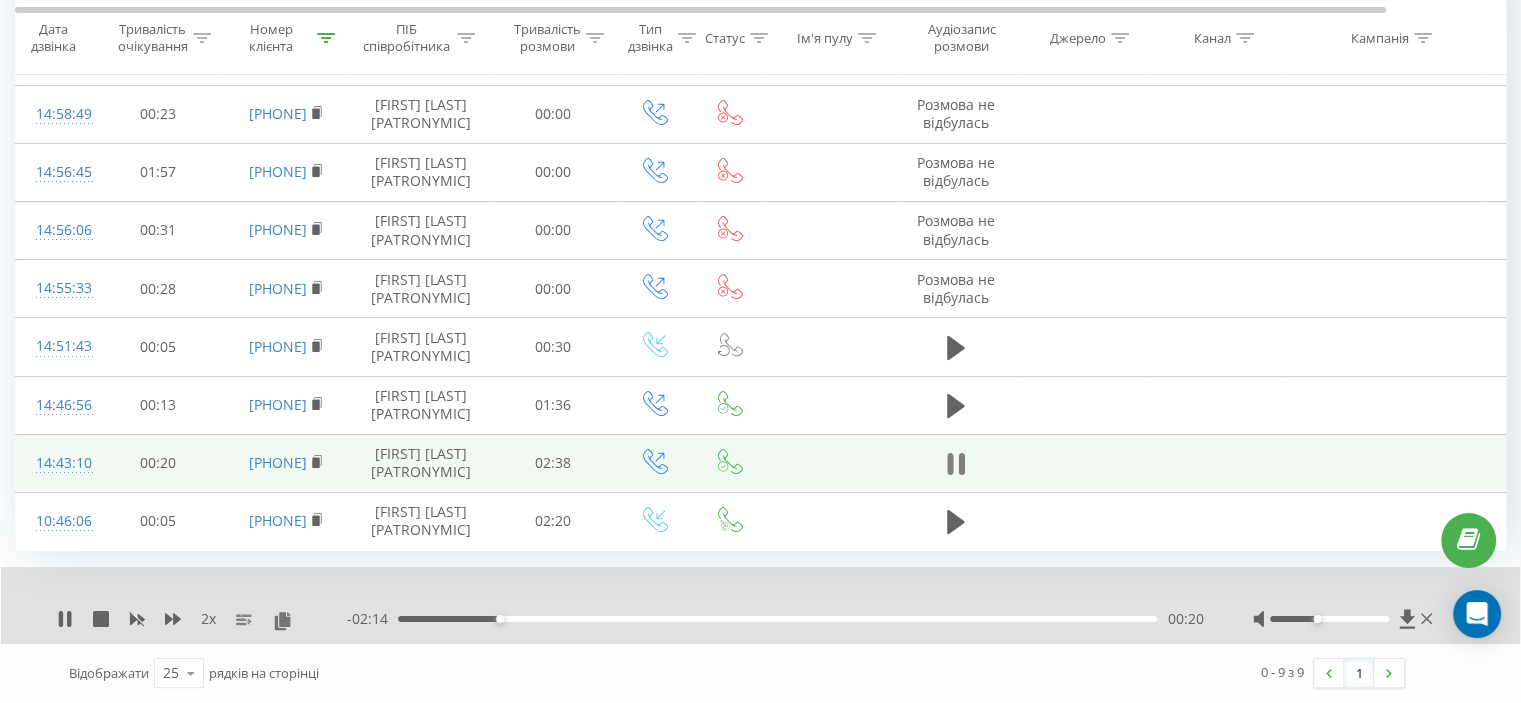click 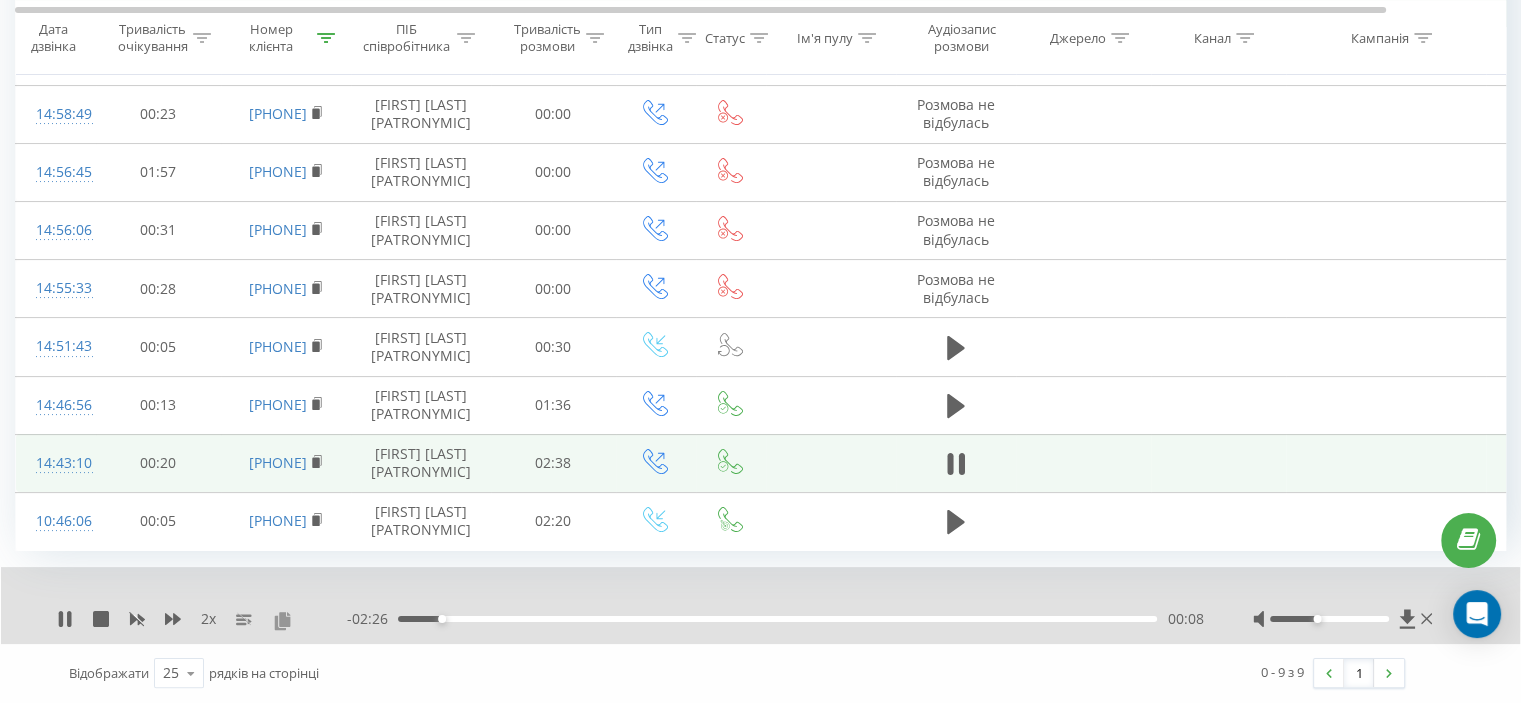 click at bounding box center (282, 620) 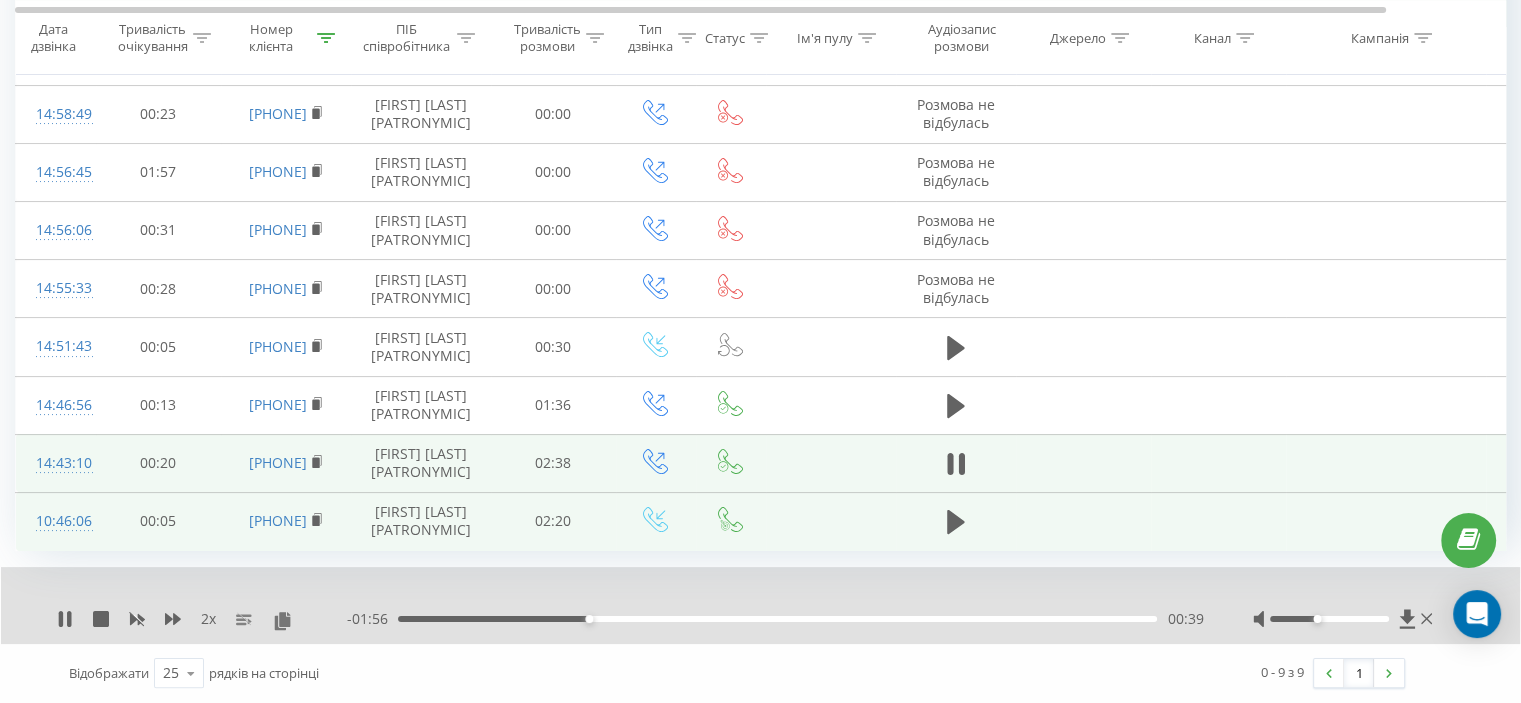 scroll, scrollTop: 407, scrollLeft: 0, axis: vertical 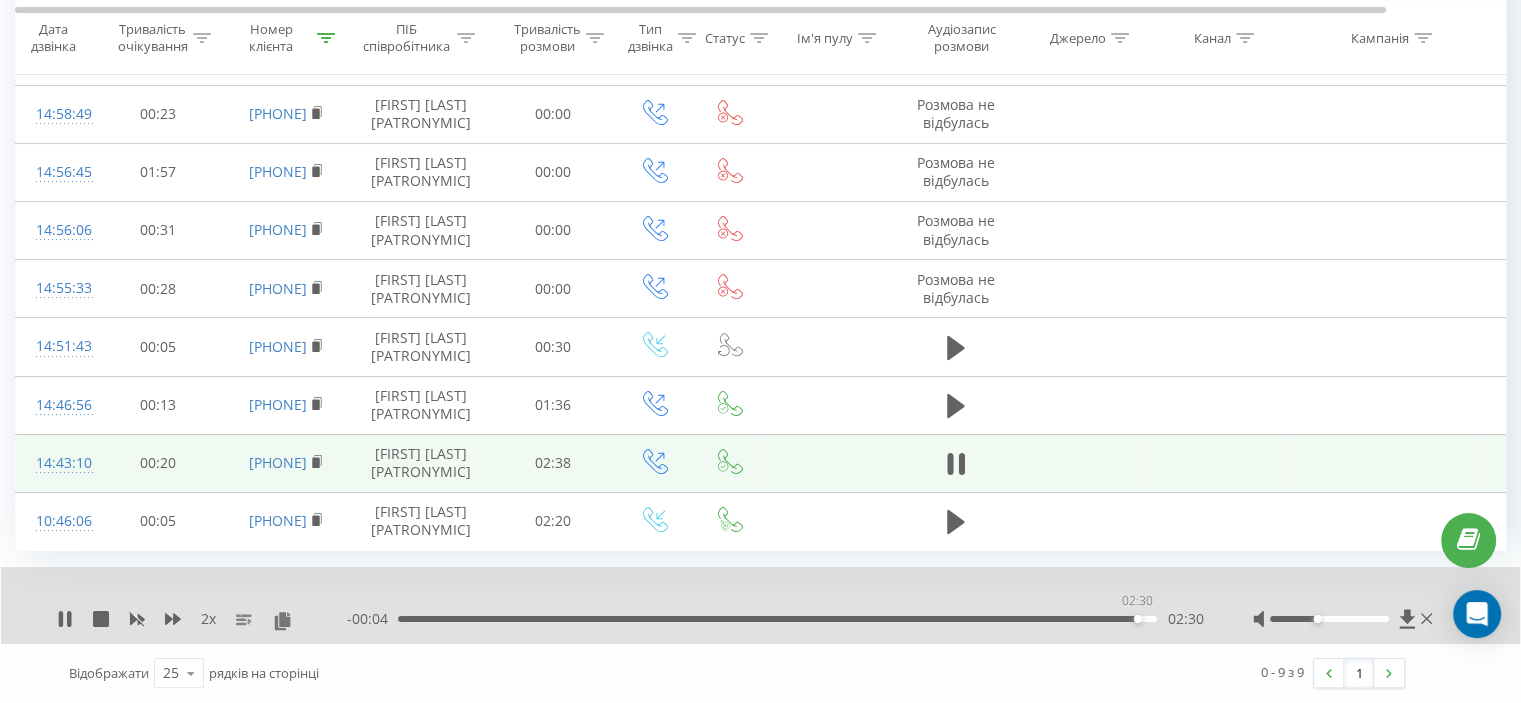click on "02:30" at bounding box center (777, 619) 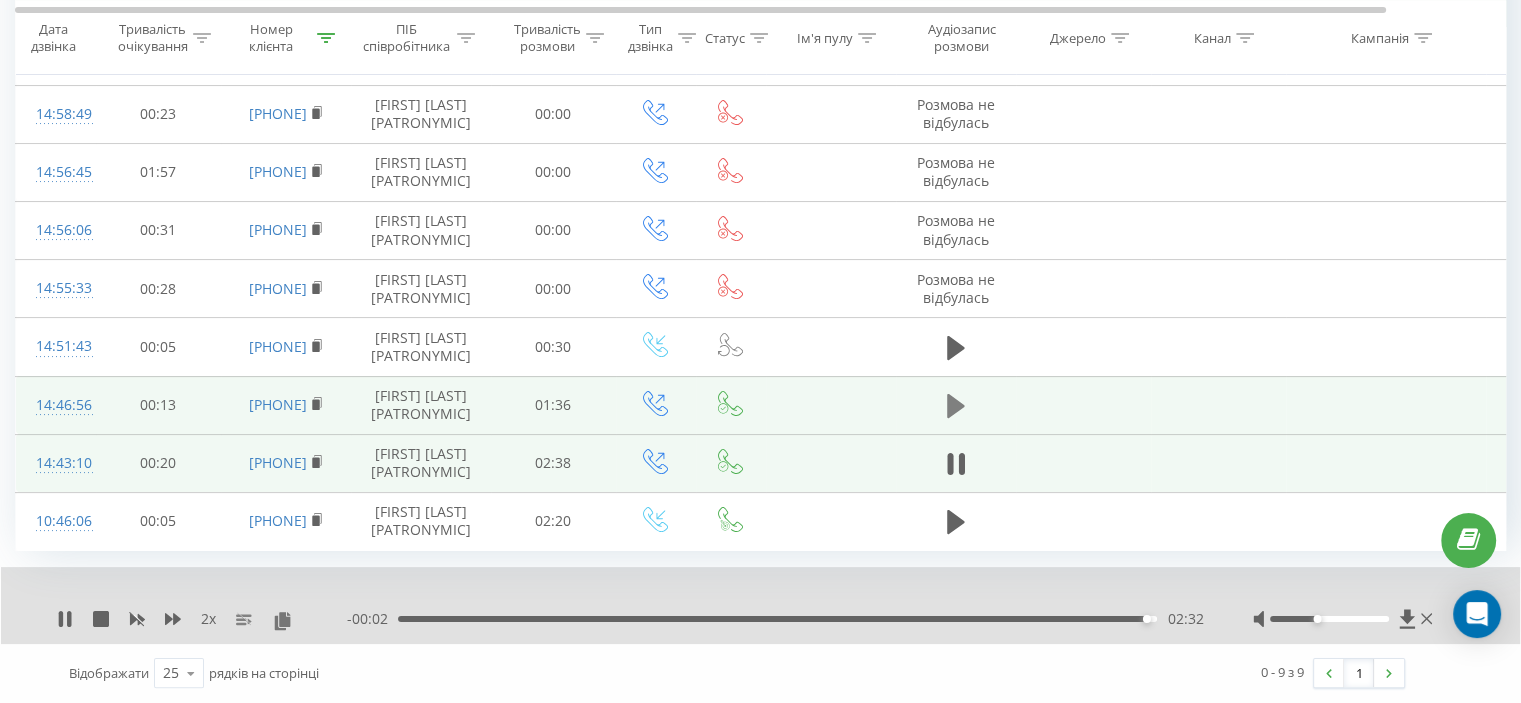 click 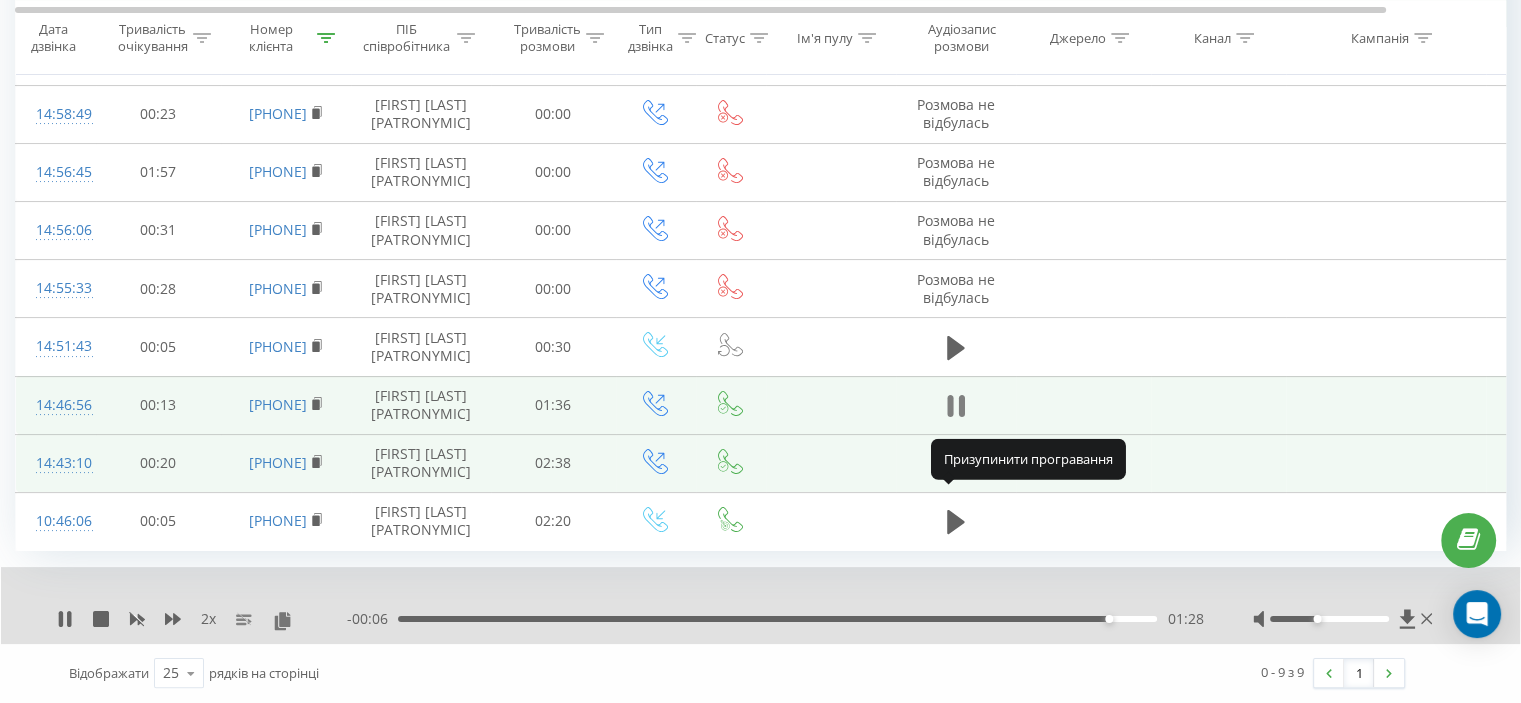 click 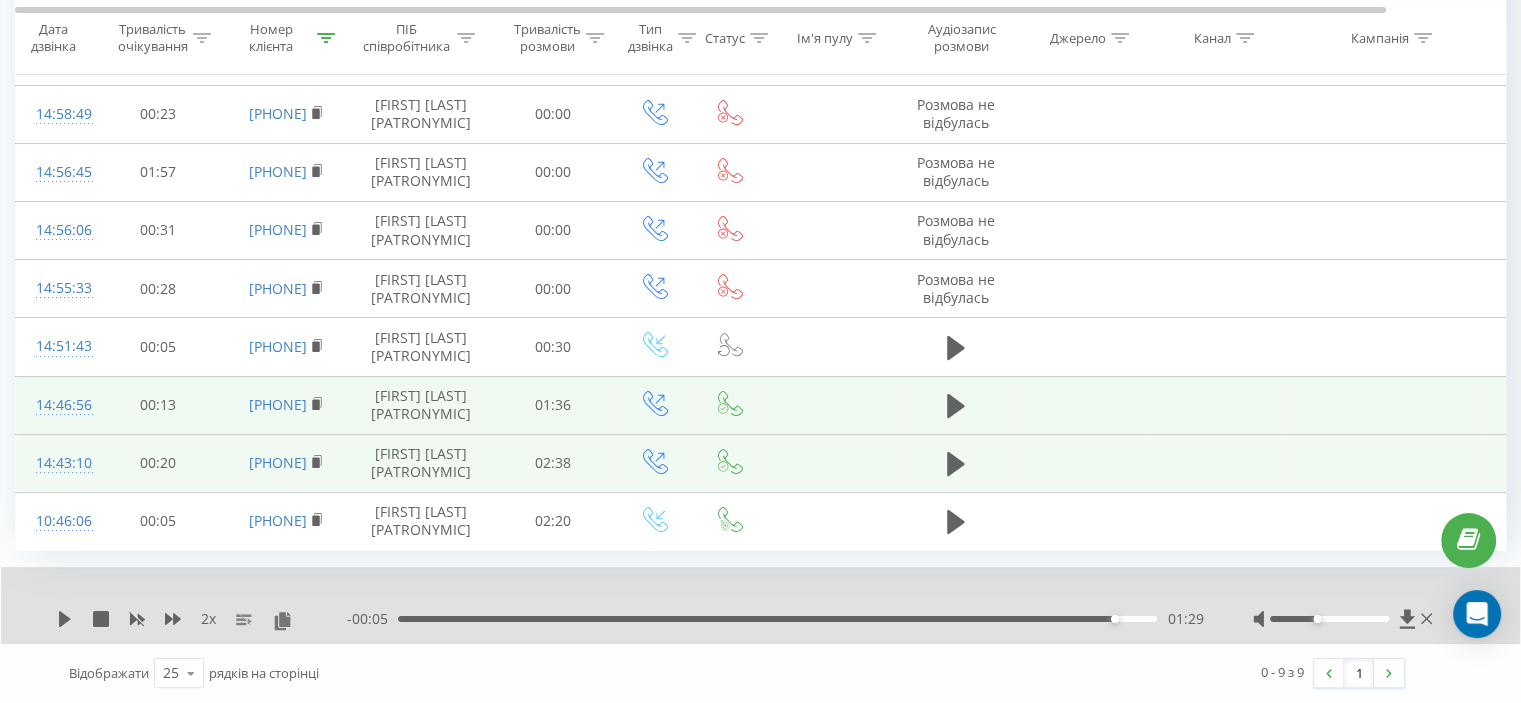 click 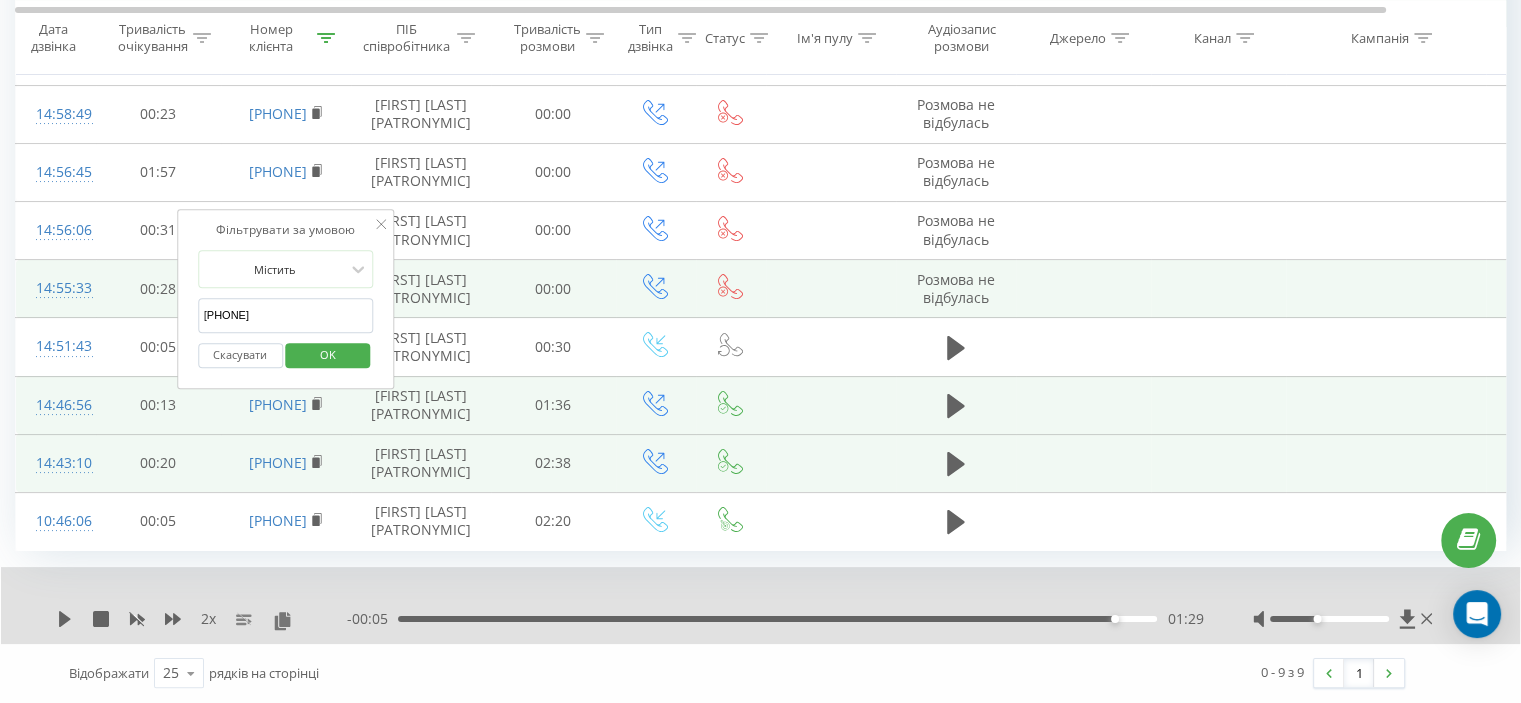 drag, startPoint x: 309, startPoint y: 180, endPoint x: 167, endPoint y: 185, distance: 142.088 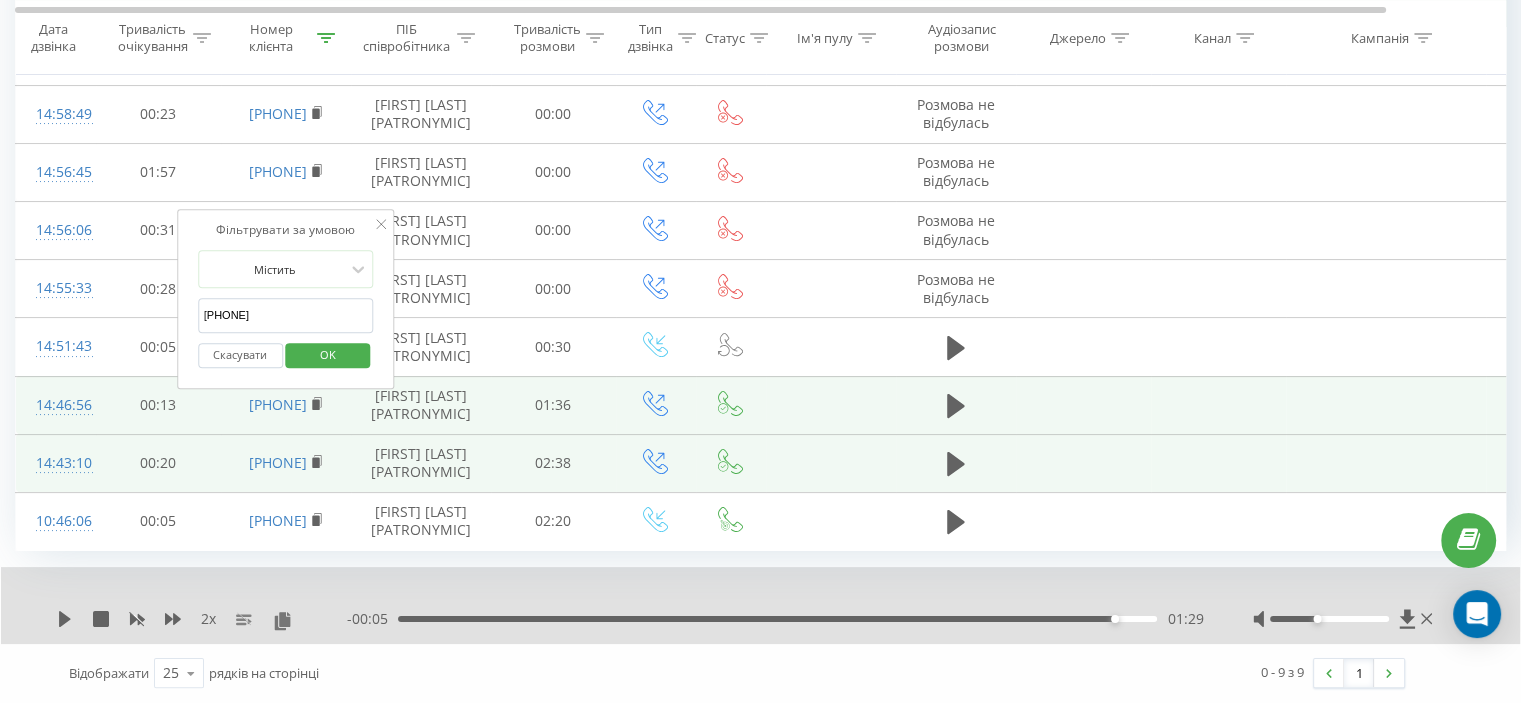 paste on "50718846" 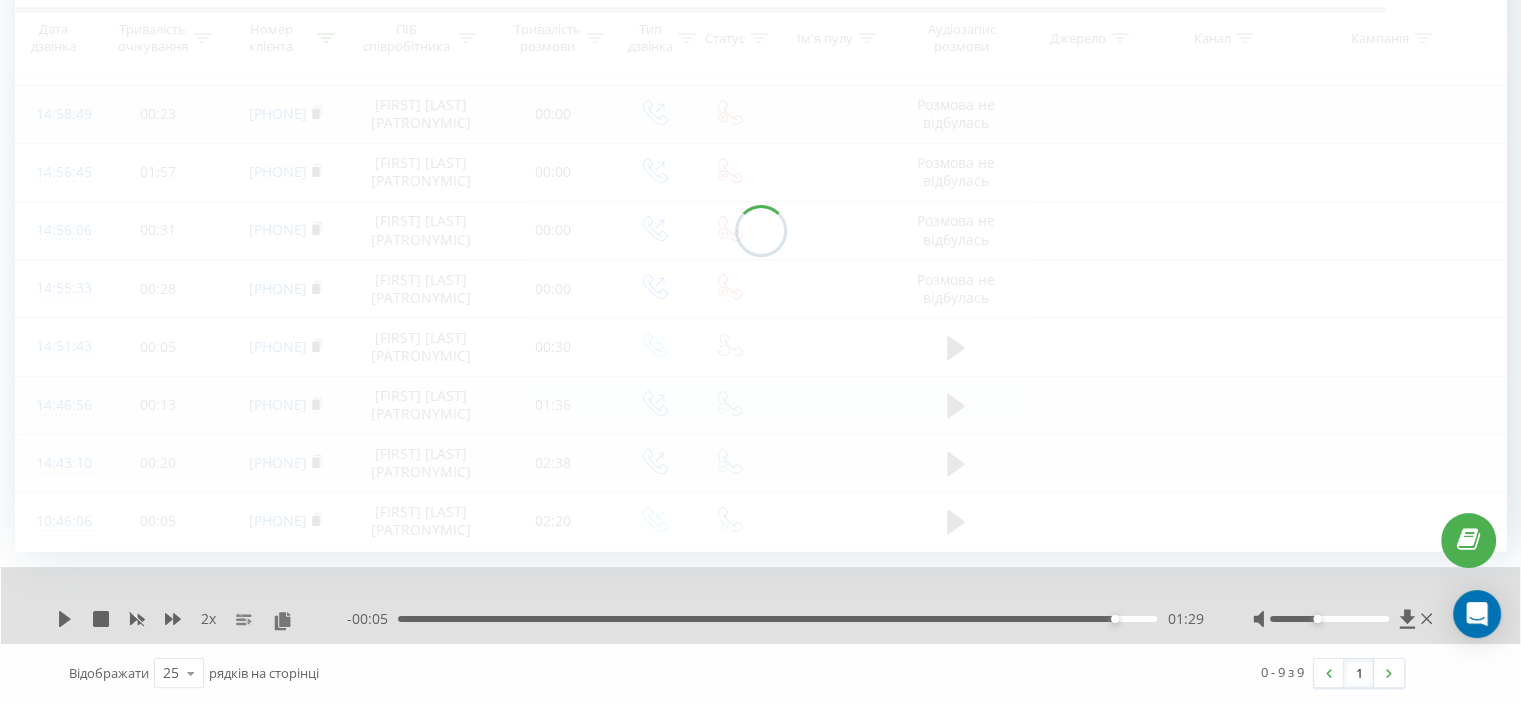 scroll, scrollTop: 155, scrollLeft: 0, axis: vertical 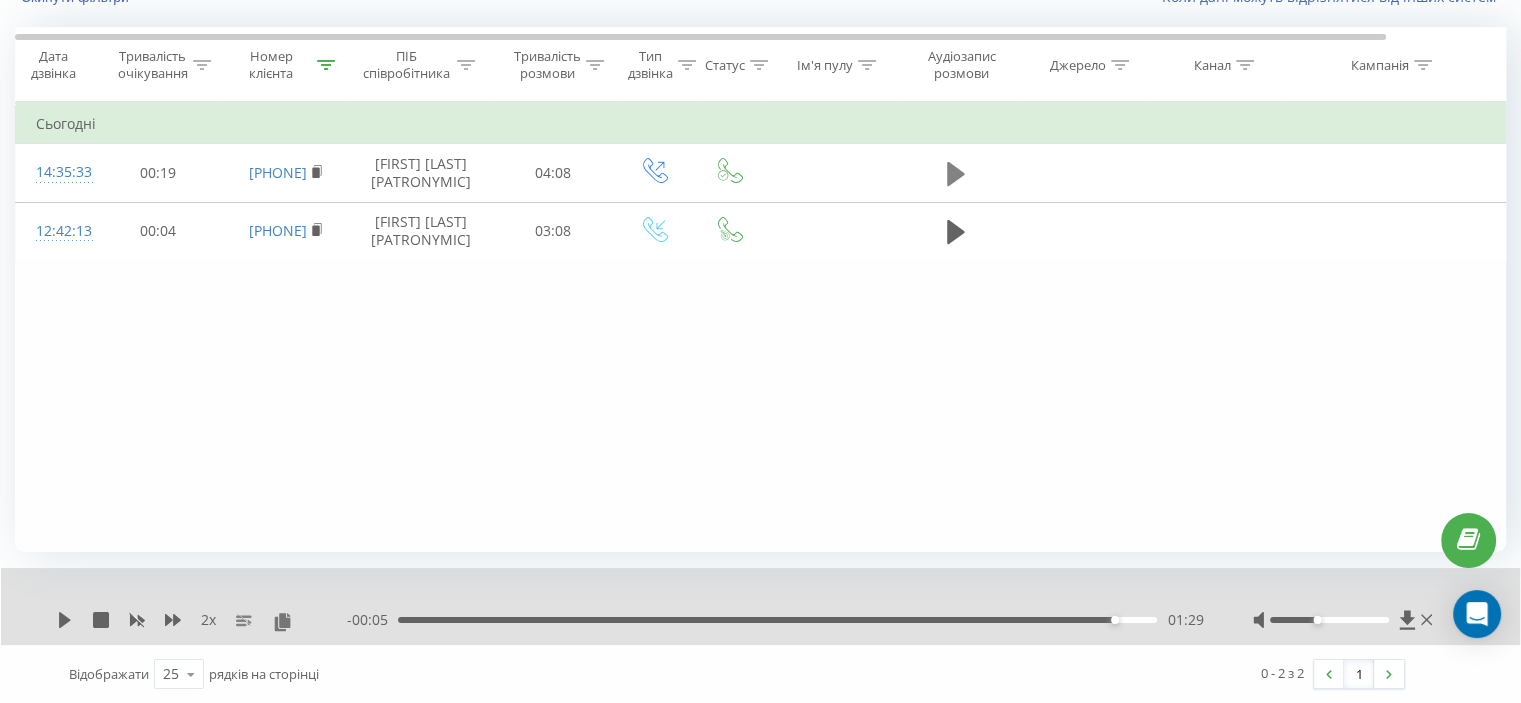 click at bounding box center (956, 174) 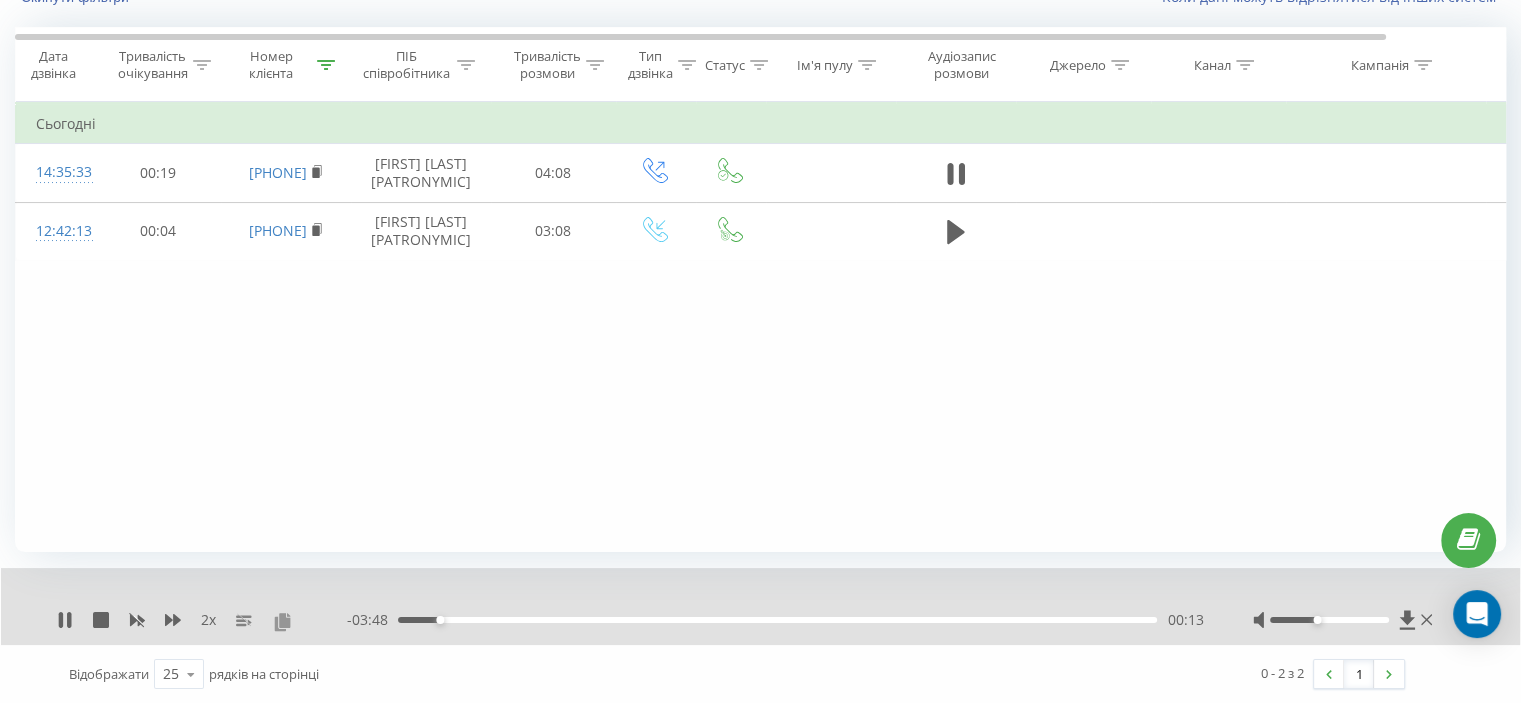 click at bounding box center (282, 621) 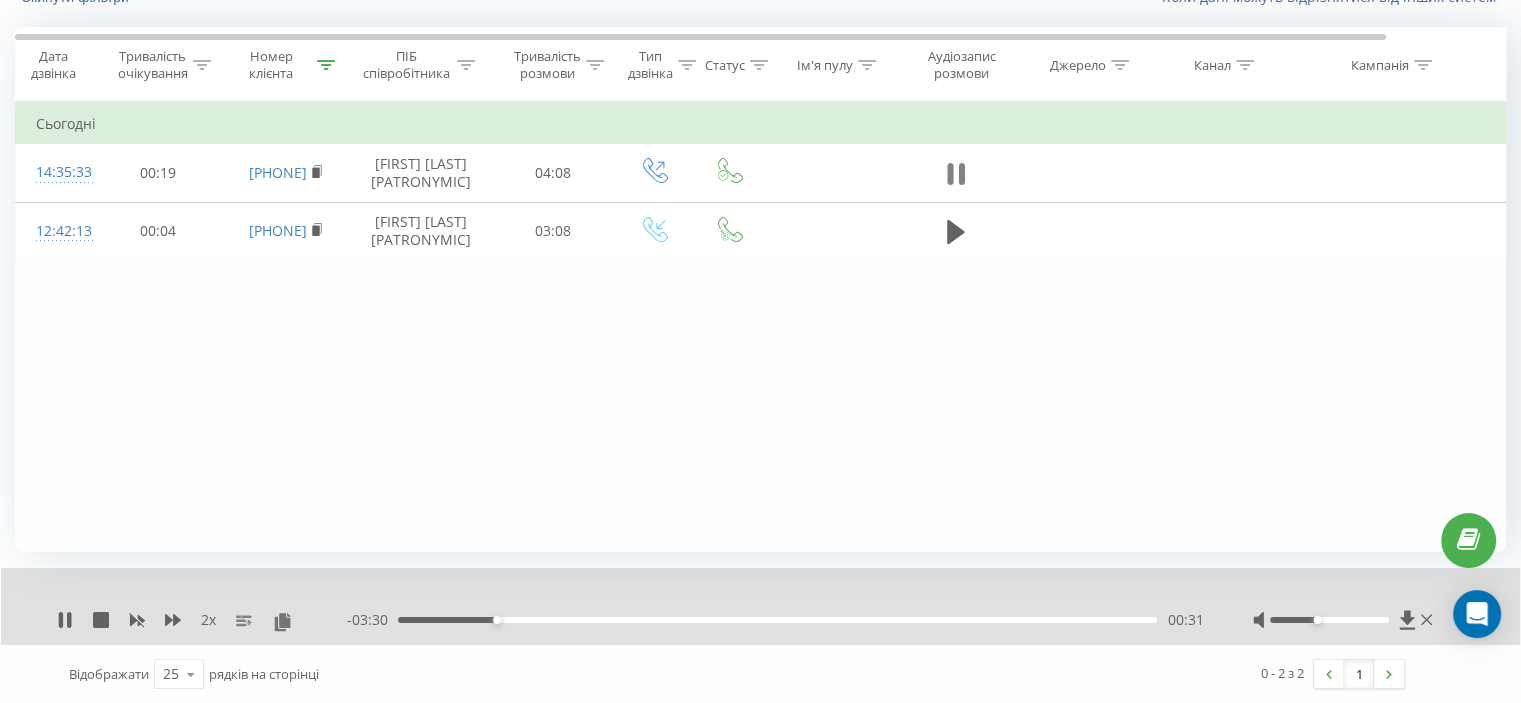 click 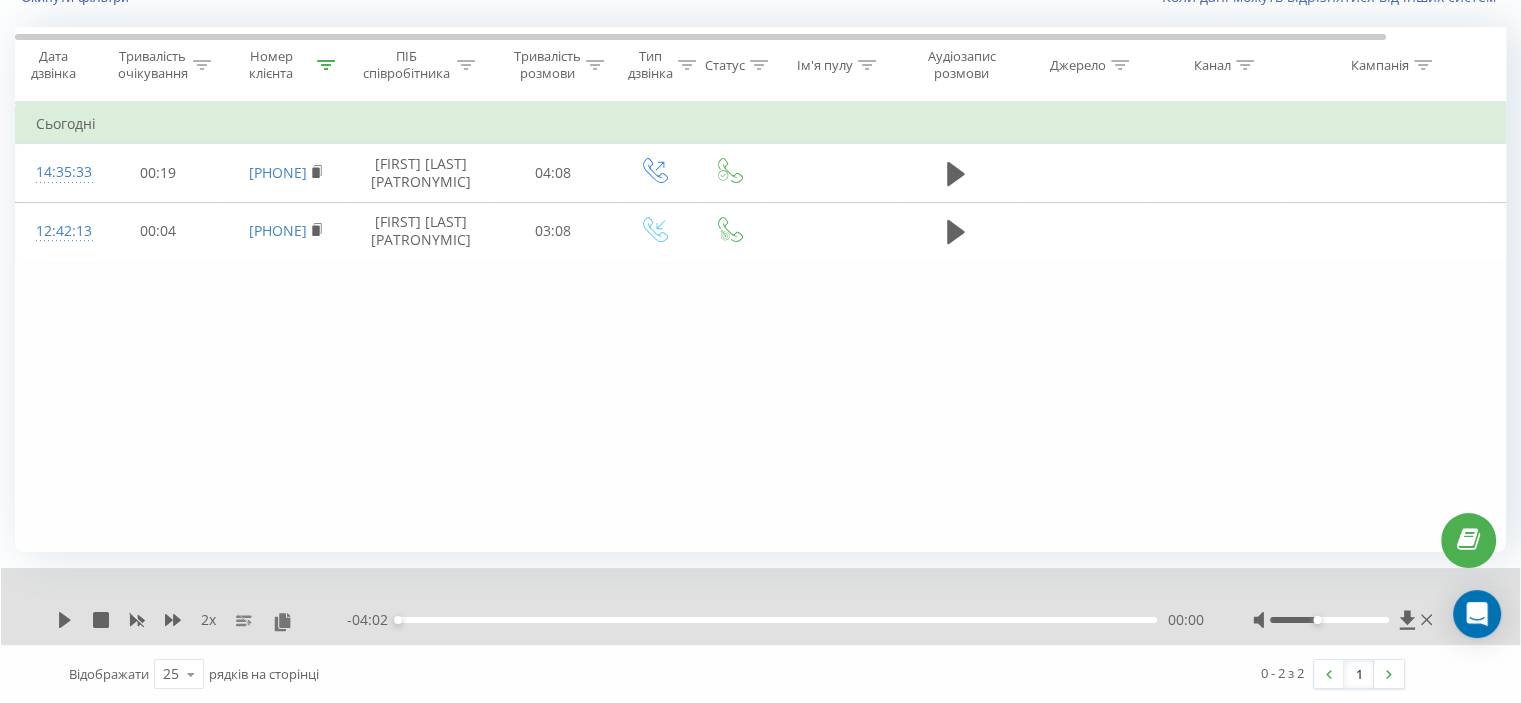 click 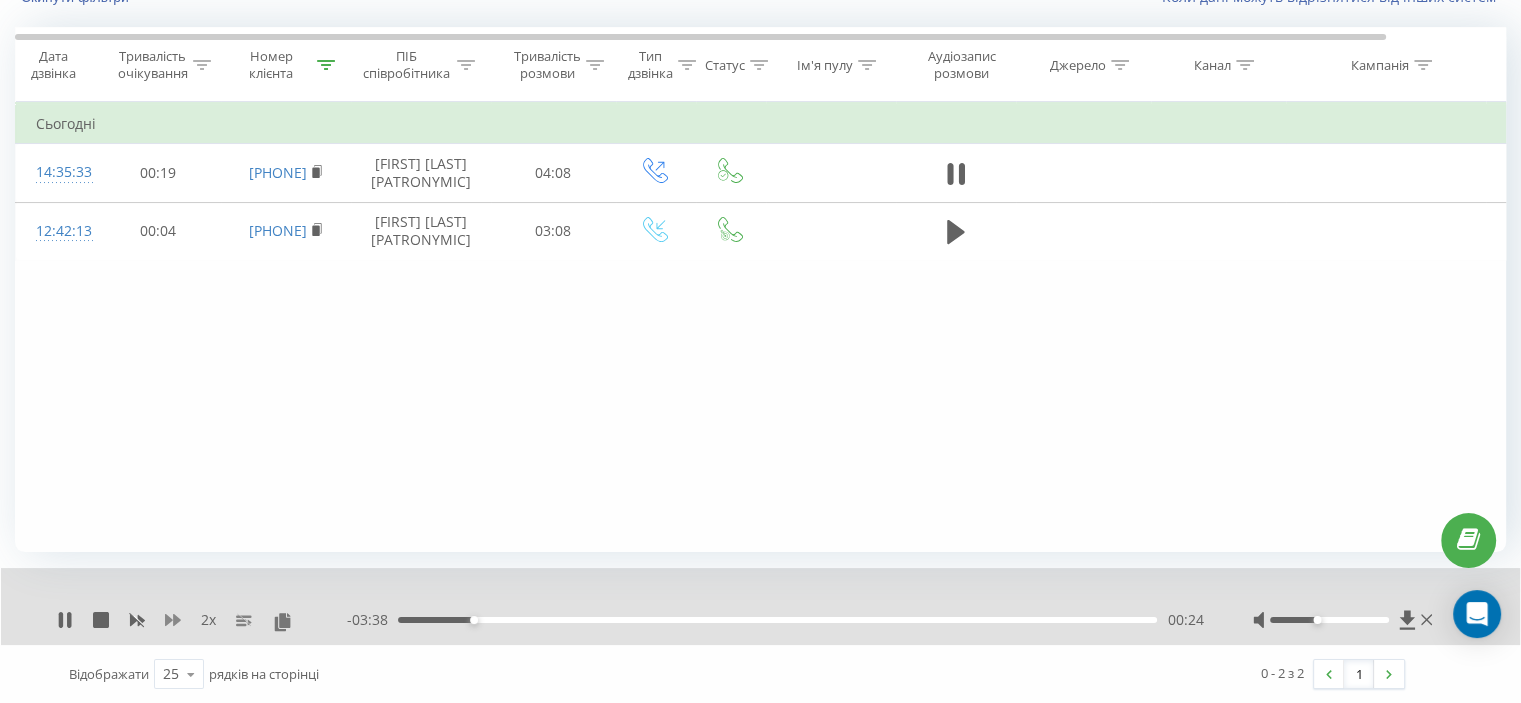 click 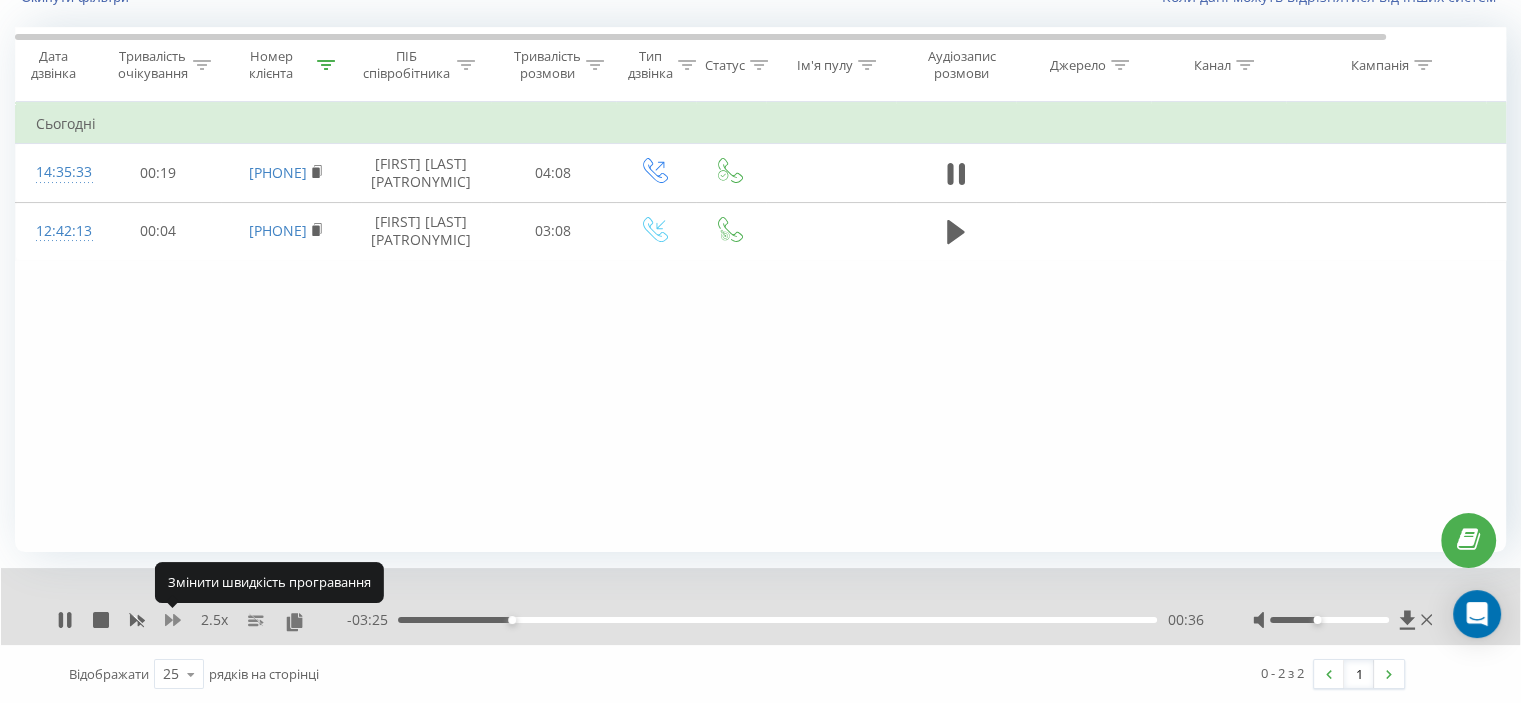 click 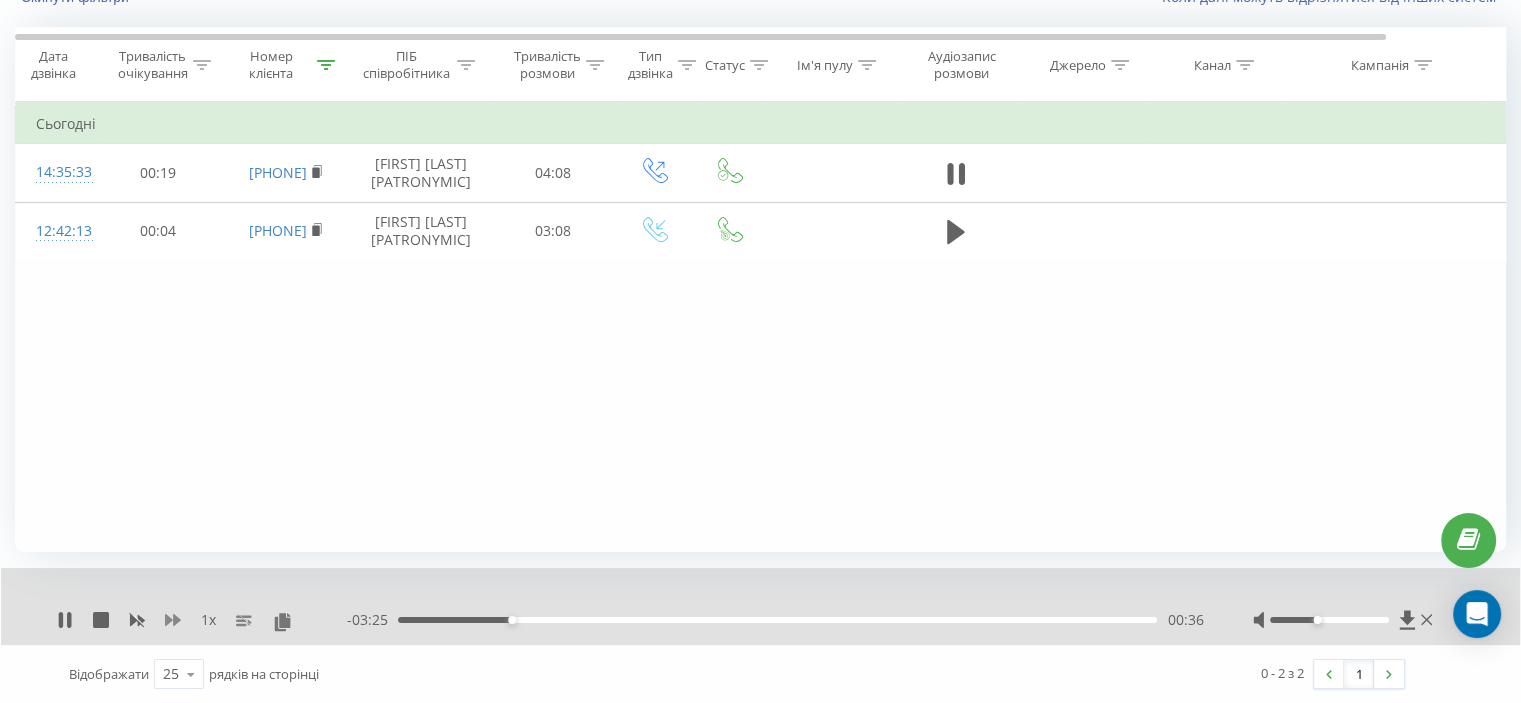 click 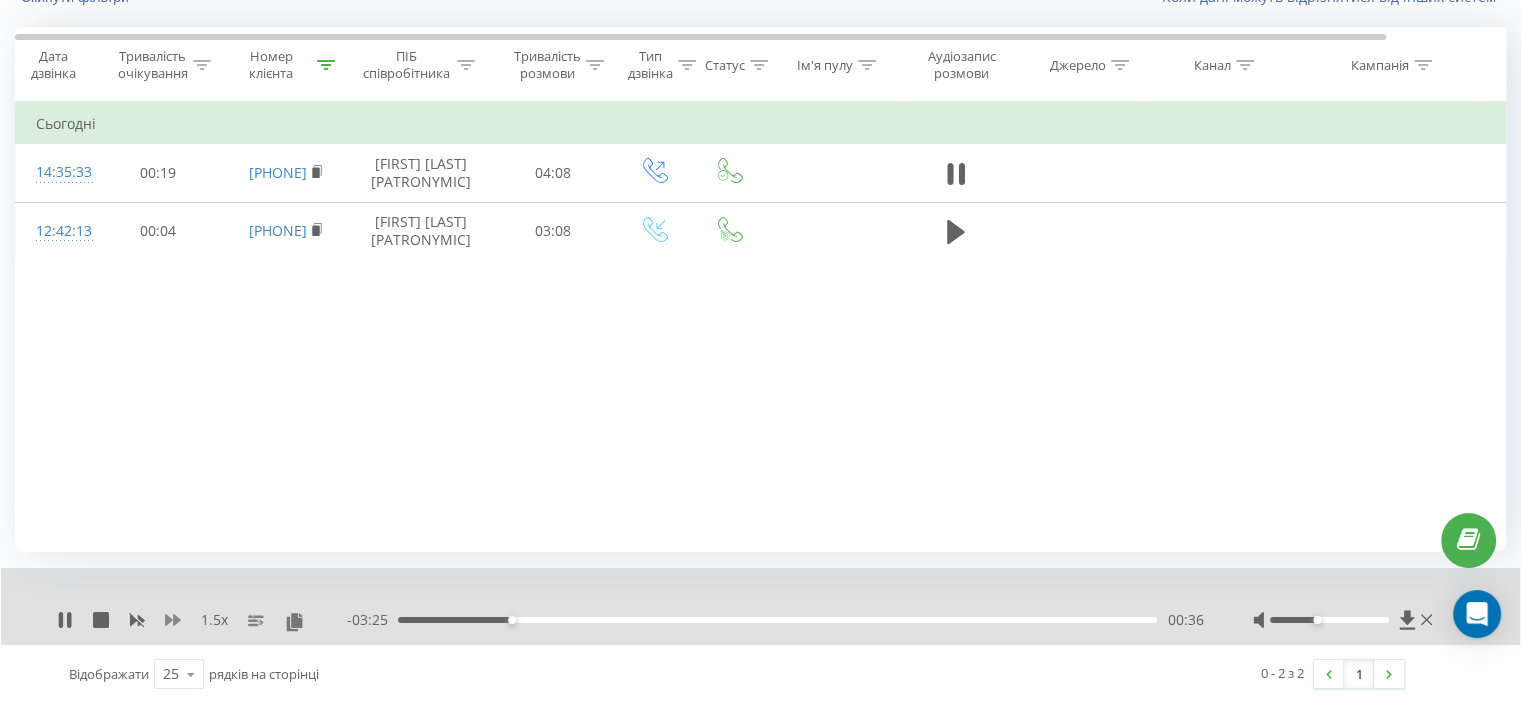 click 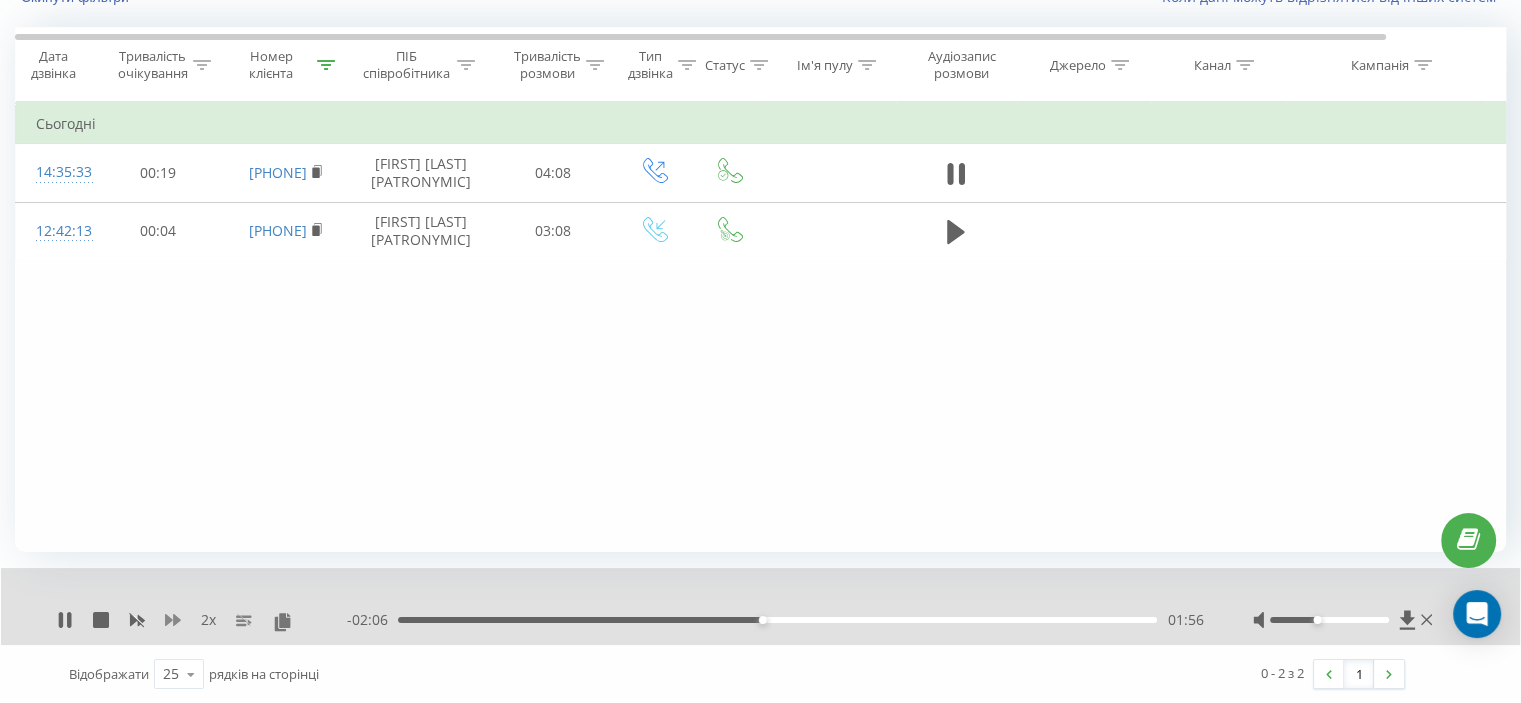 click 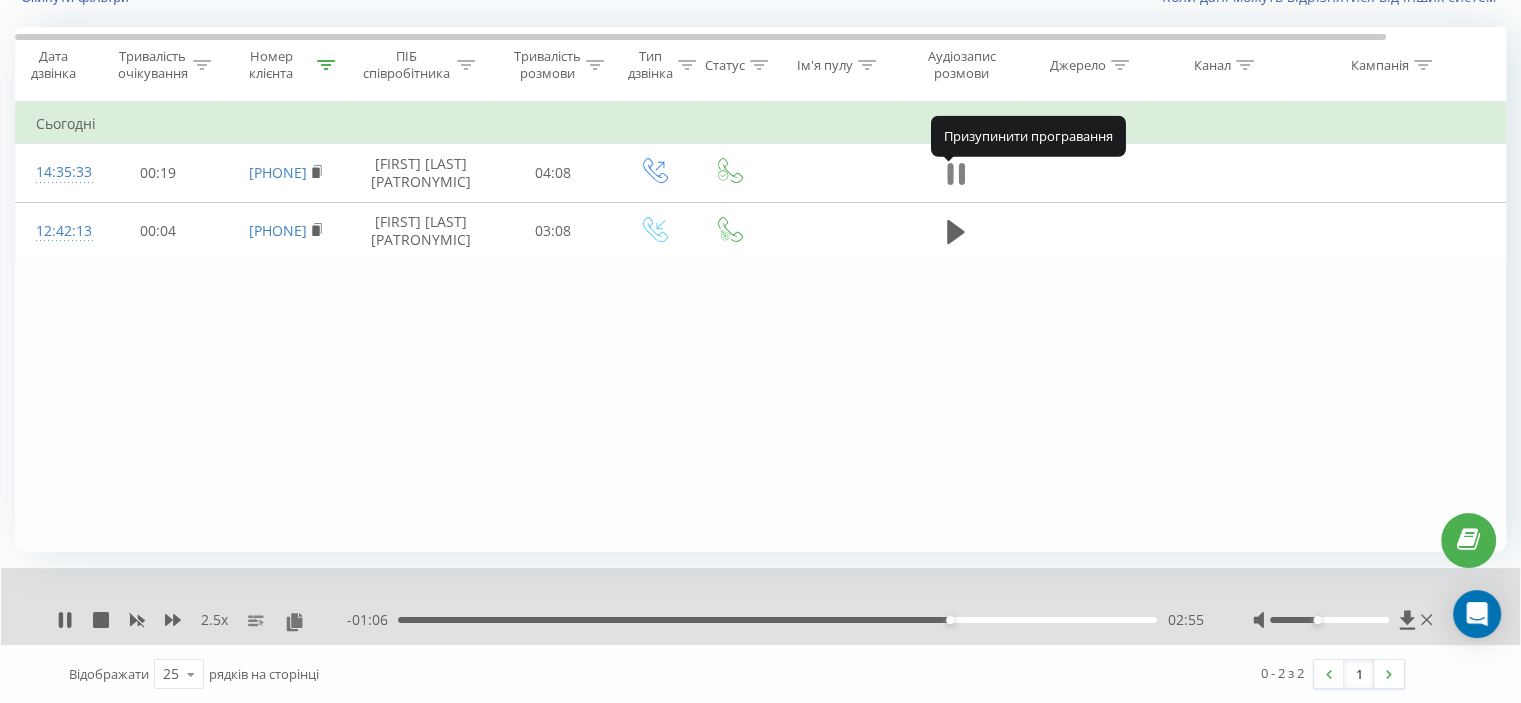 click 